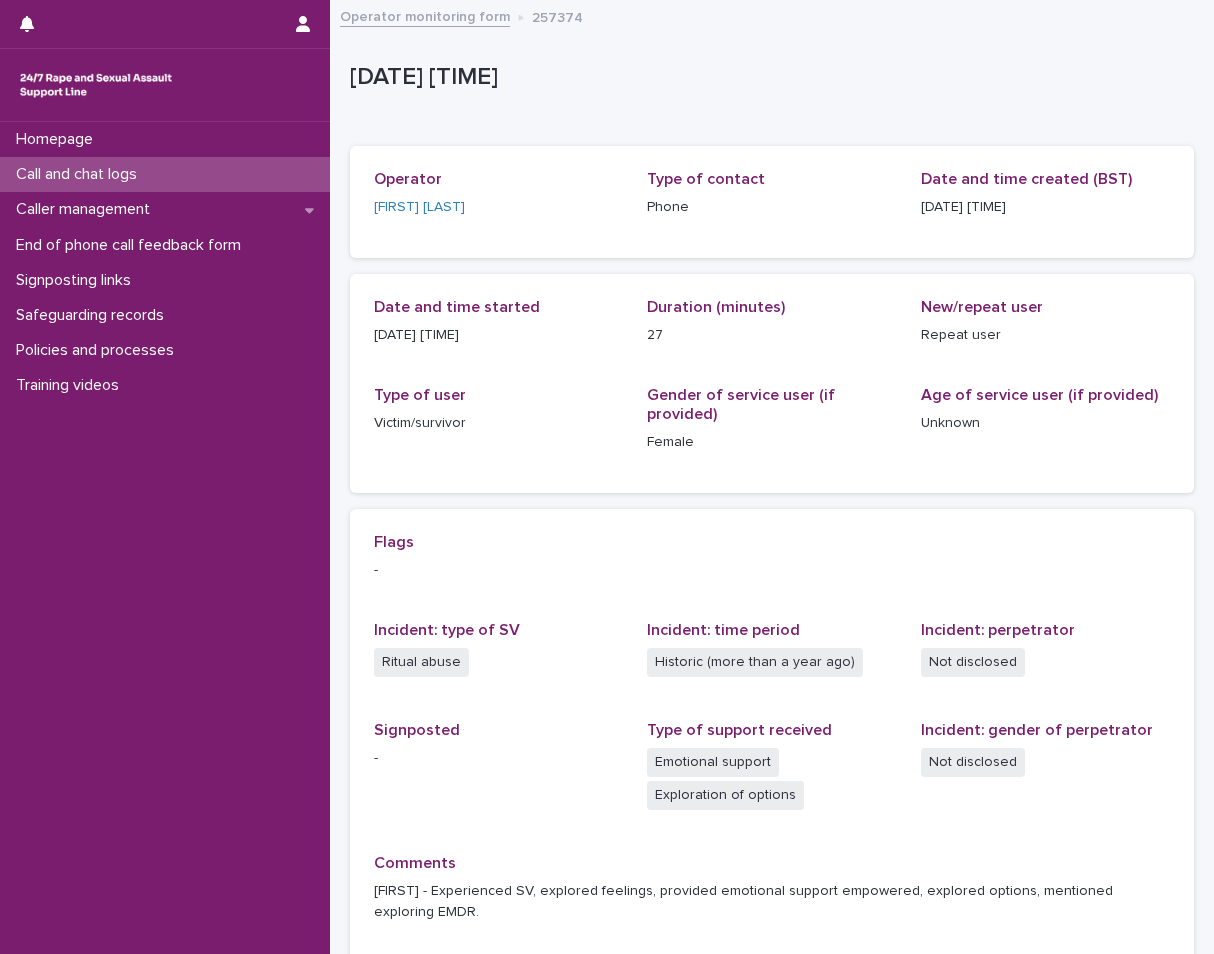 scroll, scrollTop: 0, scrollLeft: 0, axis: both 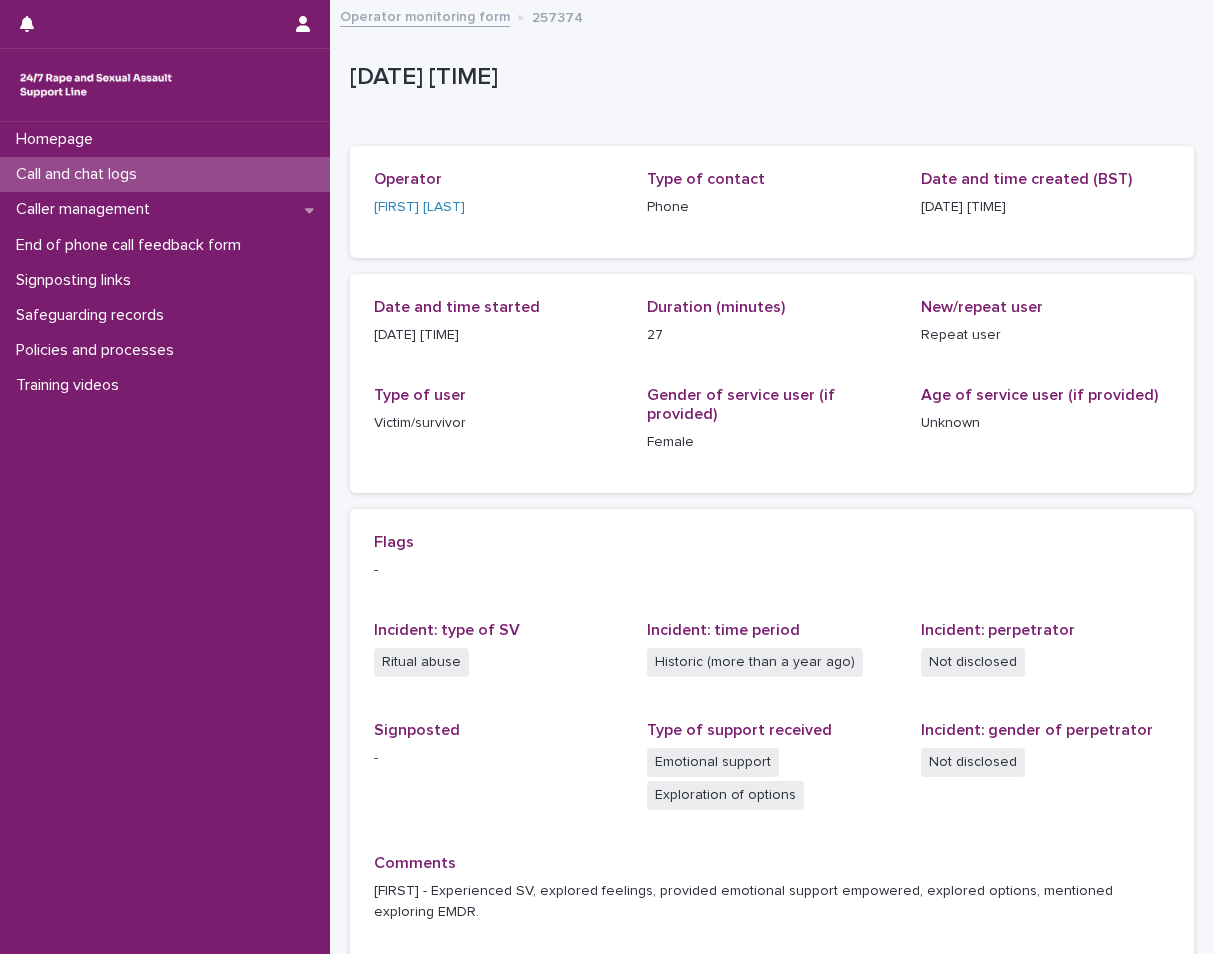 click on "Call and chat logs" at bounding box center [165, 174] 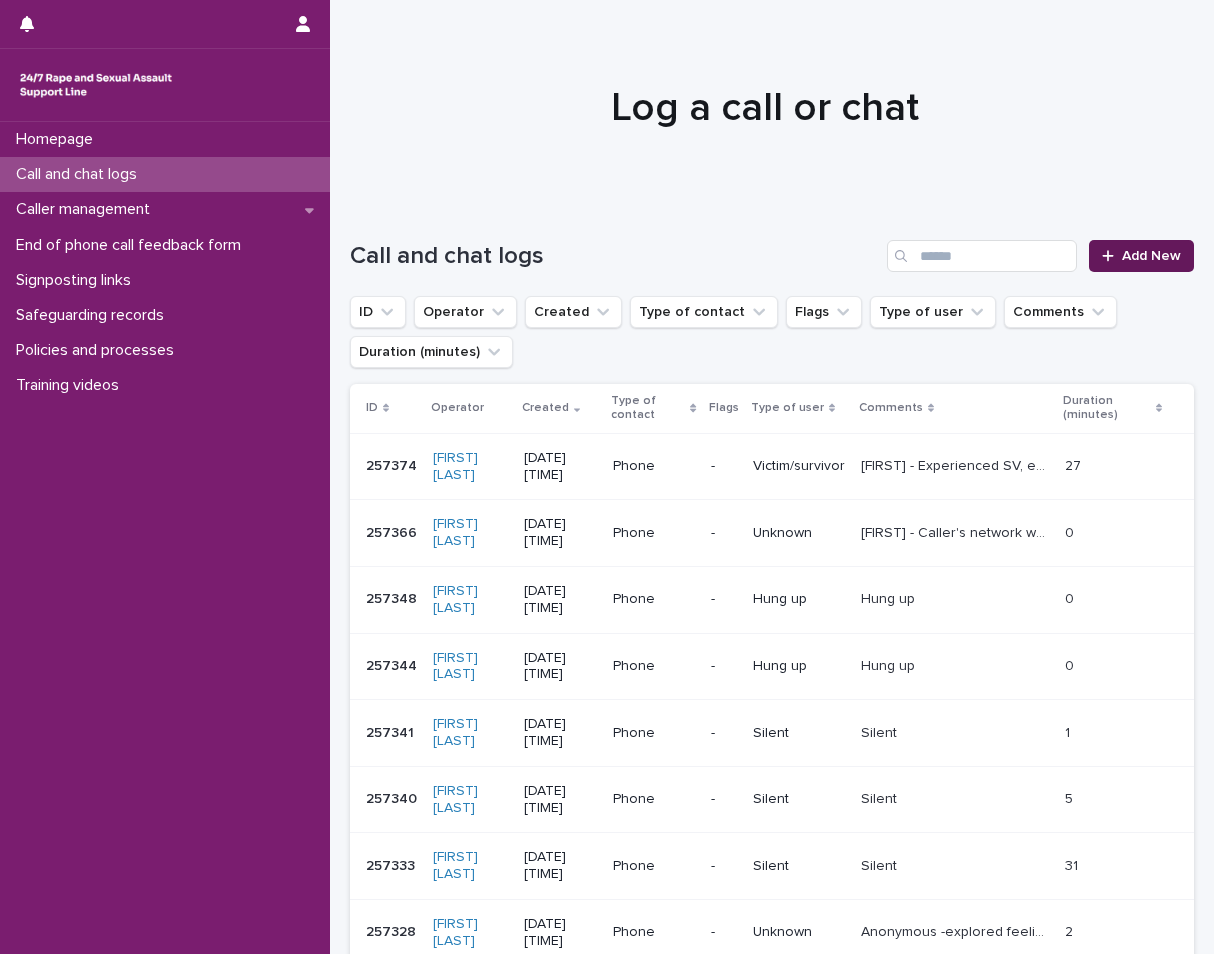 click 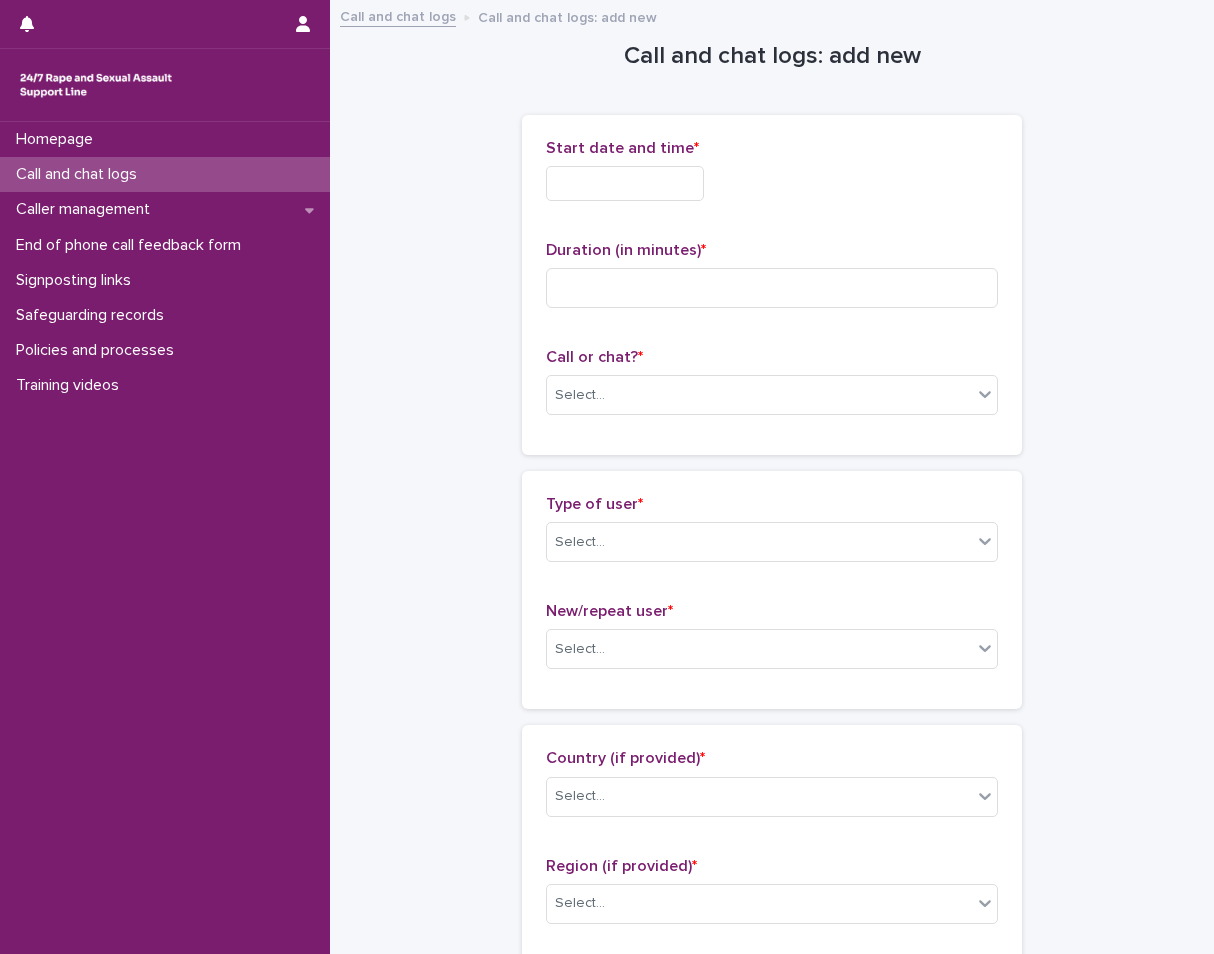 click at bounding box center [625, 183] 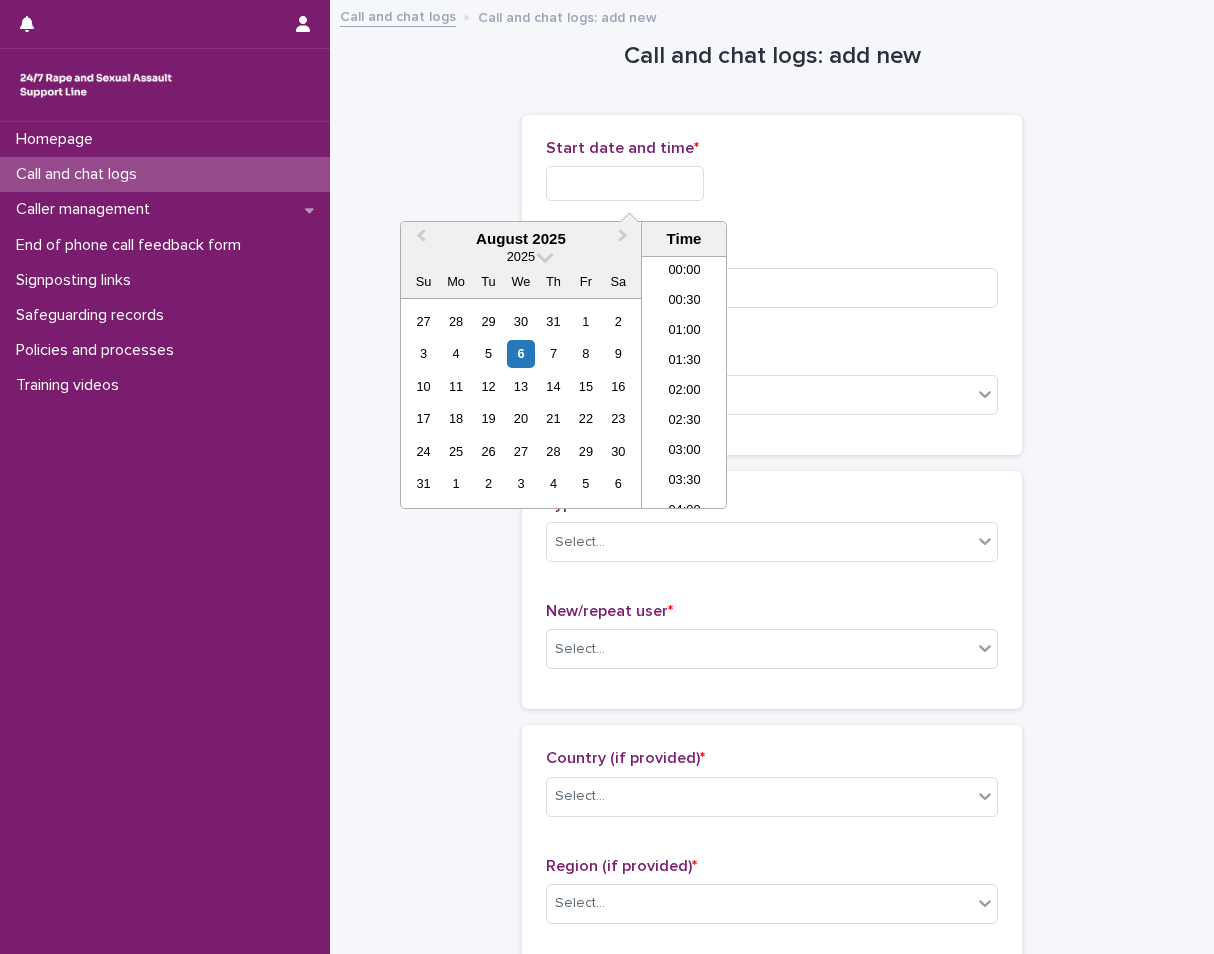scroll, scrollTop: 730, scrollLeft: 0, axis: vertical 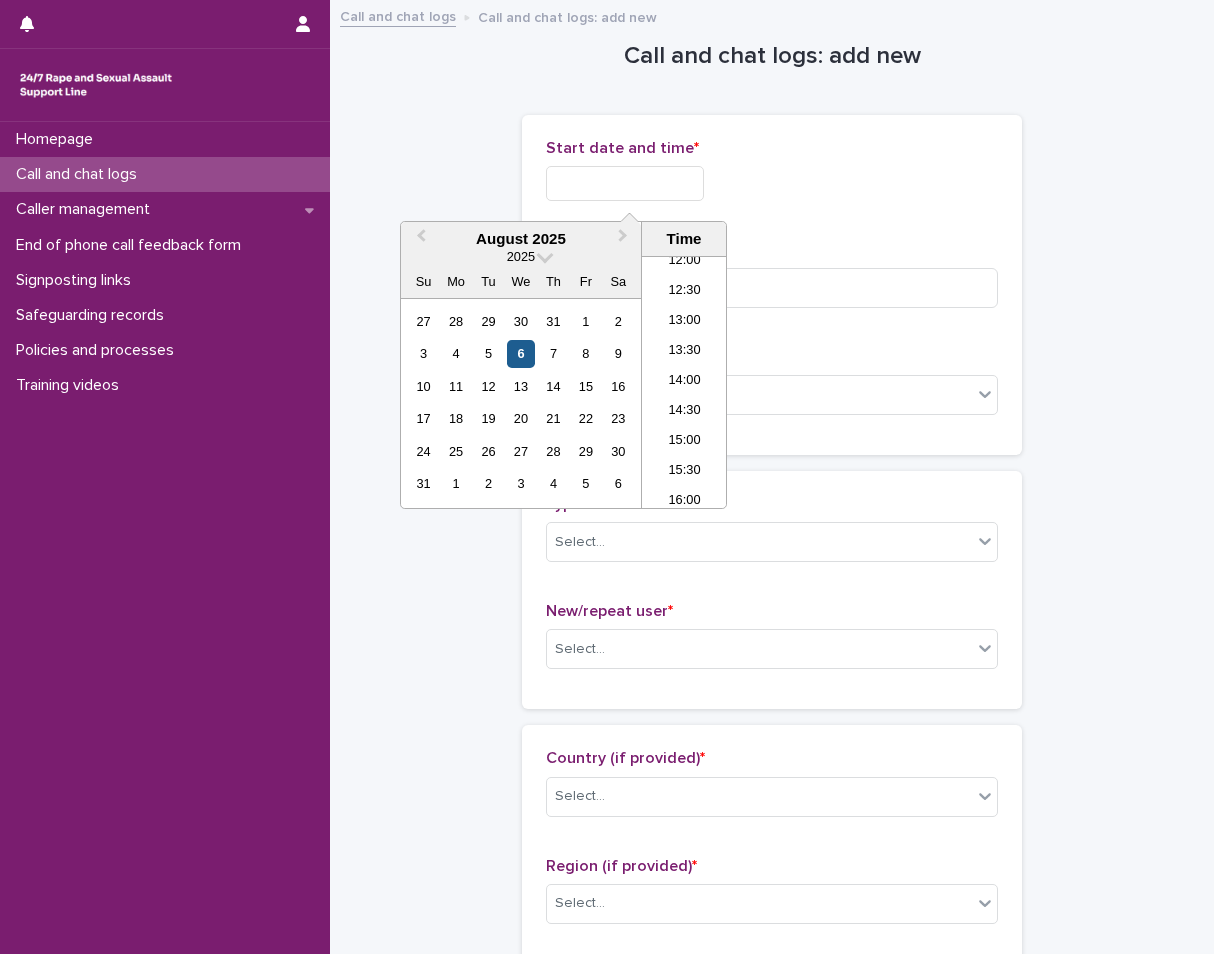 click on "6" at bounding box center (520, 353) 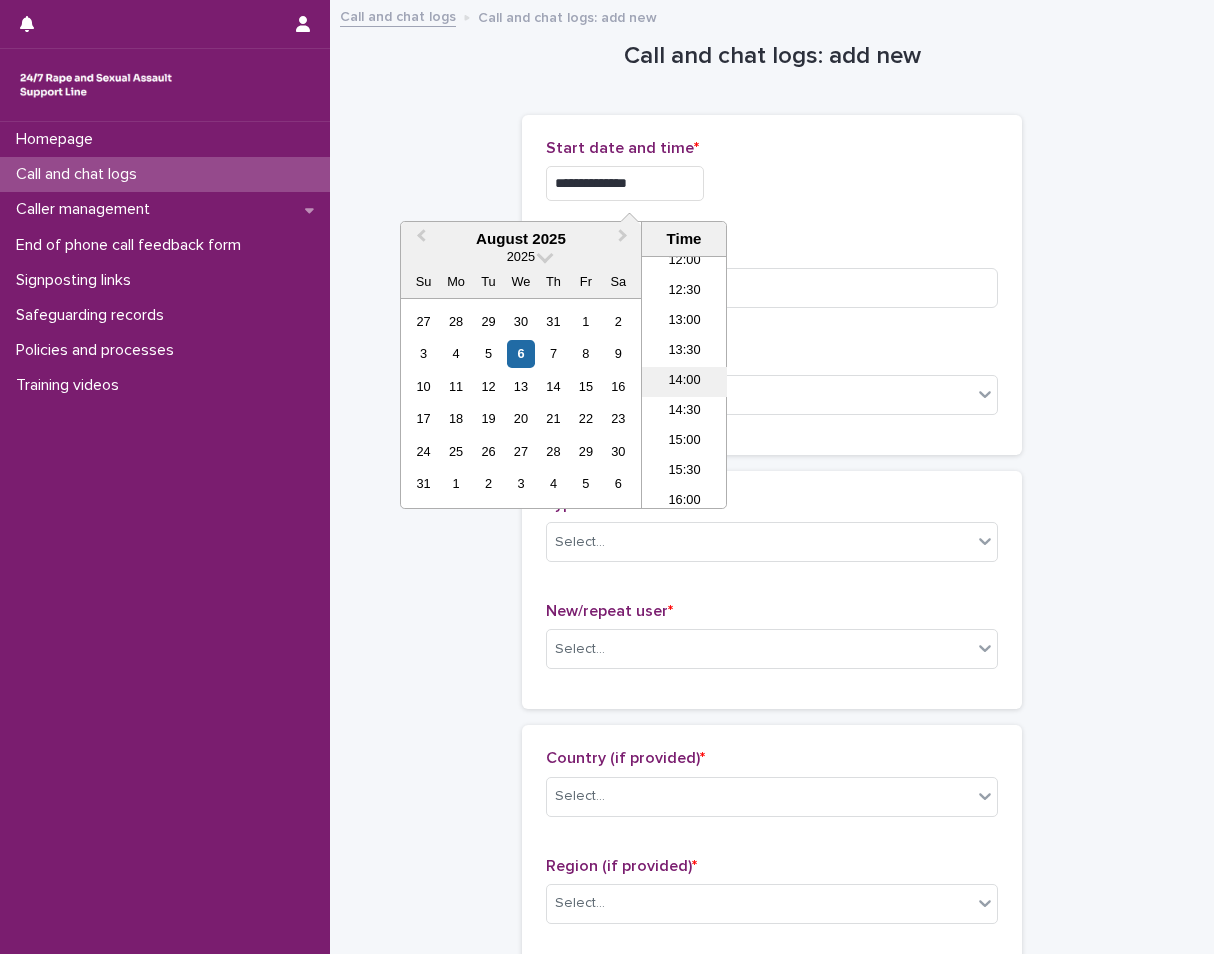 click on "14:00" at bounding box center [684, 382] 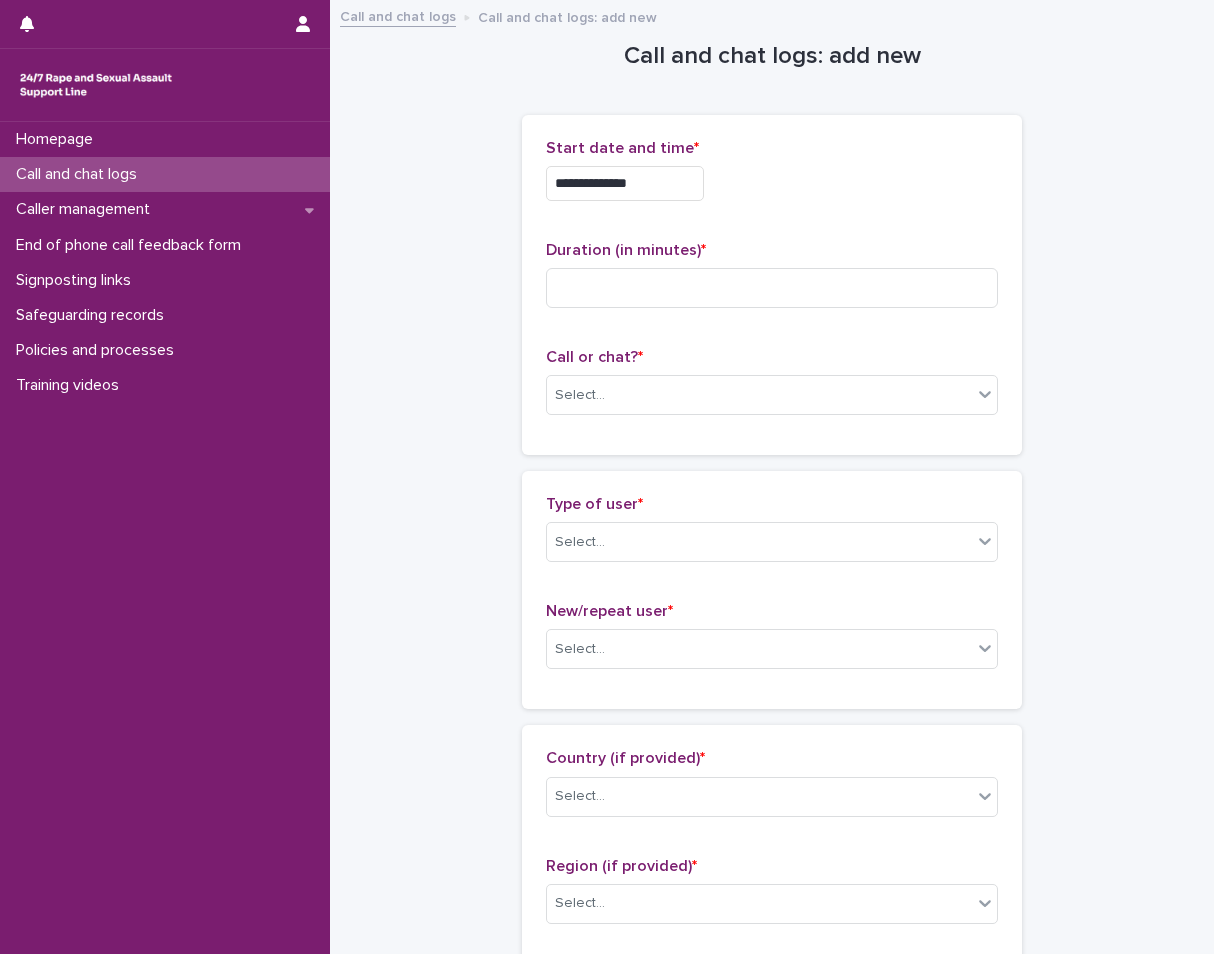 click on "**********" at bounding box center (625, 183) 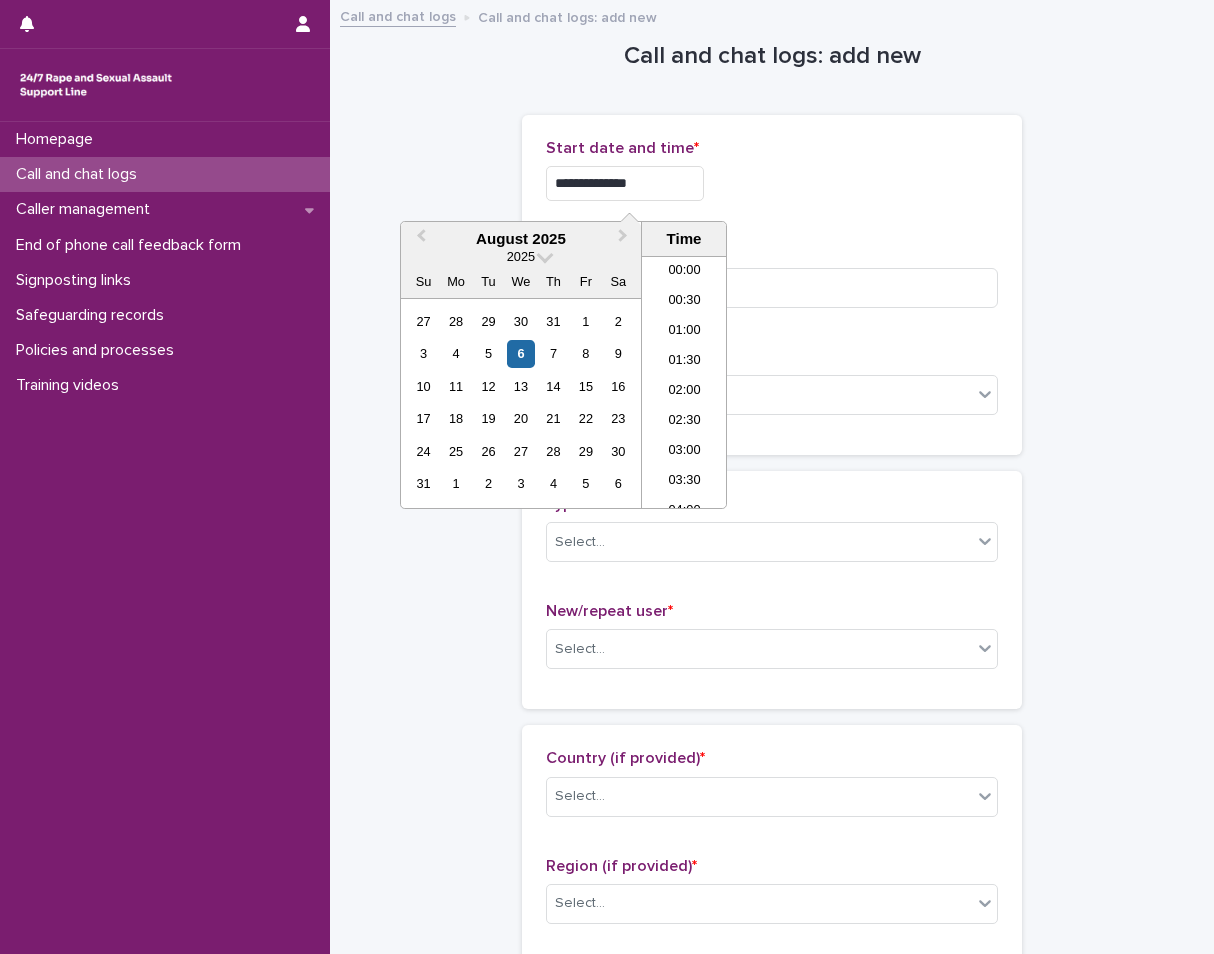 scroll, scrollTop: 730, scrollLeft: 0, axis: vertical 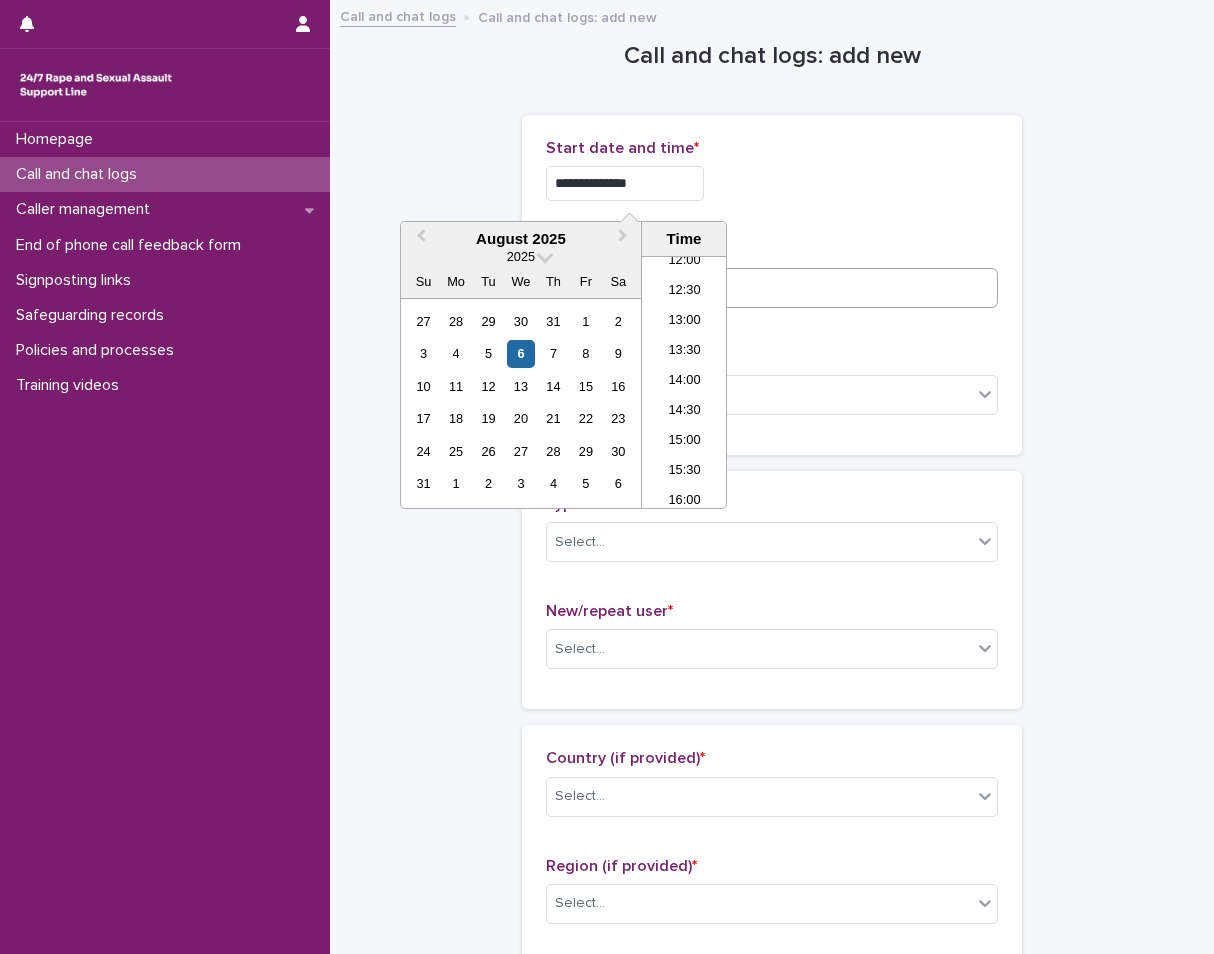 type on "**********" 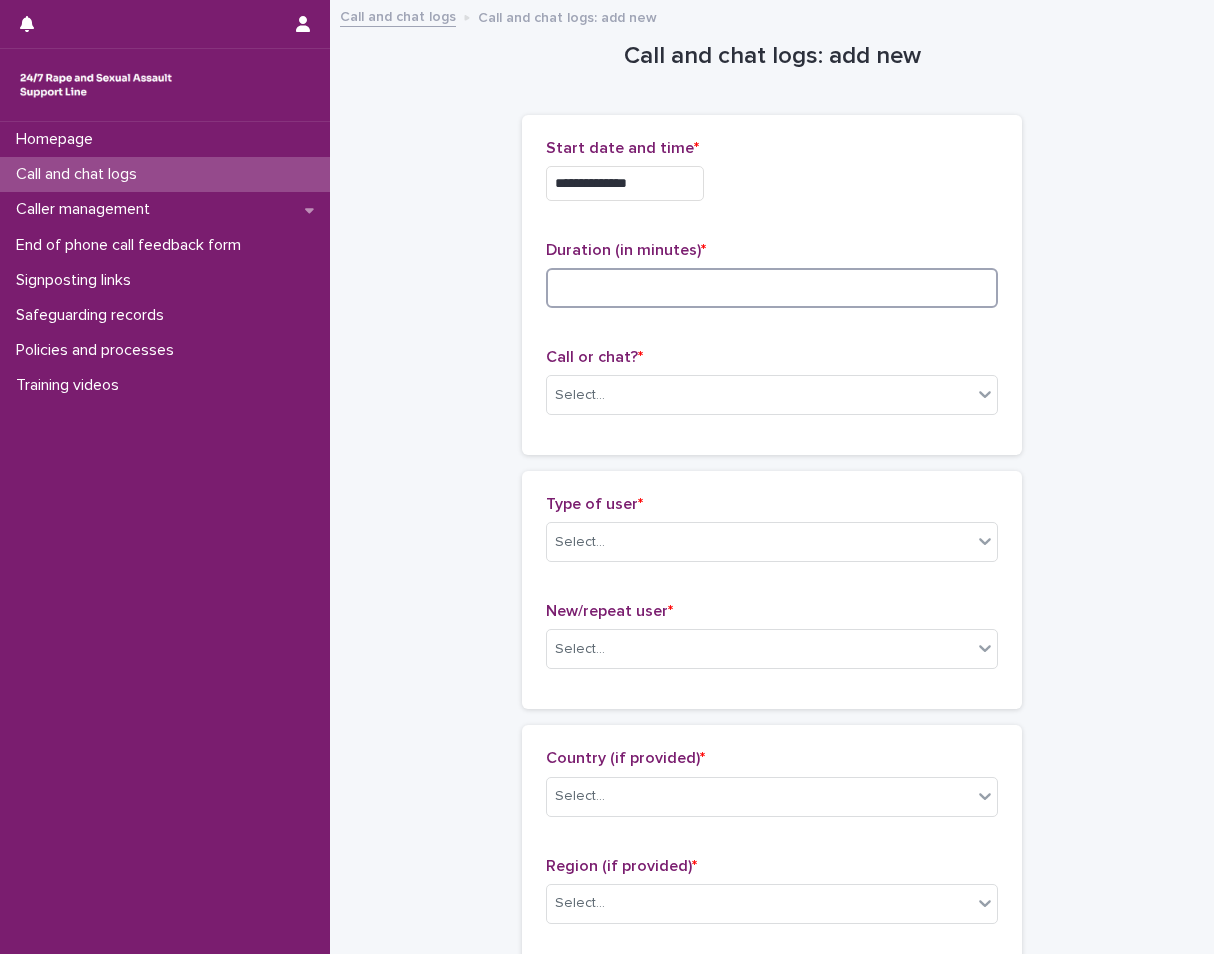 click at bounding box center (772, 288) 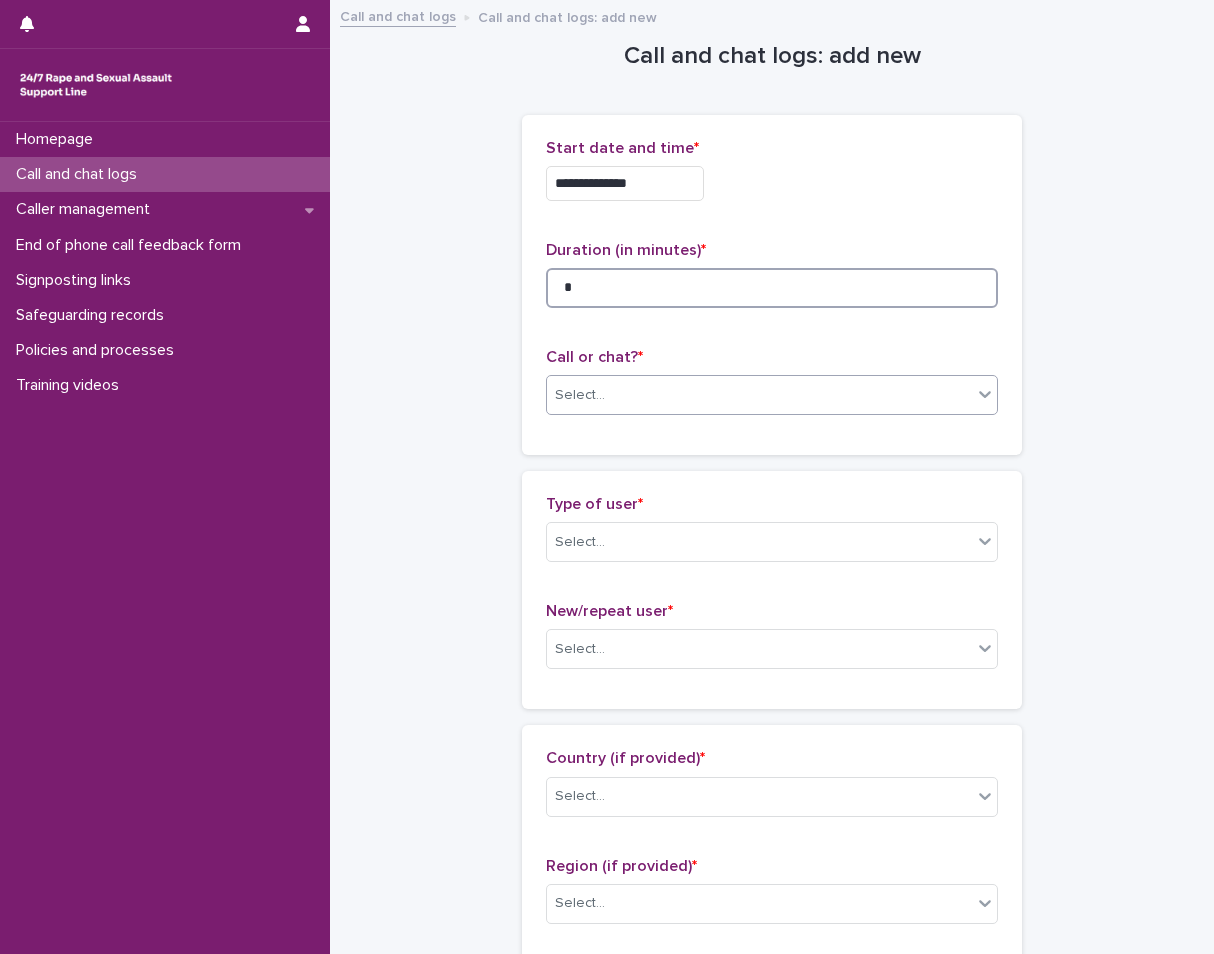 type on "*" 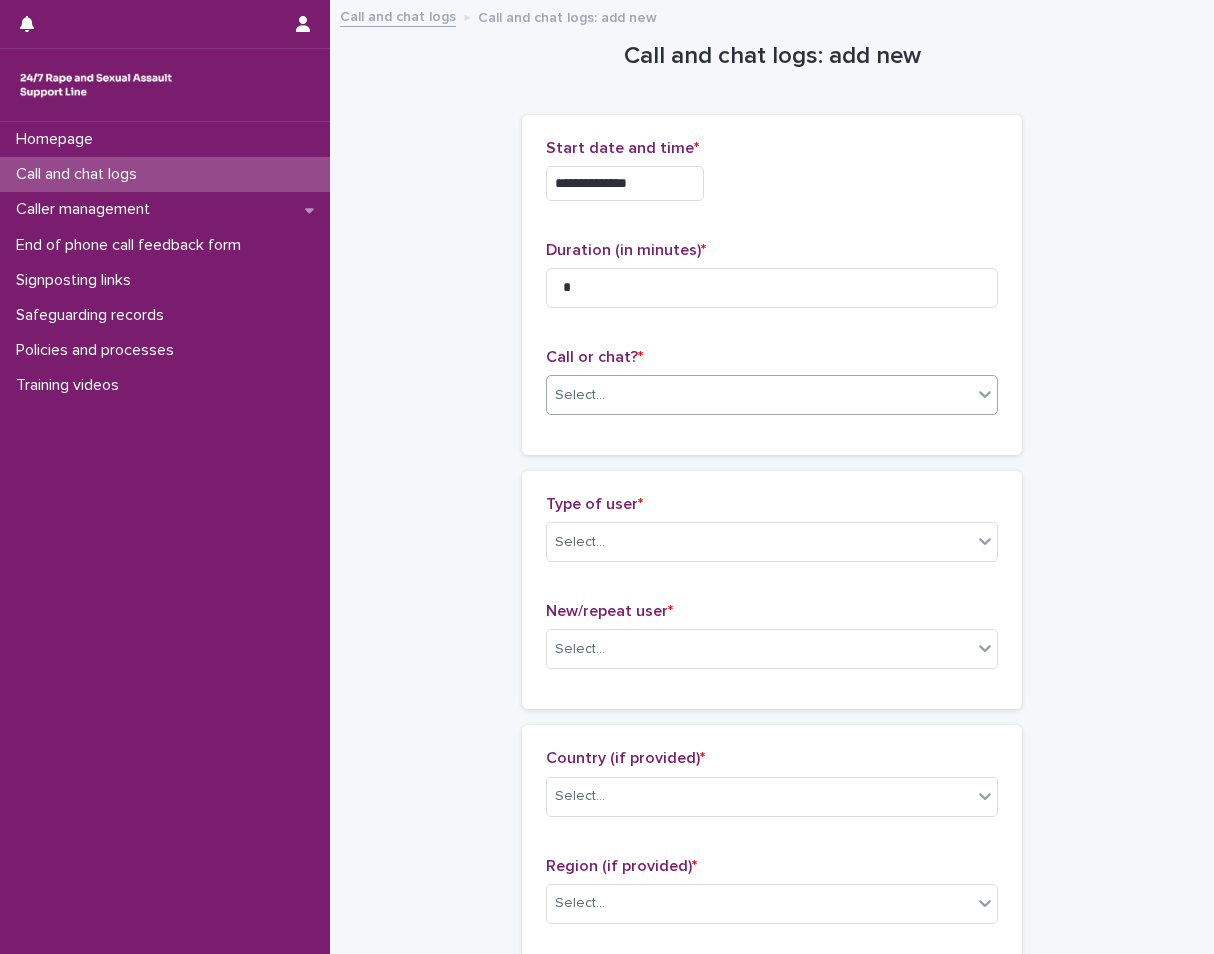 click on "Select..." at bounding box center [759, 395] 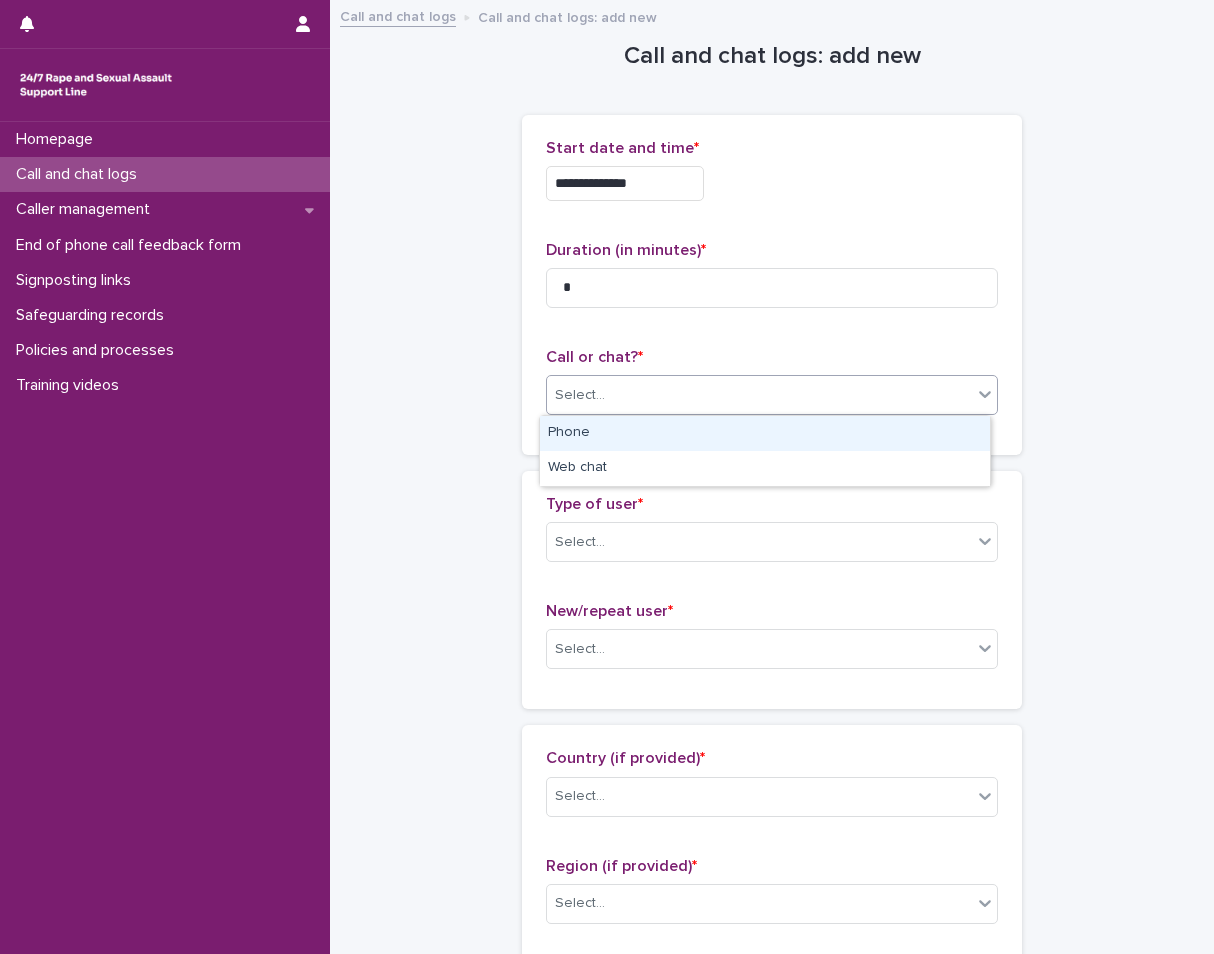 click on "Phone" at bounding box center (765, 433) 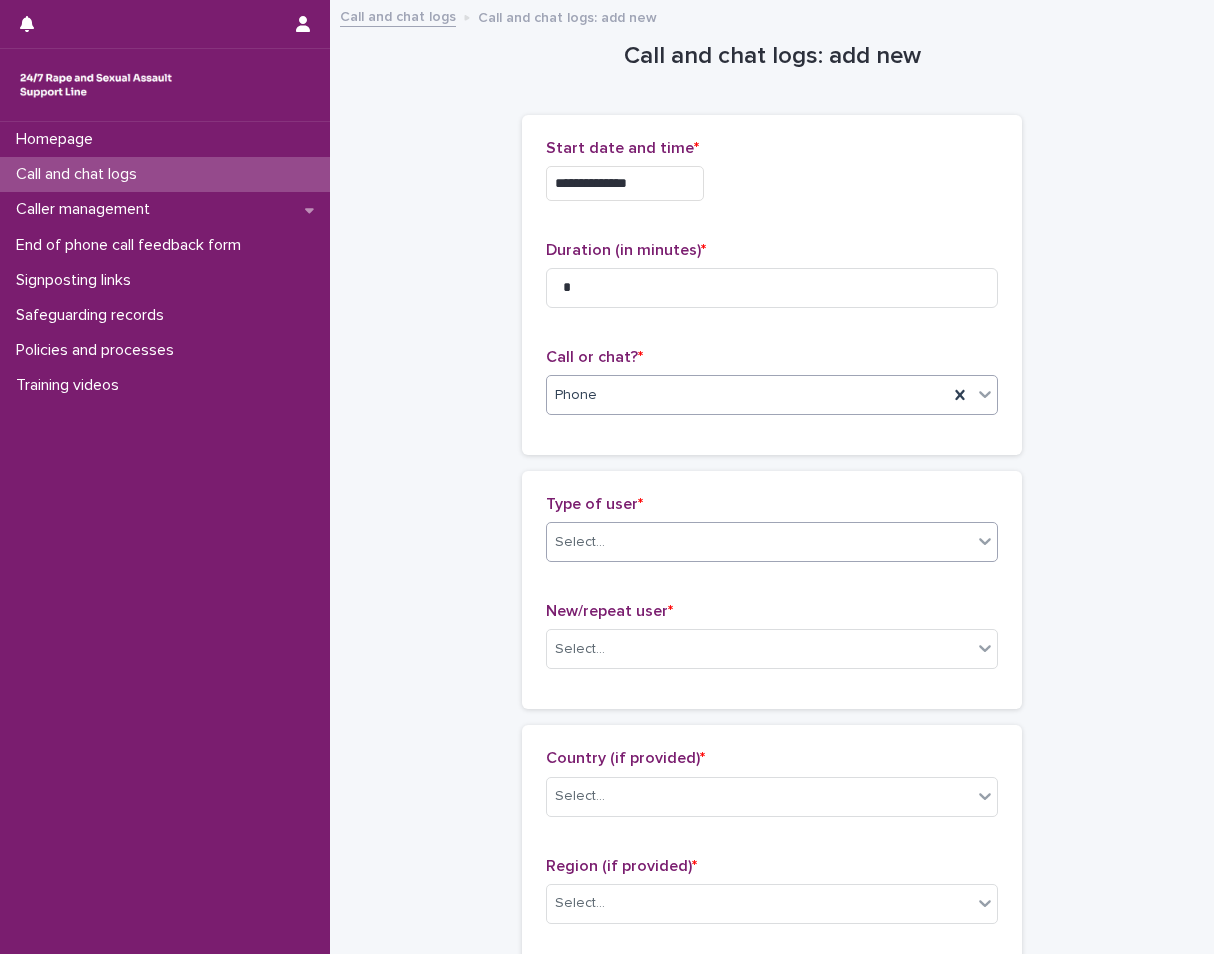 click on "Select..." at bounding box center [759, 542] 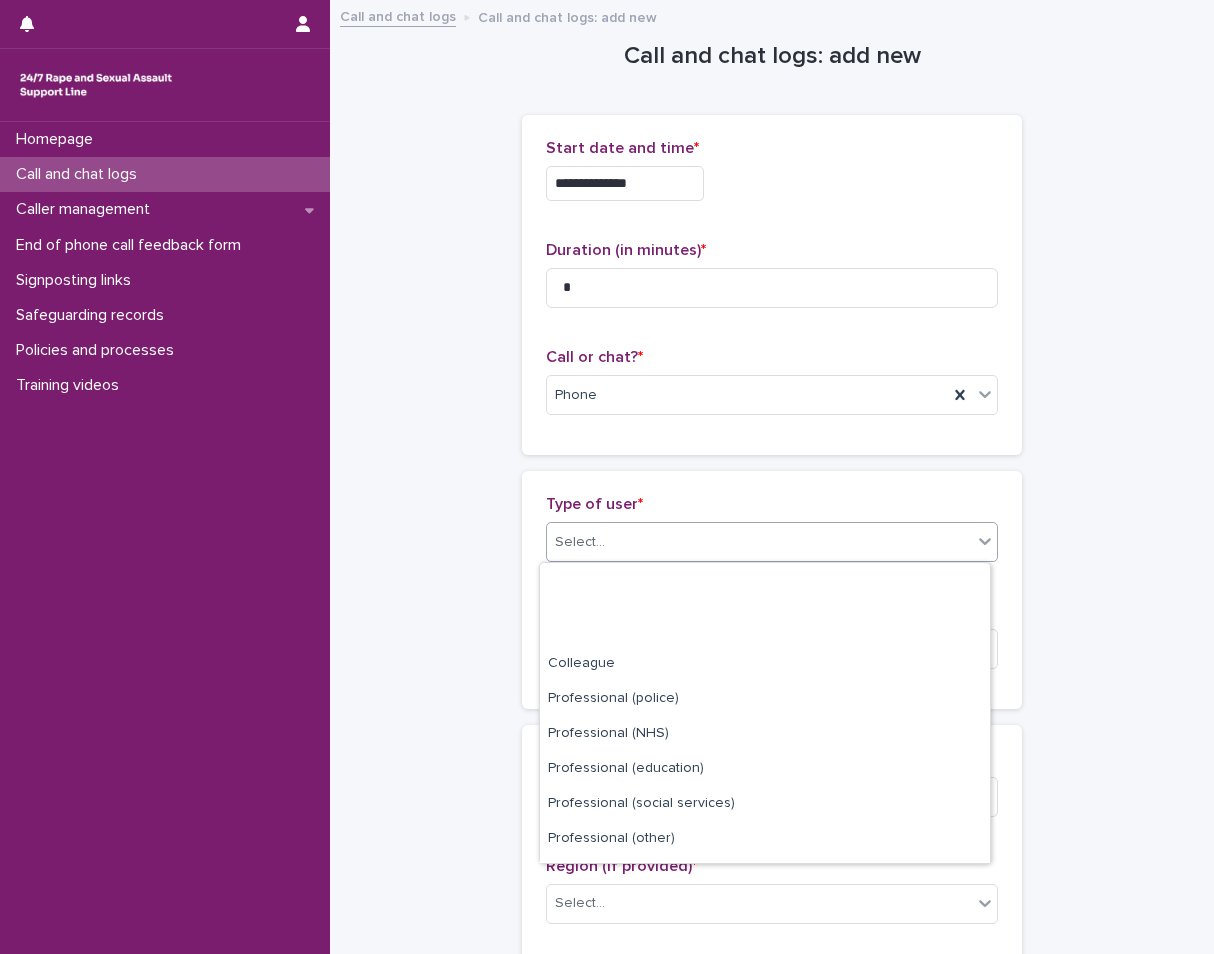 scroll, scrollTop: 225, scrollLeft: 0, axis: vertical 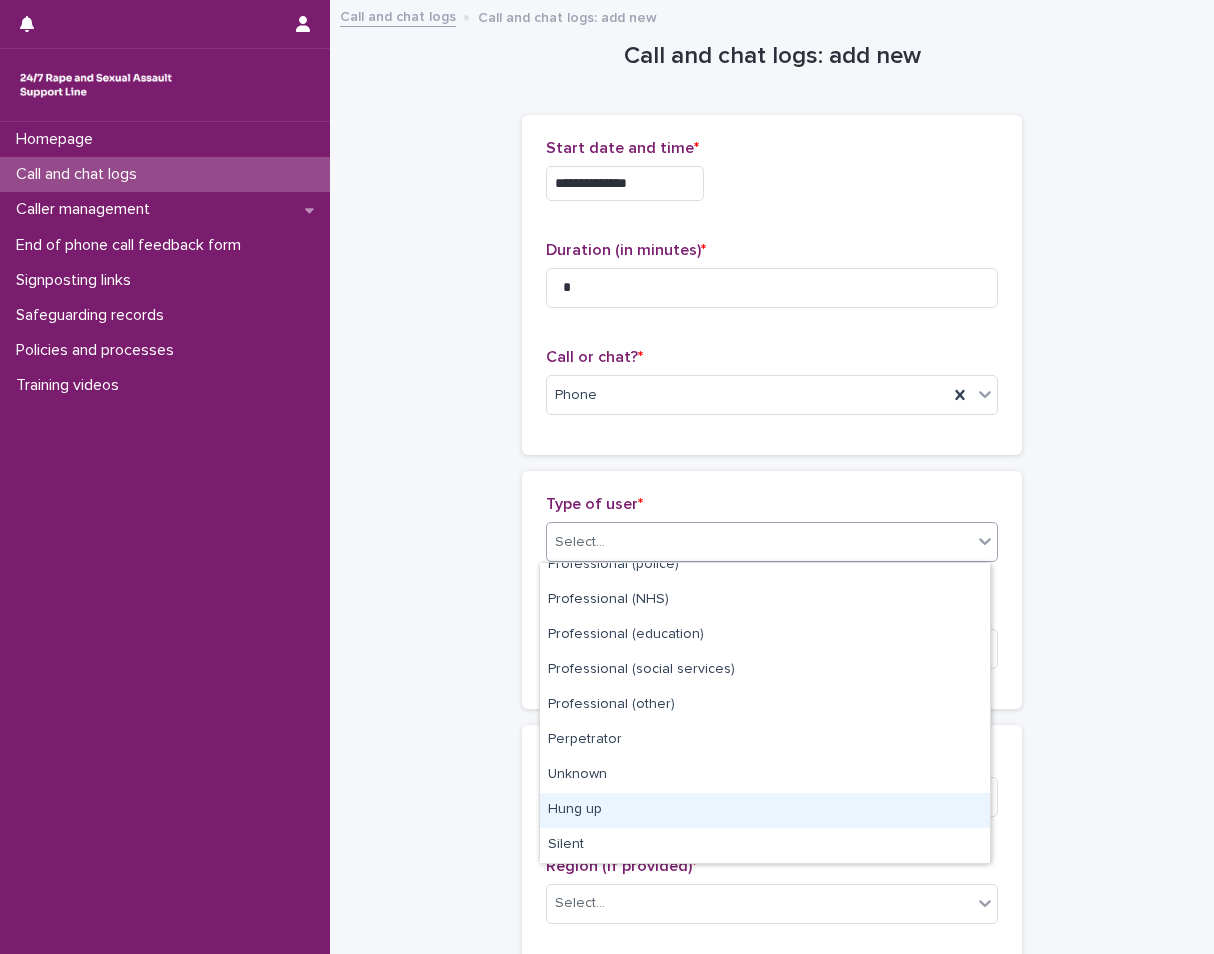 click on "Hung up" at bounding box center (765, 810) 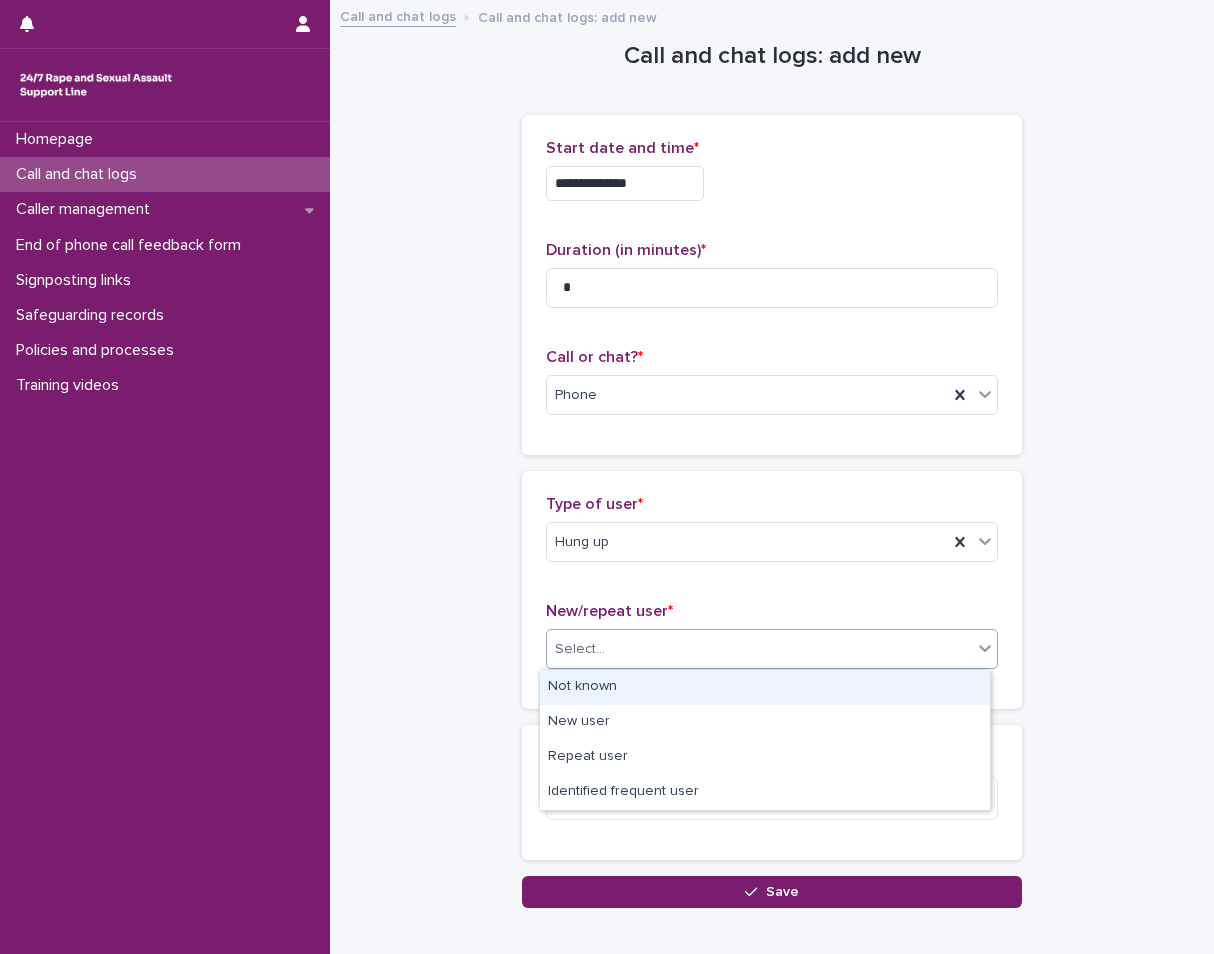 click on "Select..." at bounding box center [759, 649] 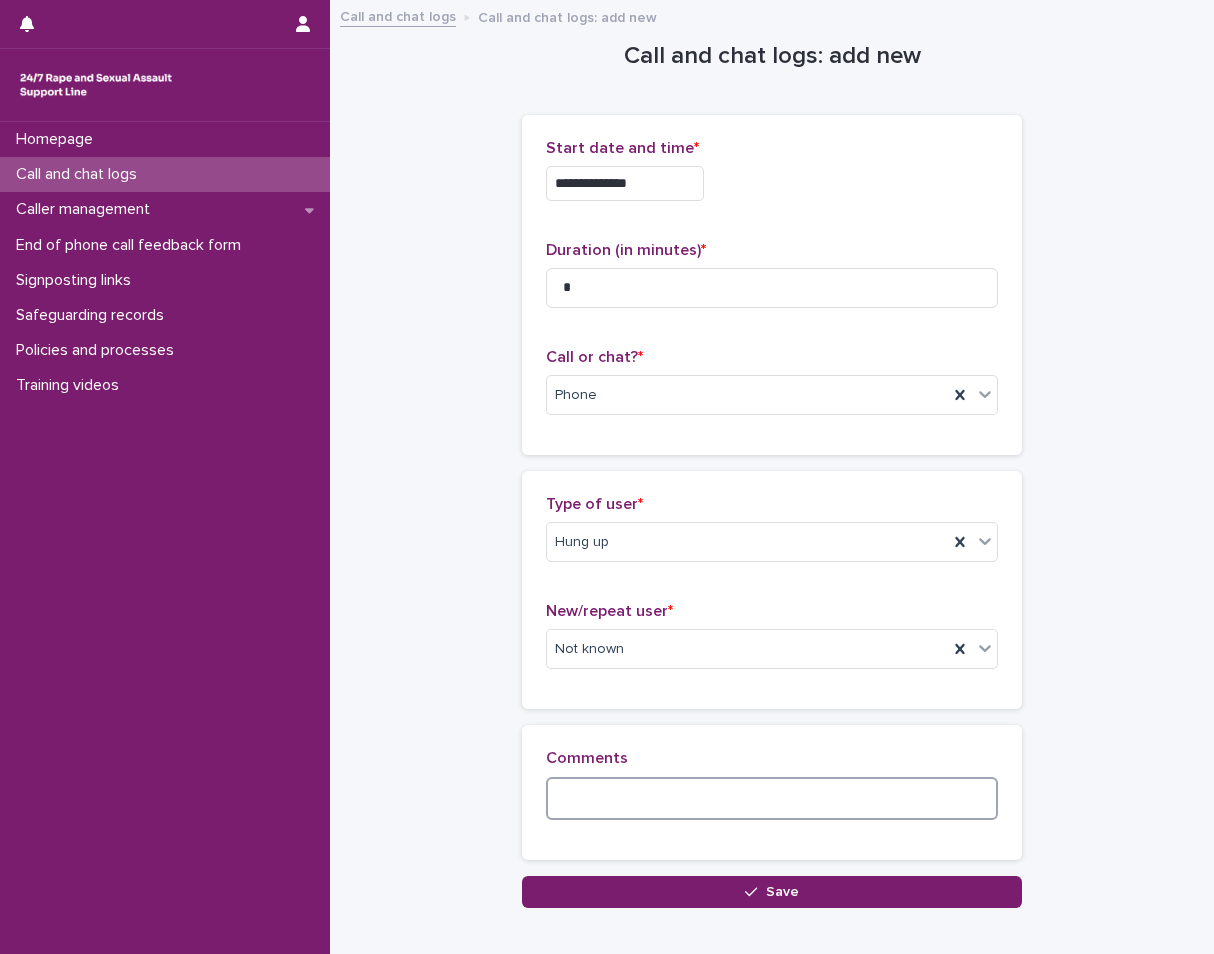 click at bounding box center [772, 798] 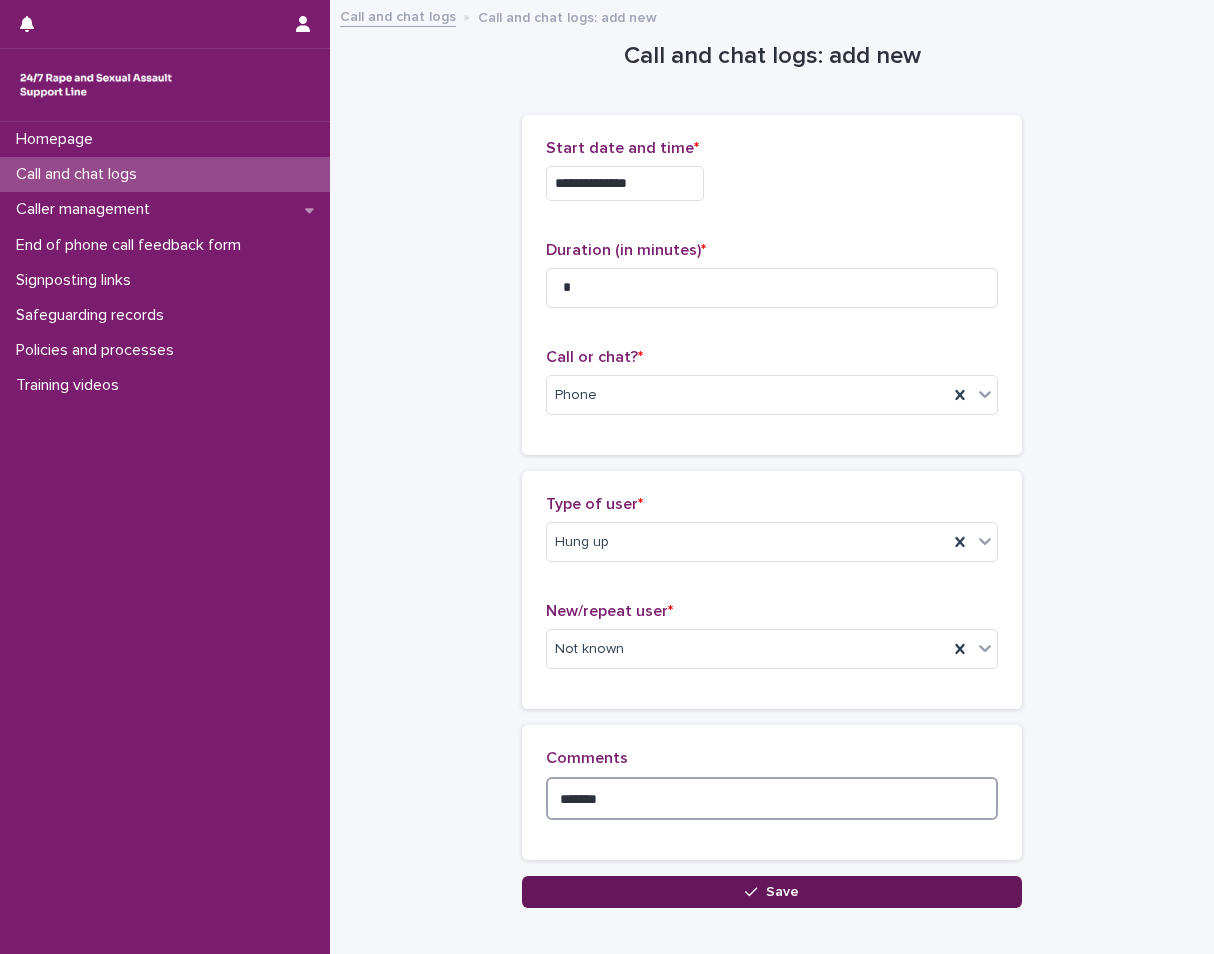 type on "*******" 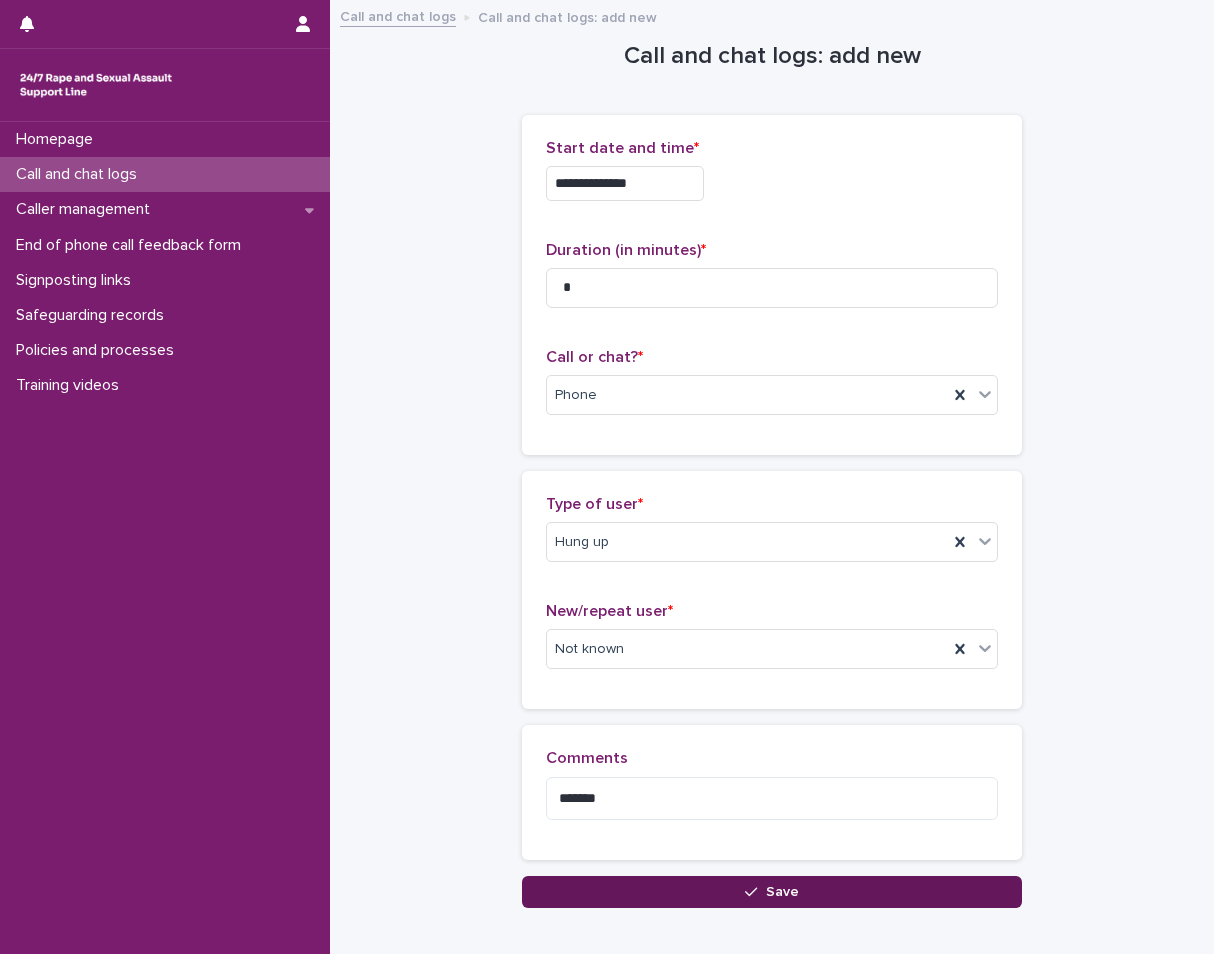 click on "Save" at bounding box center (772, 892) 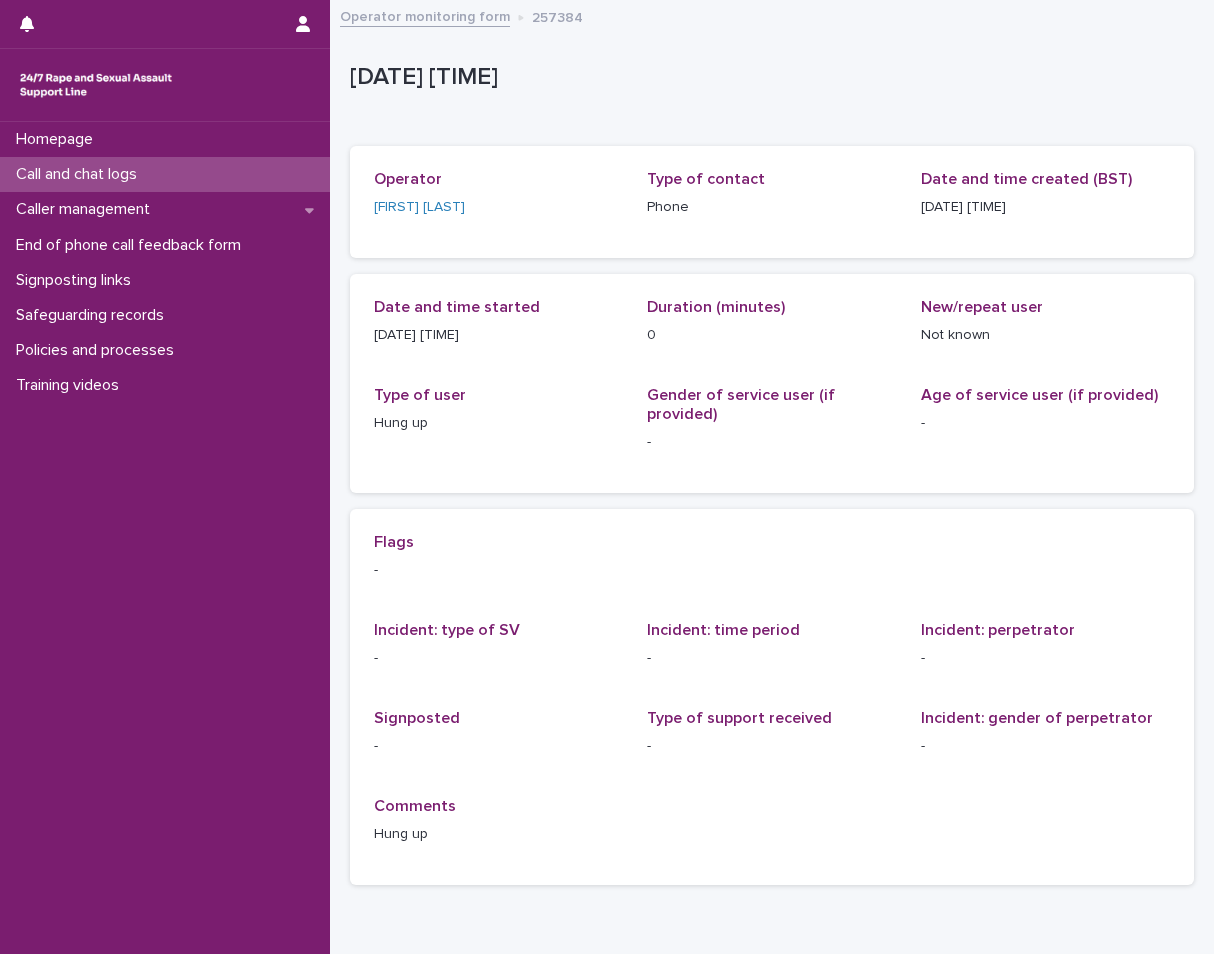 click on "Call and chat logs" at bounding box center (80, 174) 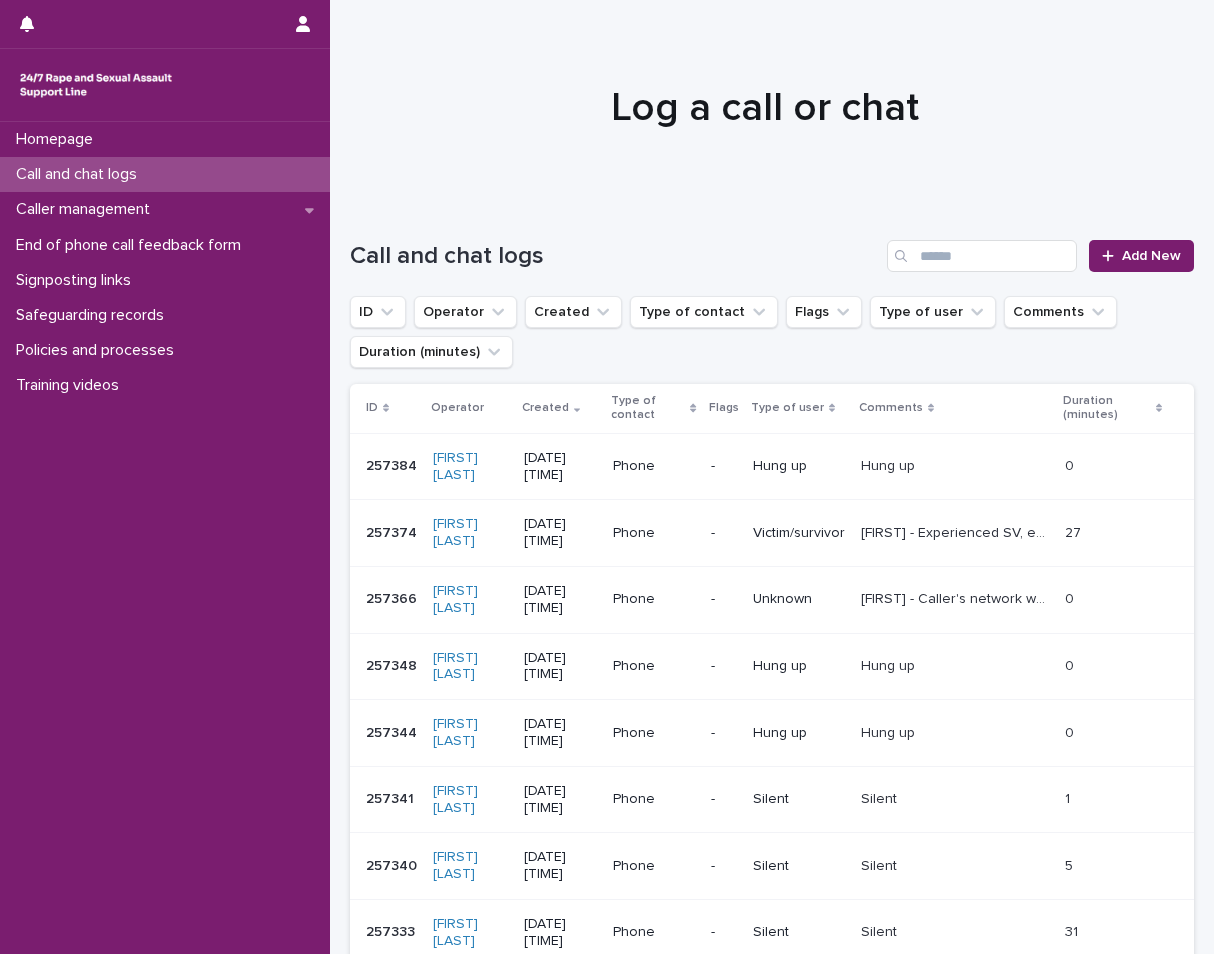 click on "Call and chat logs" at bounding box center (80, 174) 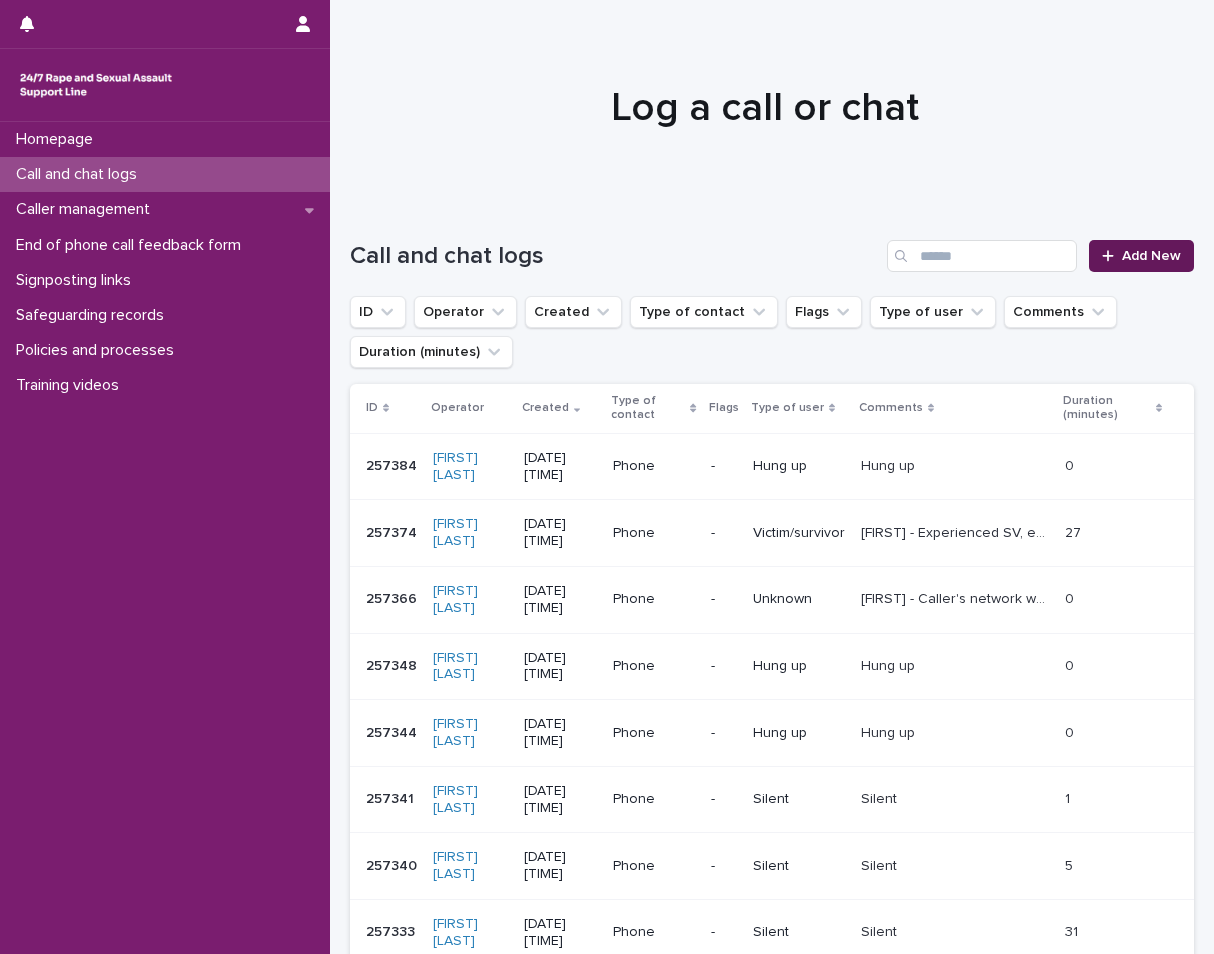 click 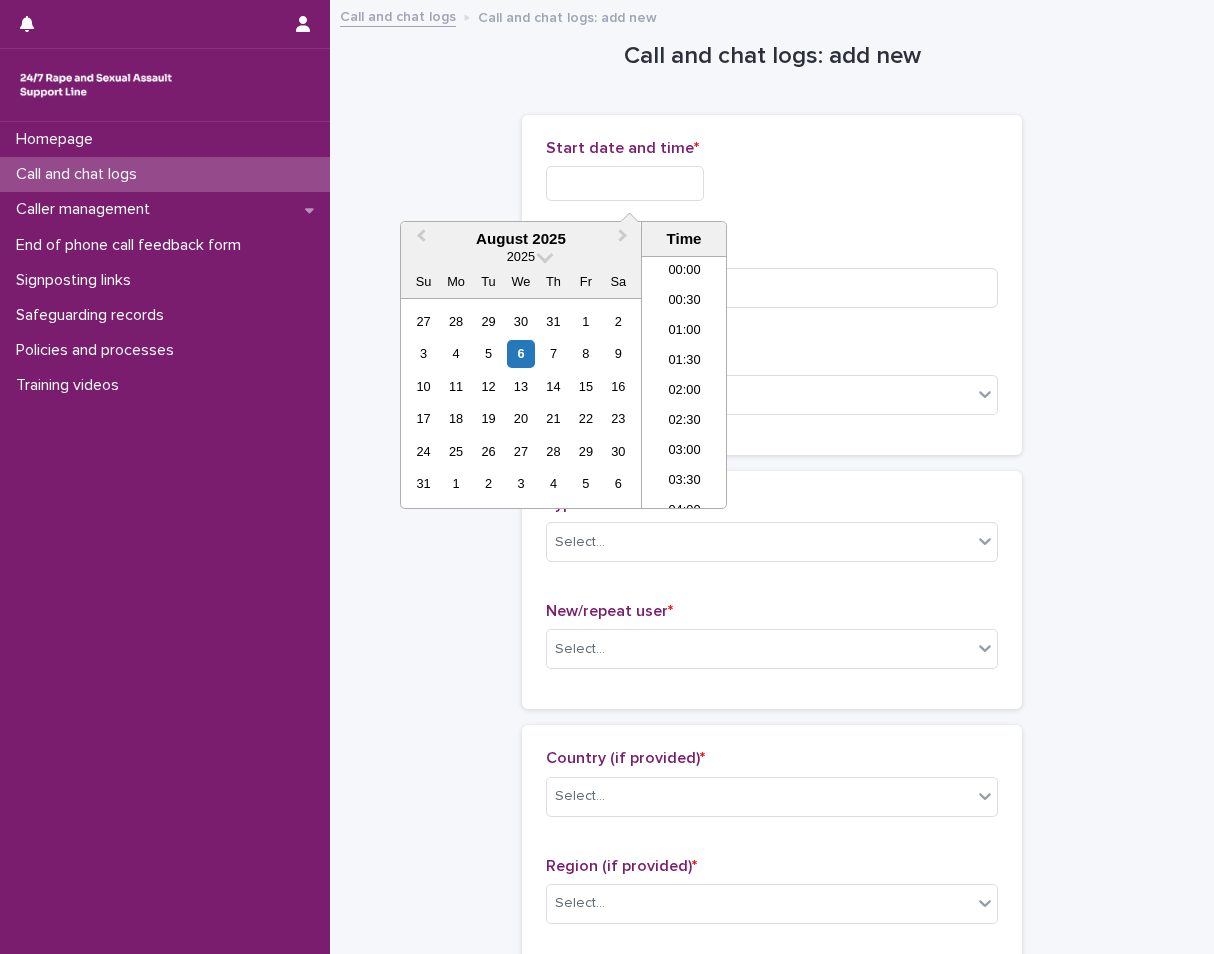 scroll, scrollTop: 730, scrollLeft: 0, axis: vertical 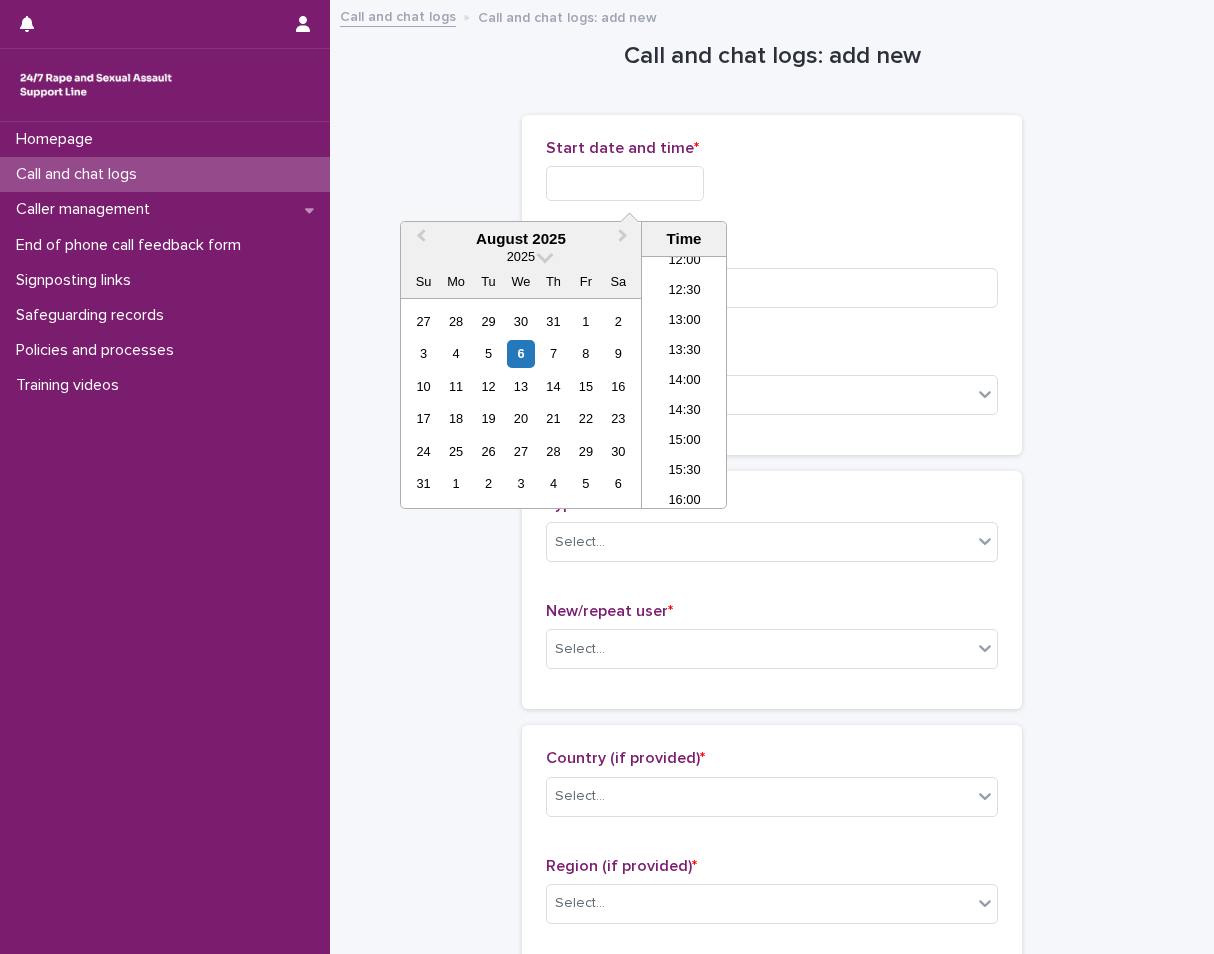 click at bounding box center [625, 183] 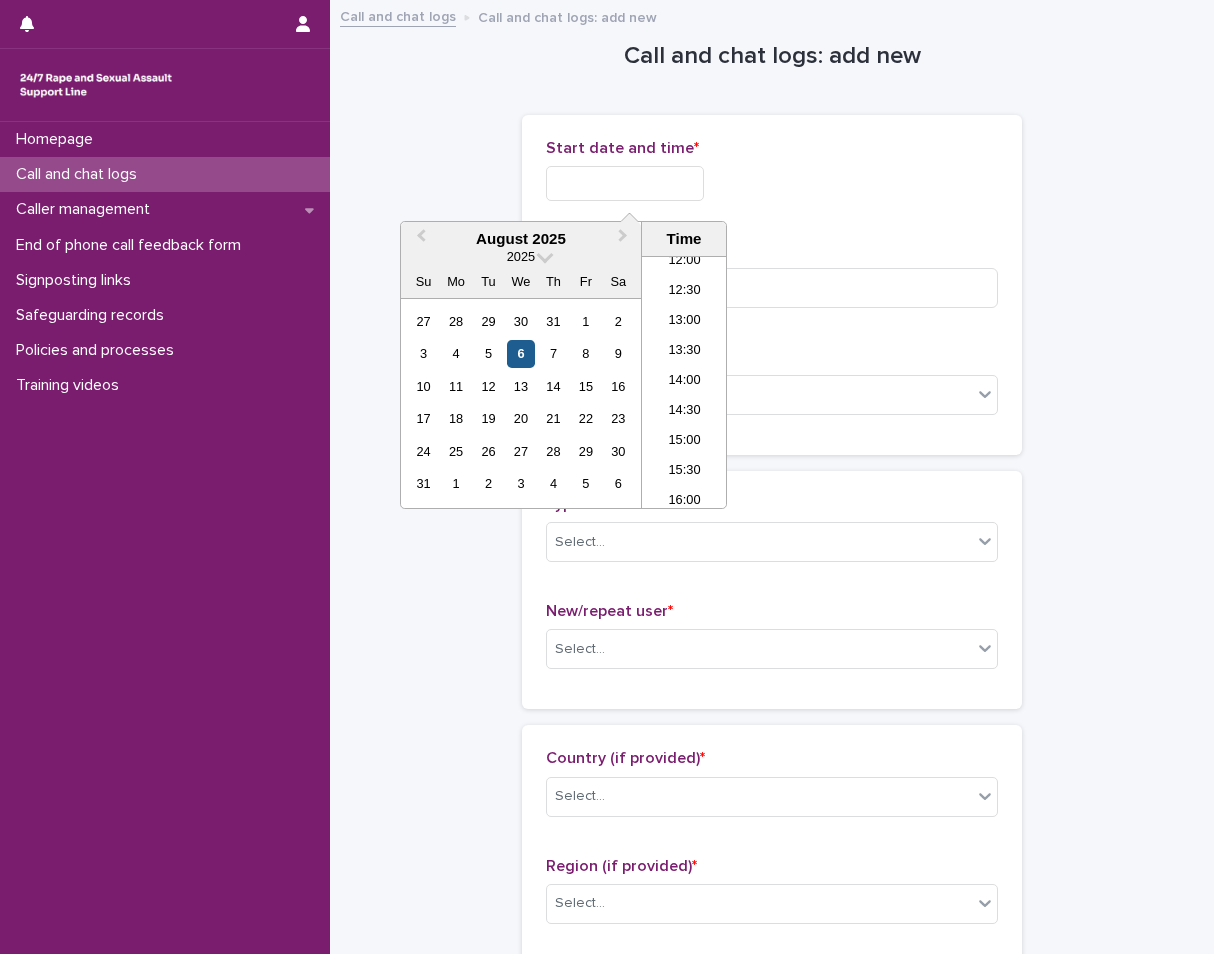 click on "6" at bounding box center [520, 353] 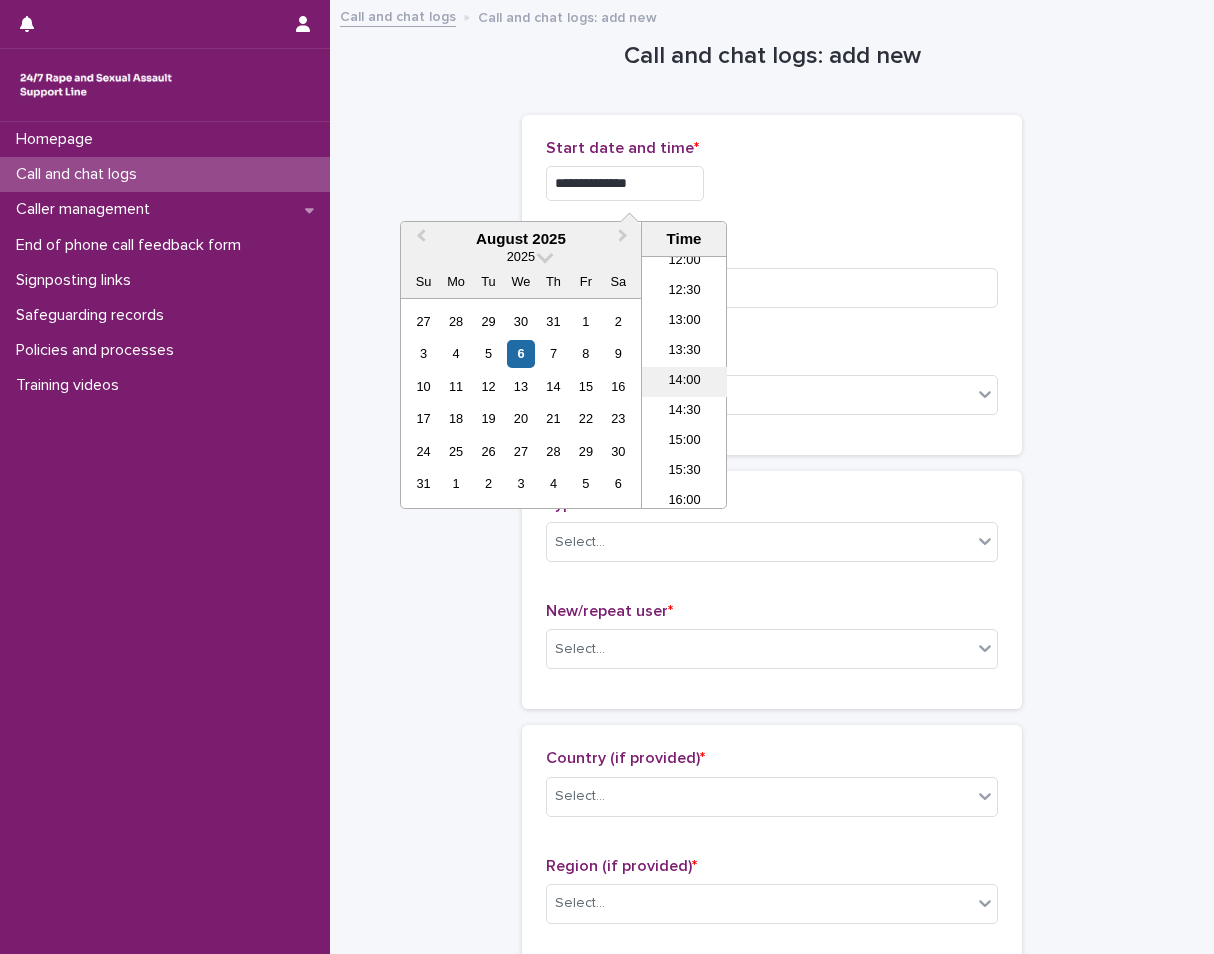 click on "14:00" at bounding box center [684, 382] 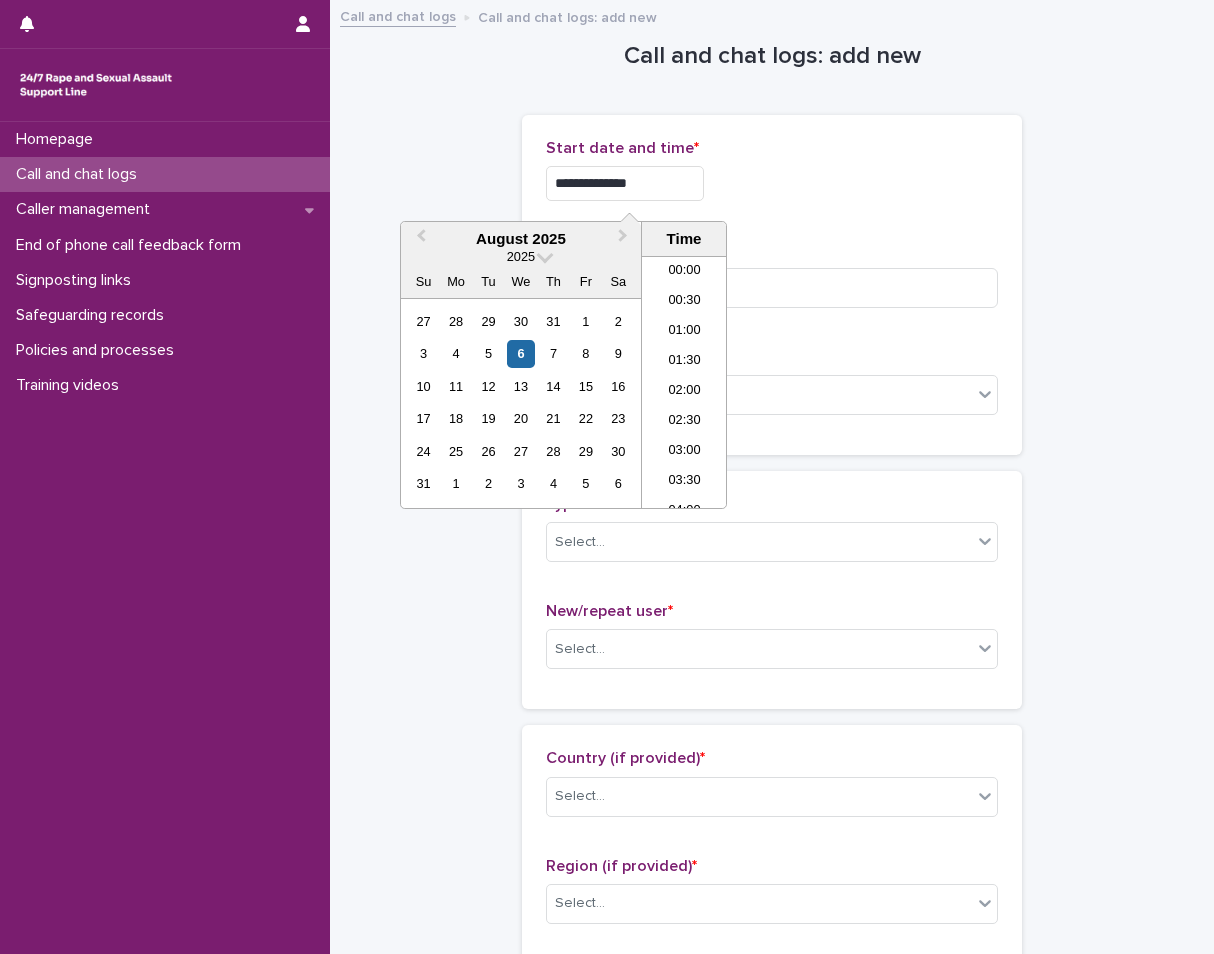 click on "**********" at bounding box center (625, 183) 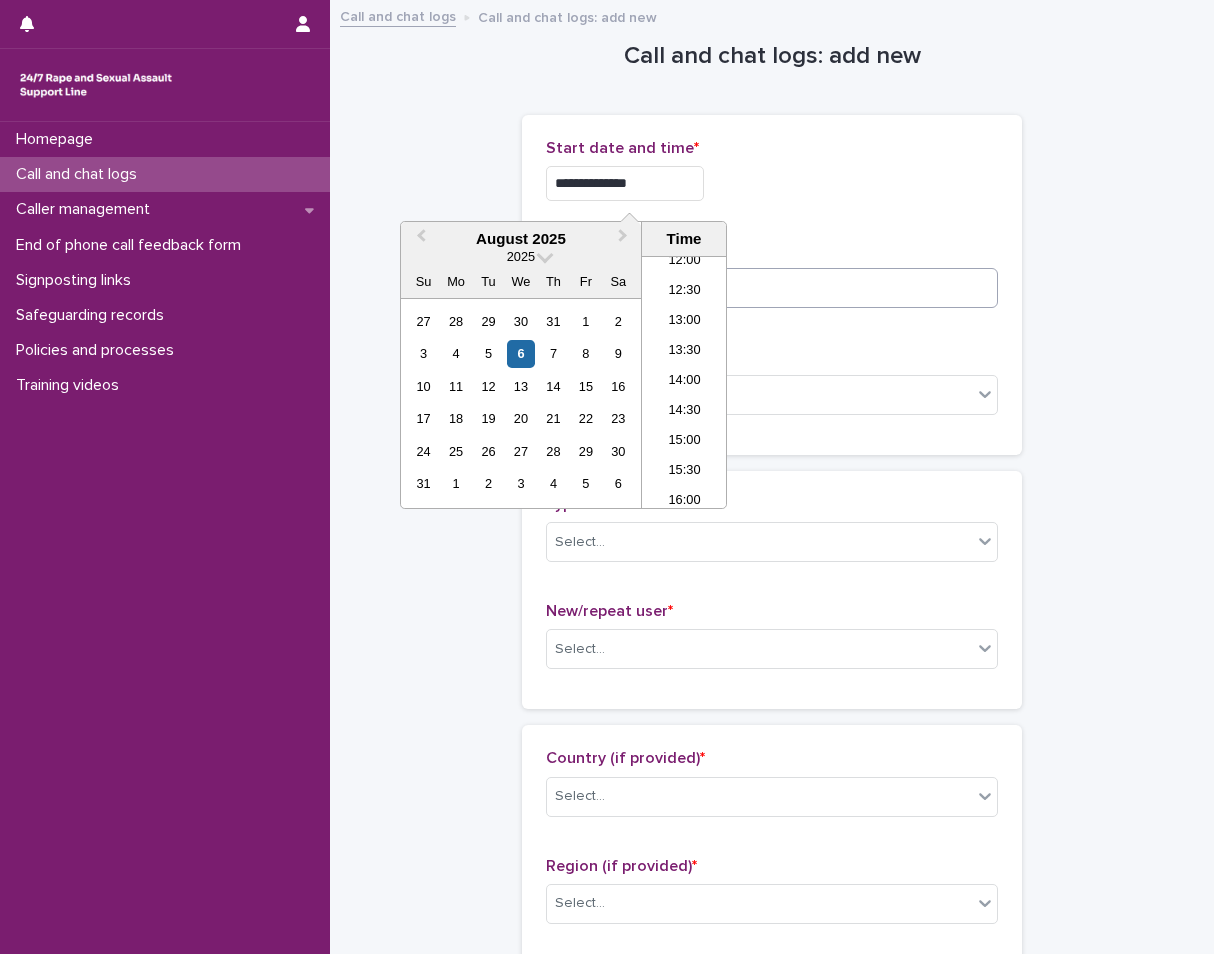 type on "**********" 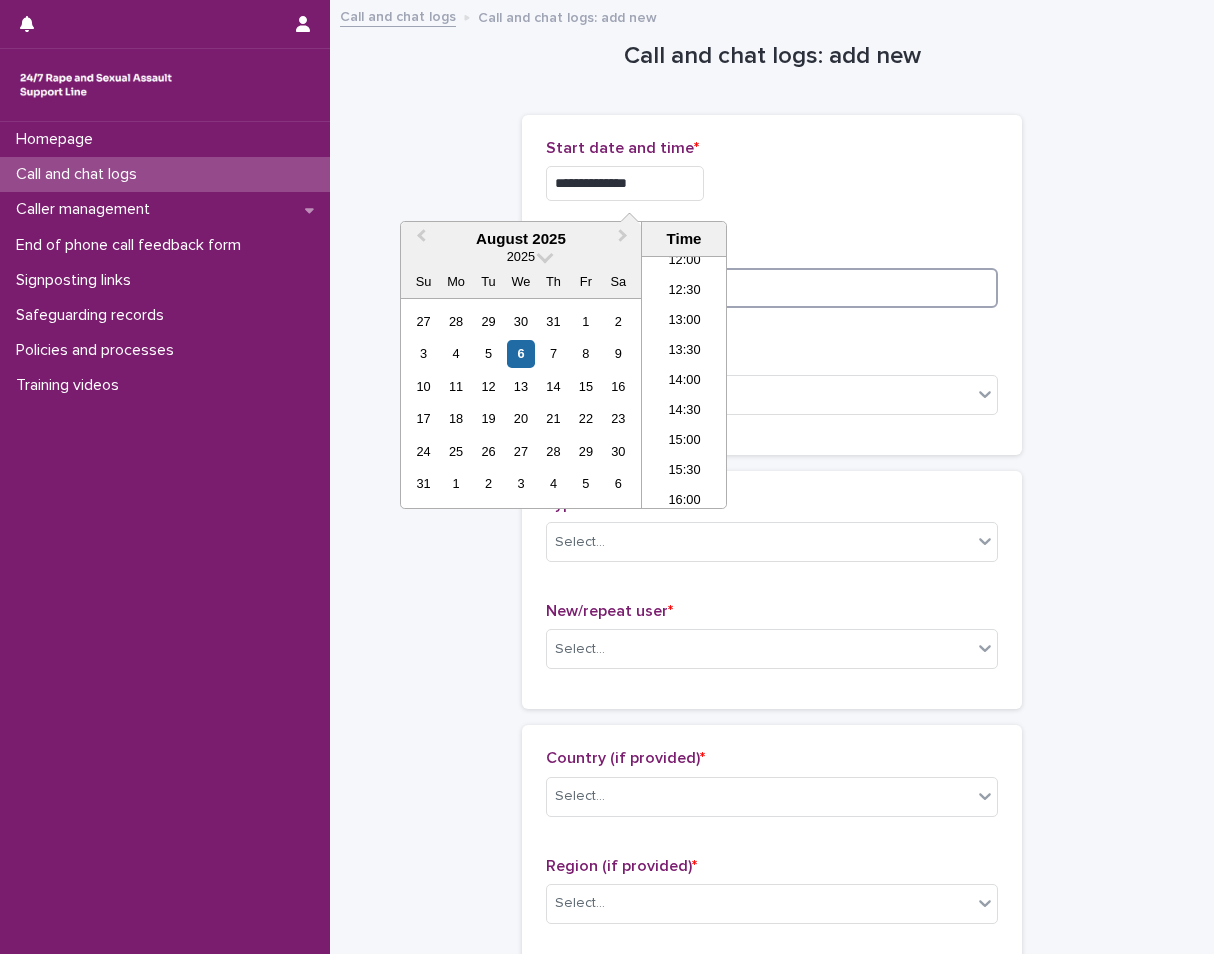 click at bounding box center (772, 288) 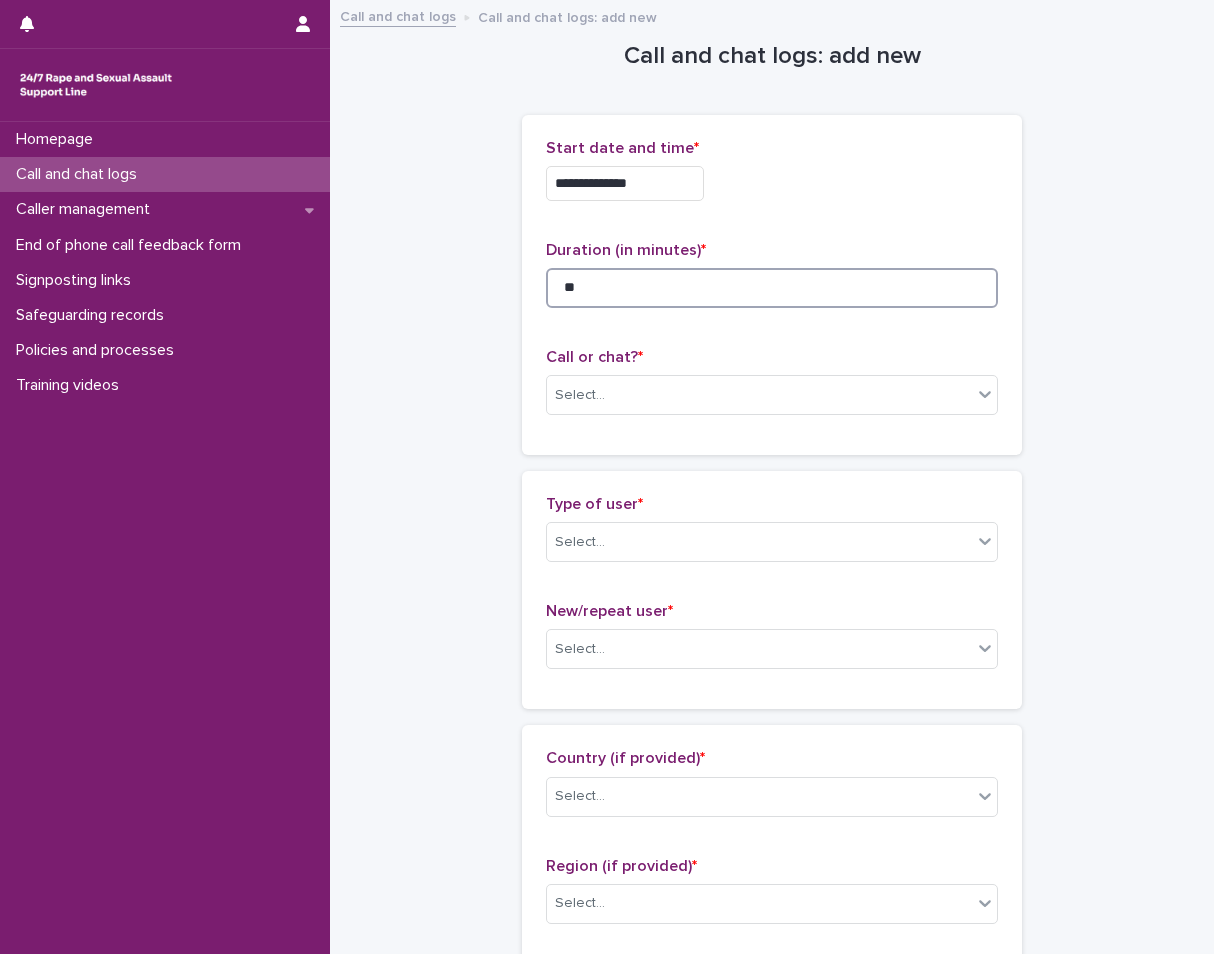 type on "*" 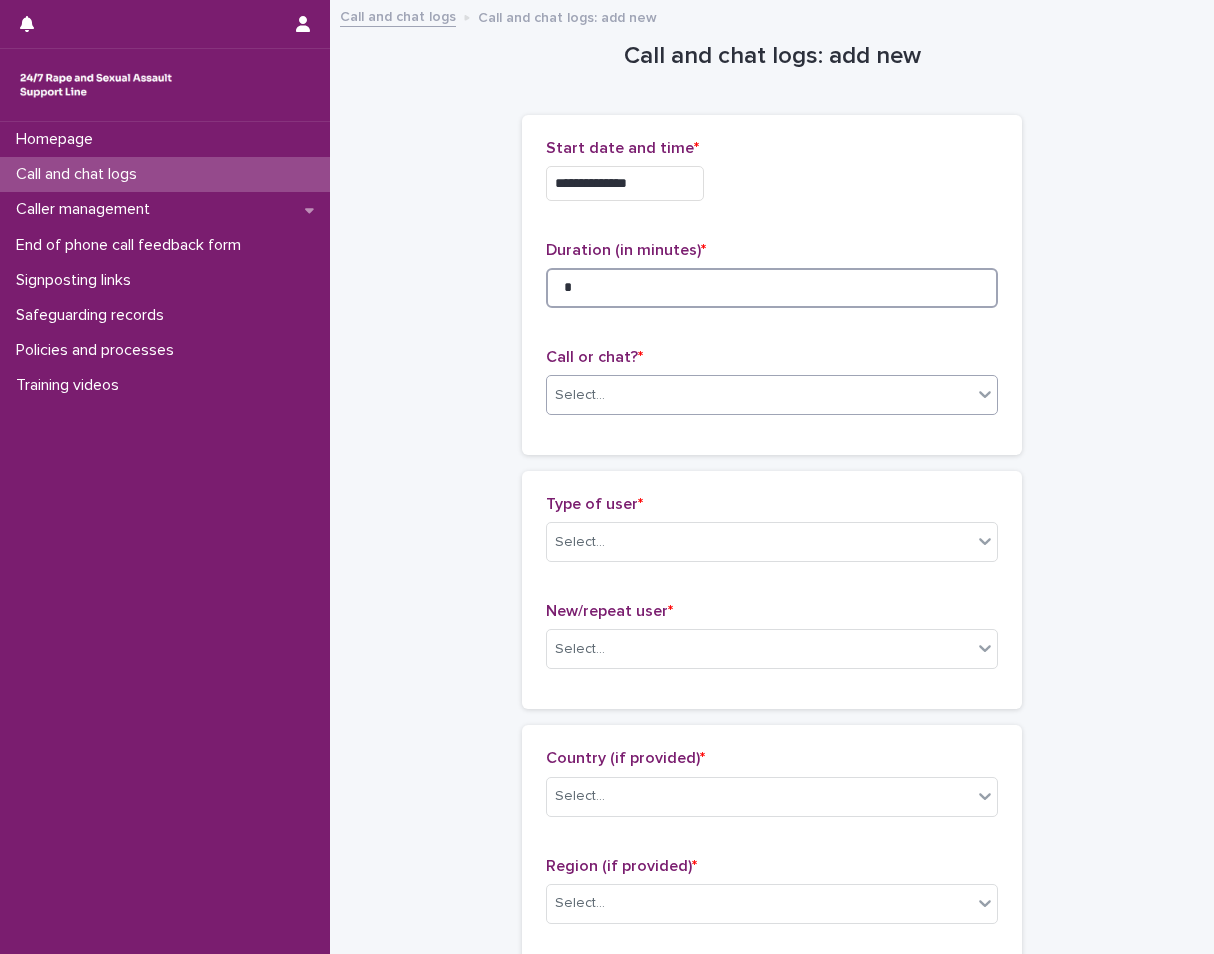 type on "*" 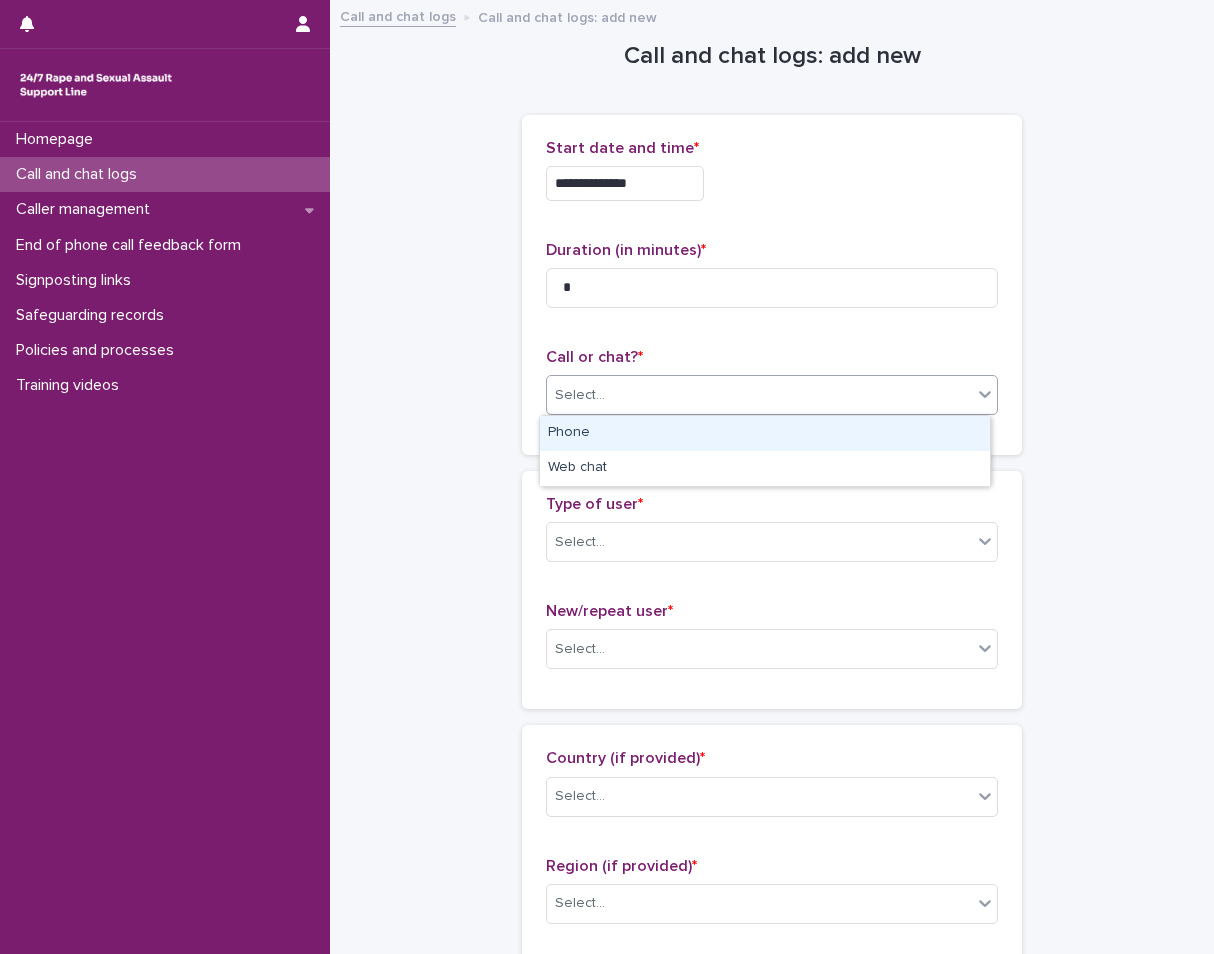 click on "Select..." at bounding box center (759, 395) 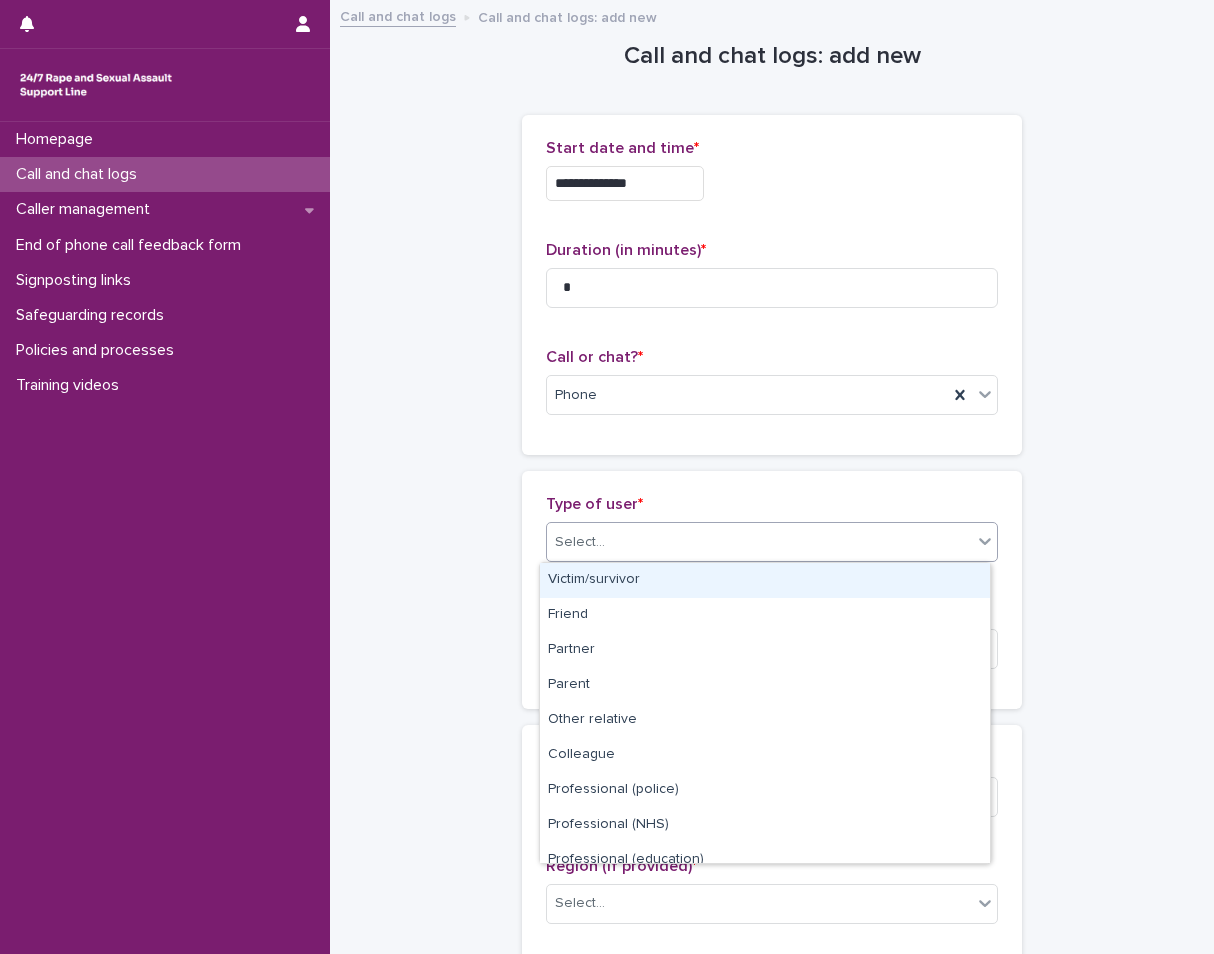 click on "**********" at bounding box center [607, 477] 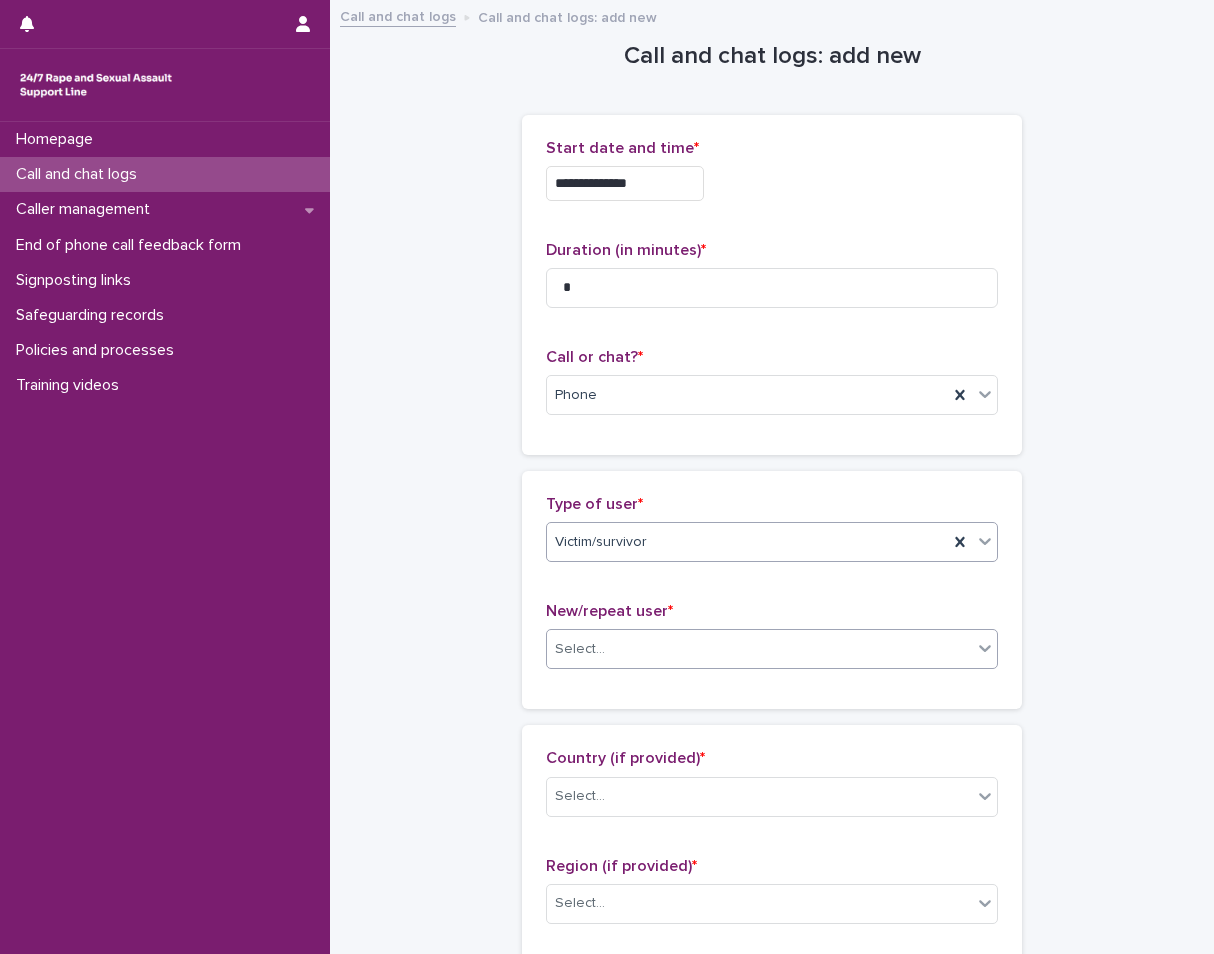 click on "Select..." at bounding box center [759, 649] 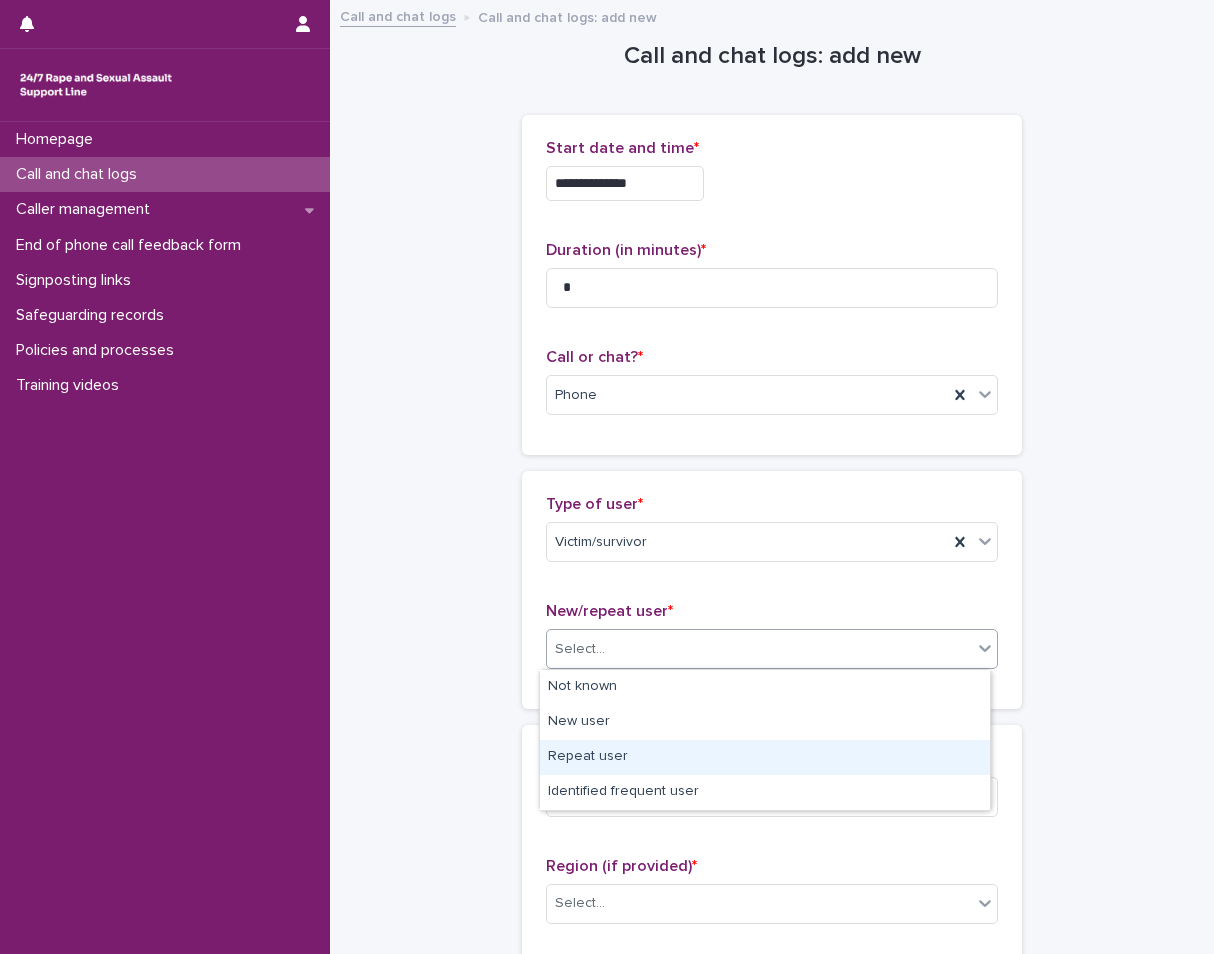 click on "Repeat user" at bounding box center [765, 757] 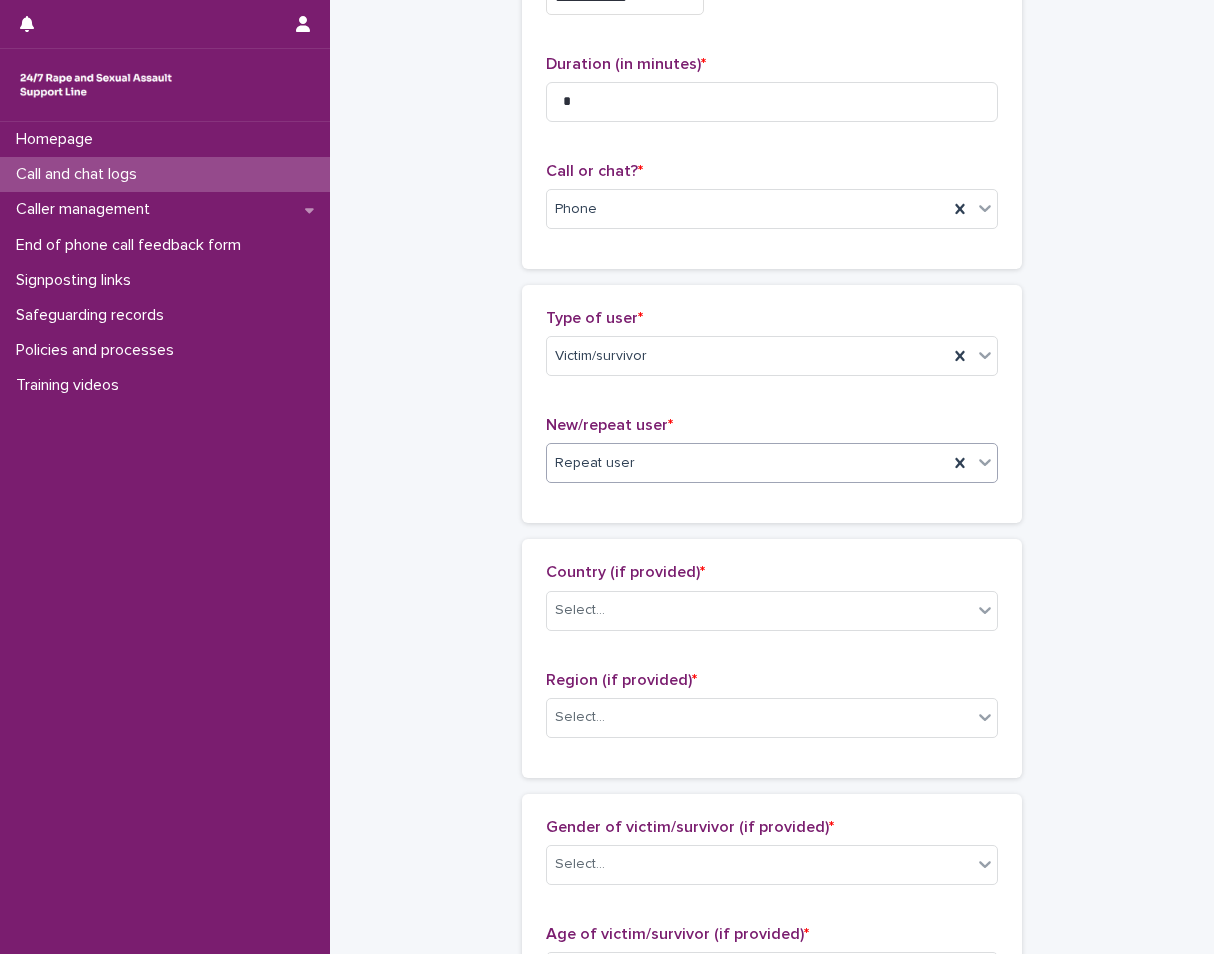 scroll, scrollTop: 200, scrollLeft: 0, axis: vertical 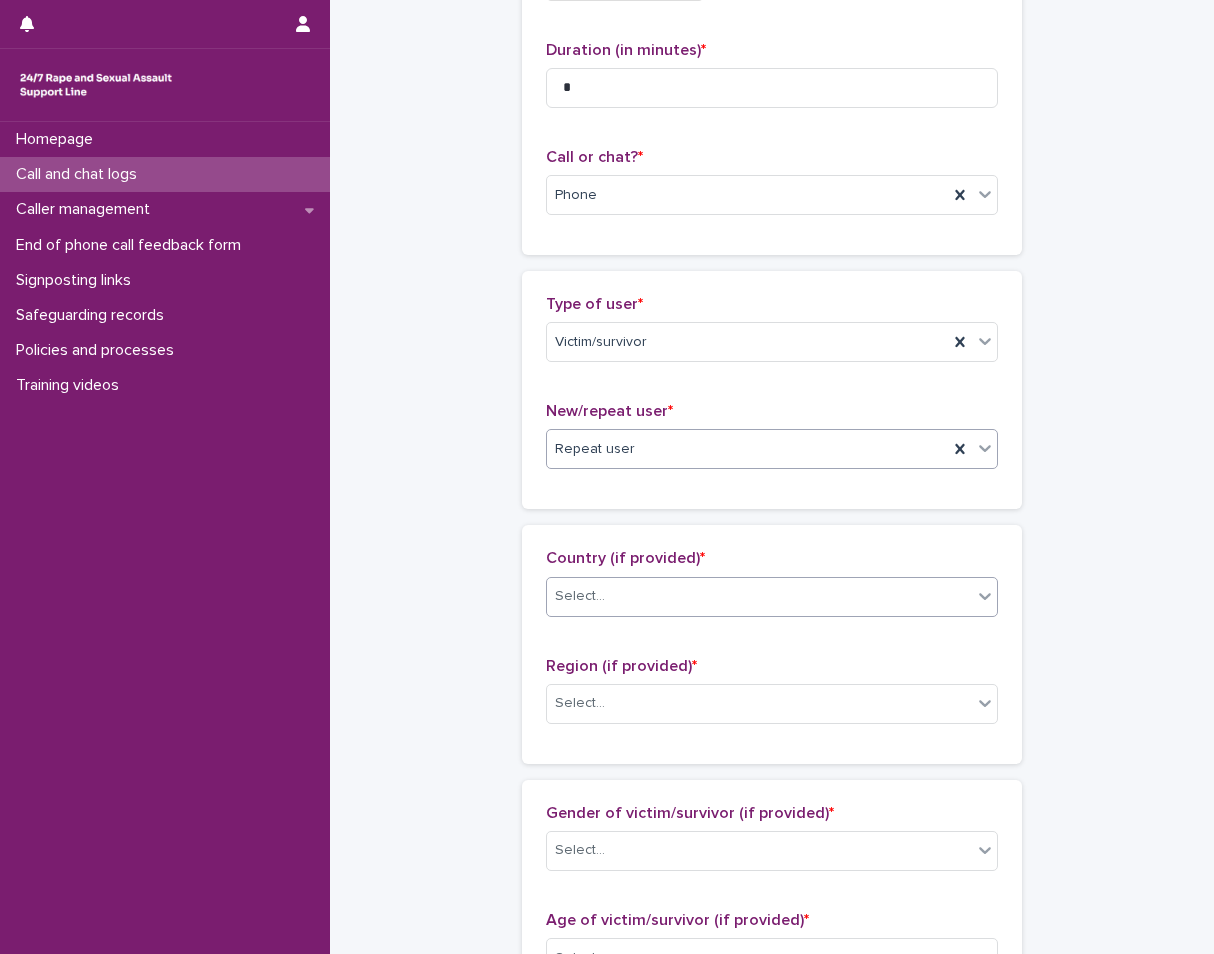 click on "Select..." at bounding box center [580, 596] 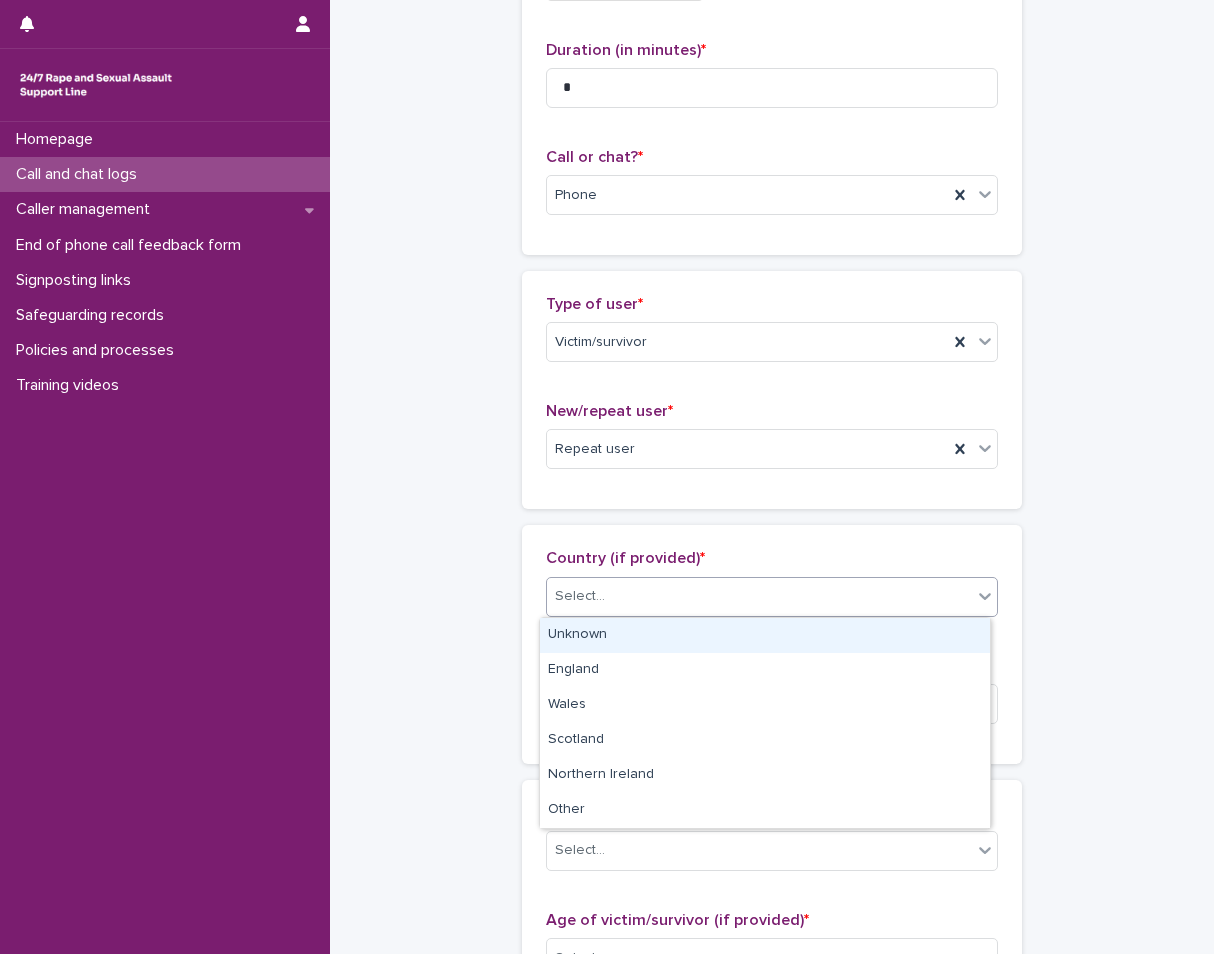 click on "Unknown" at bounding box center (765, 635) 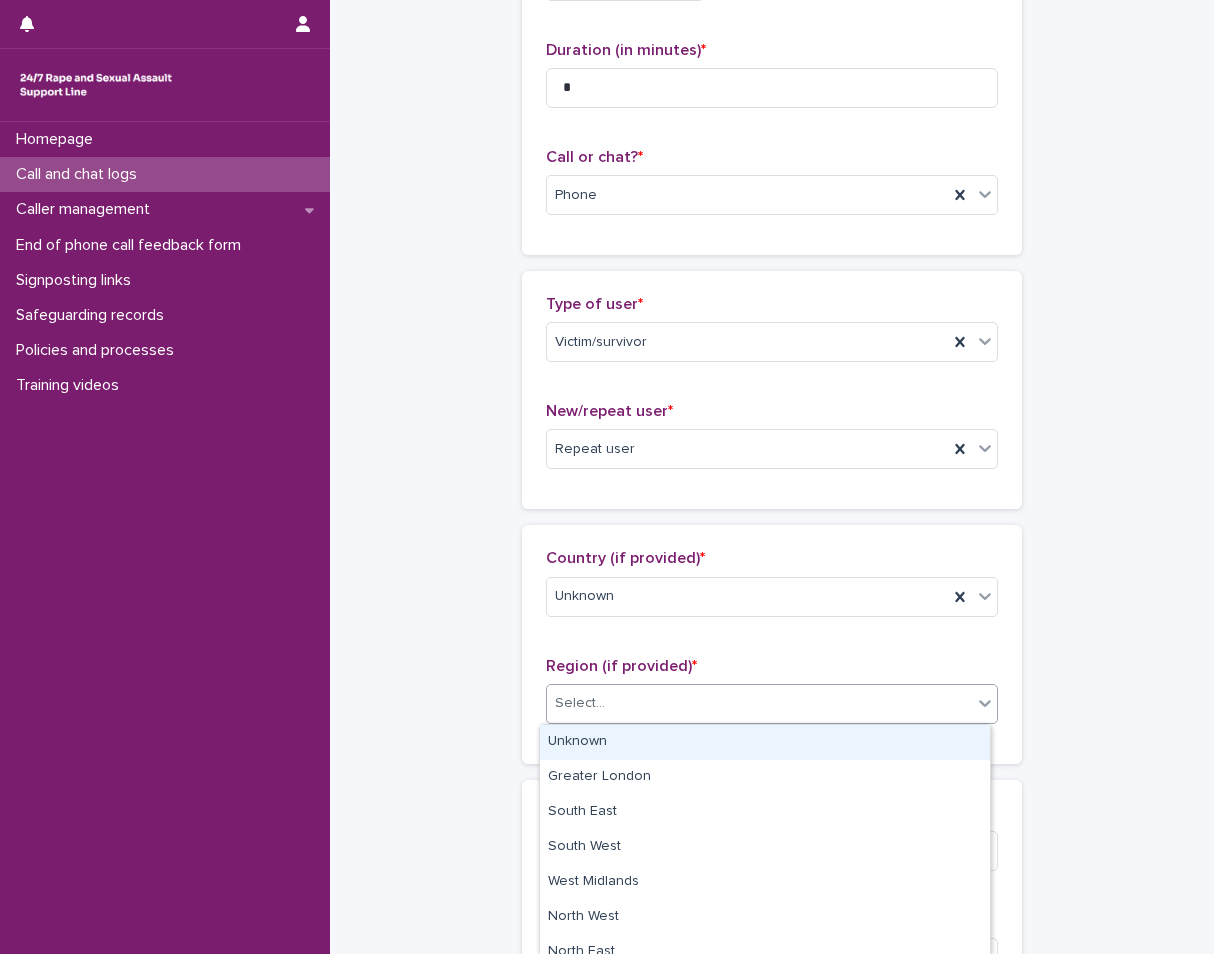 click on "Select..." at bounding box center [580, 703] 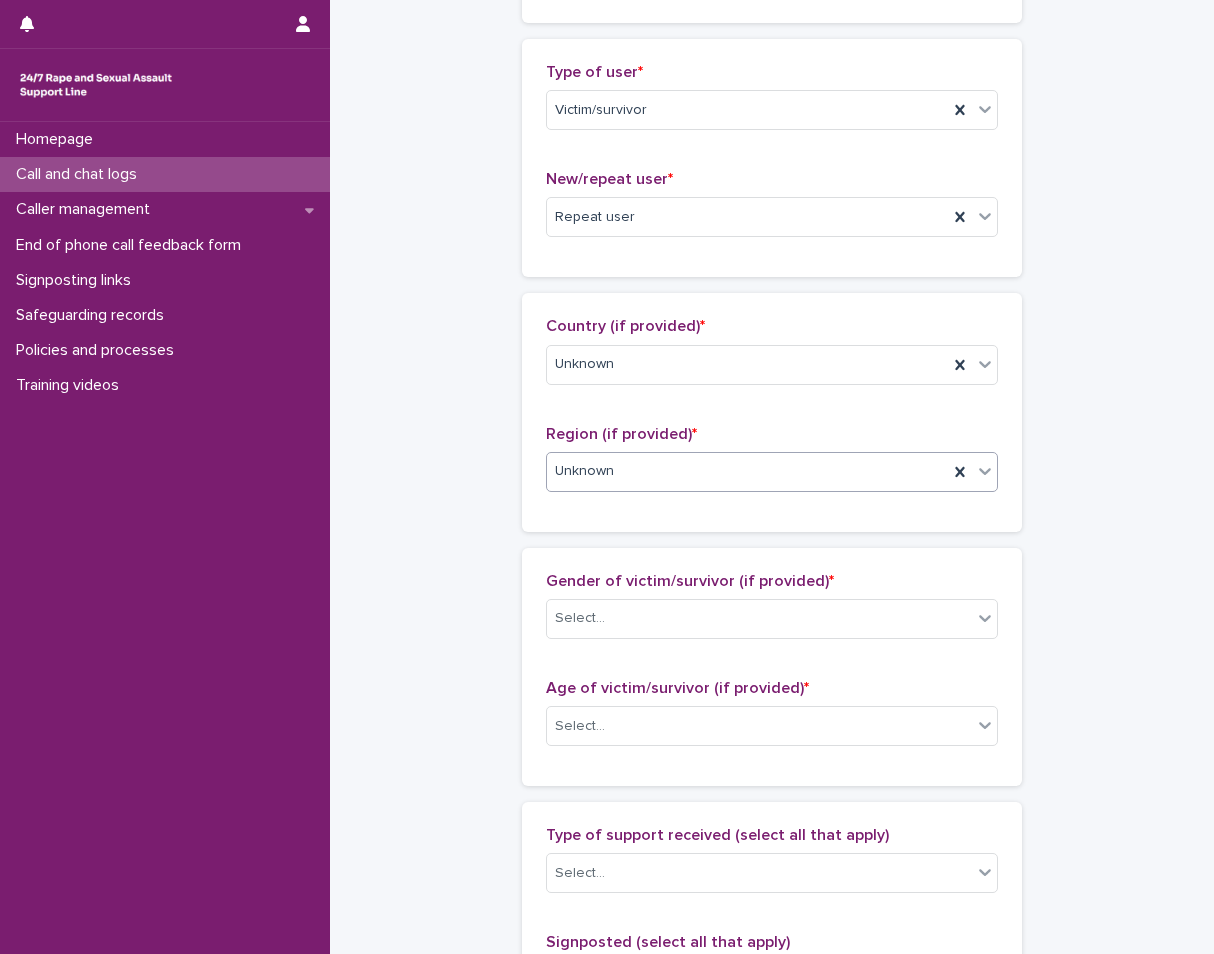 scroll, scrollTop: 600, scrollLeft: 0, axis: vertical 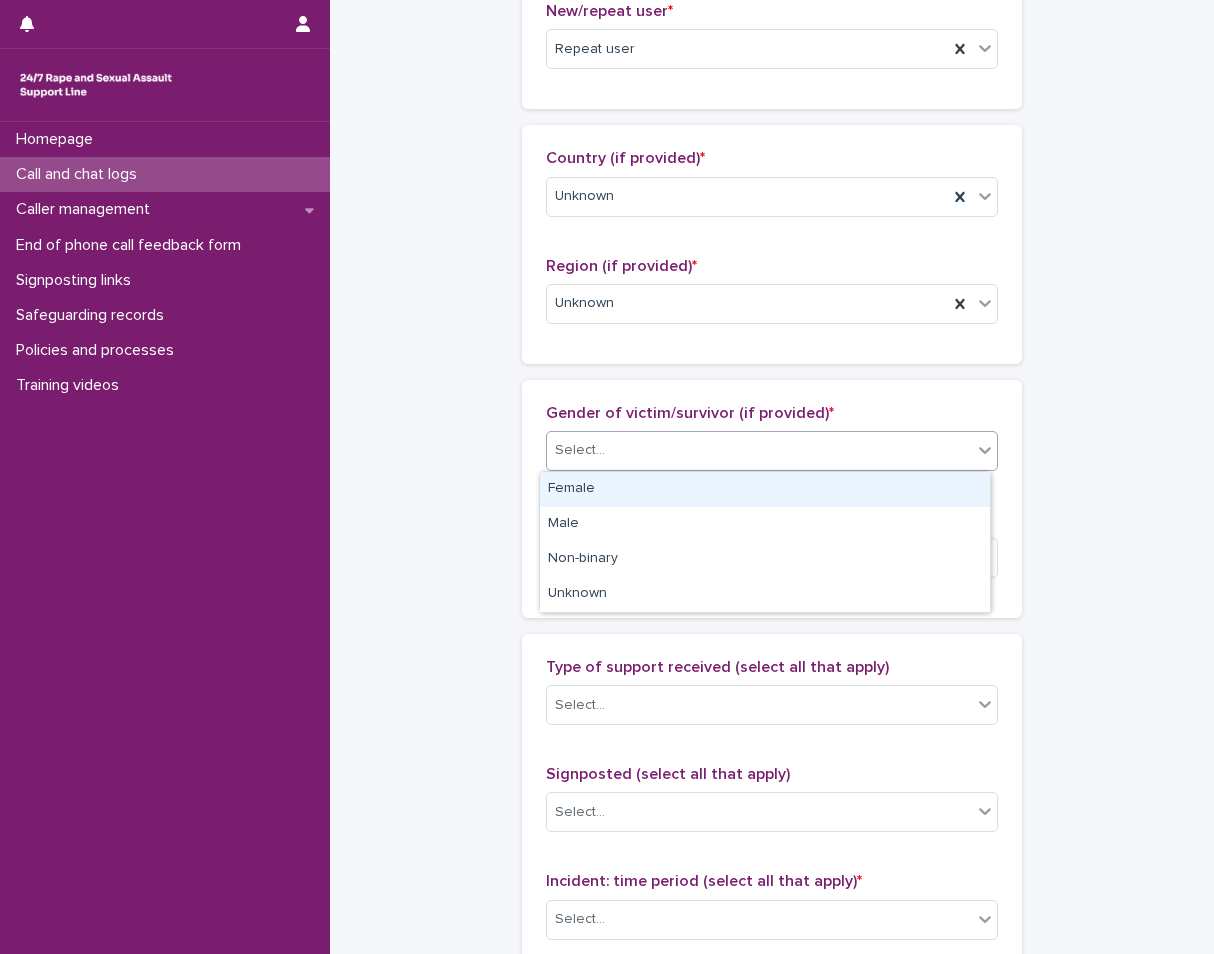 click on "Select..." at bounding box center [759, 450] 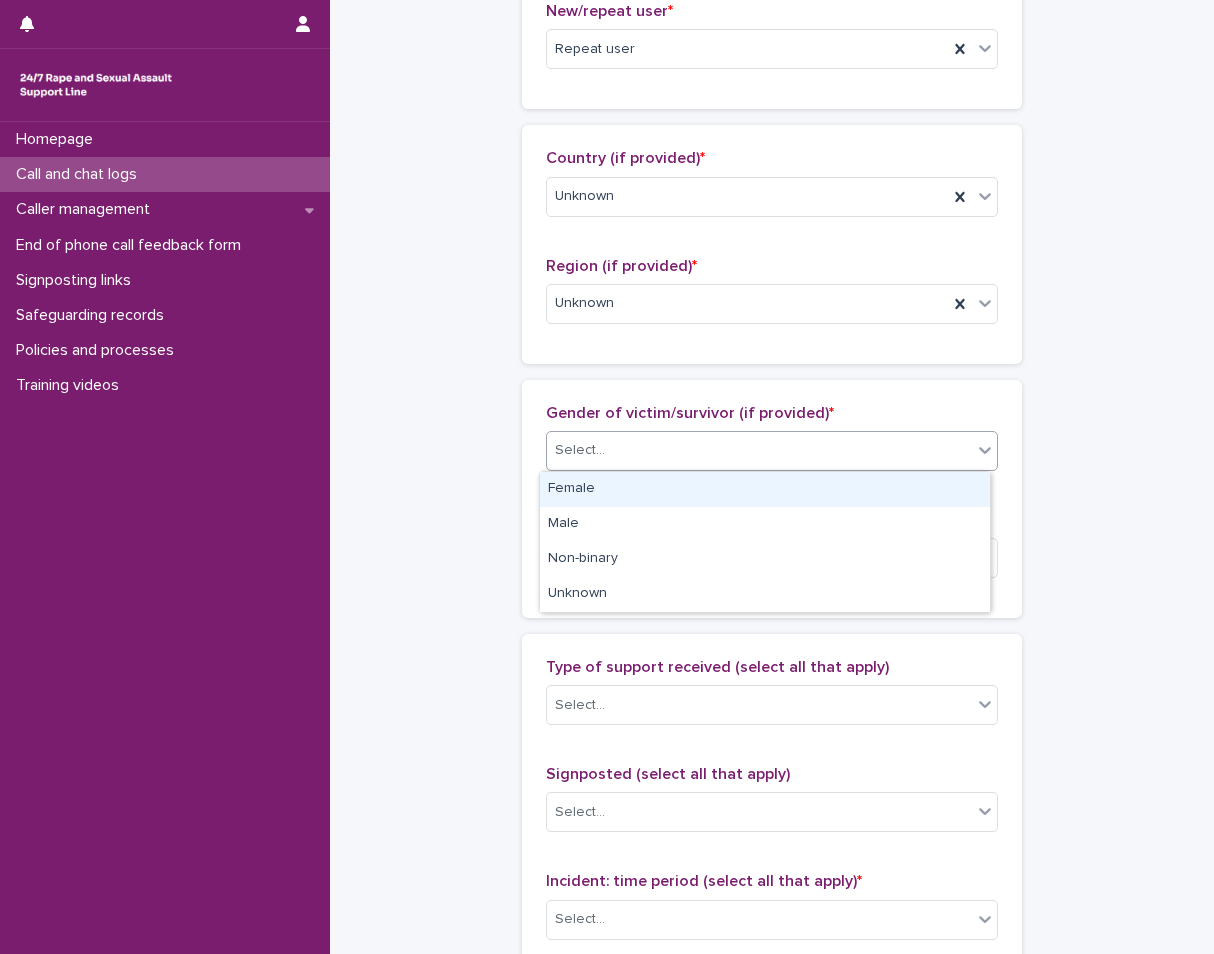 click on "Female" at bounding box center [765, 489] 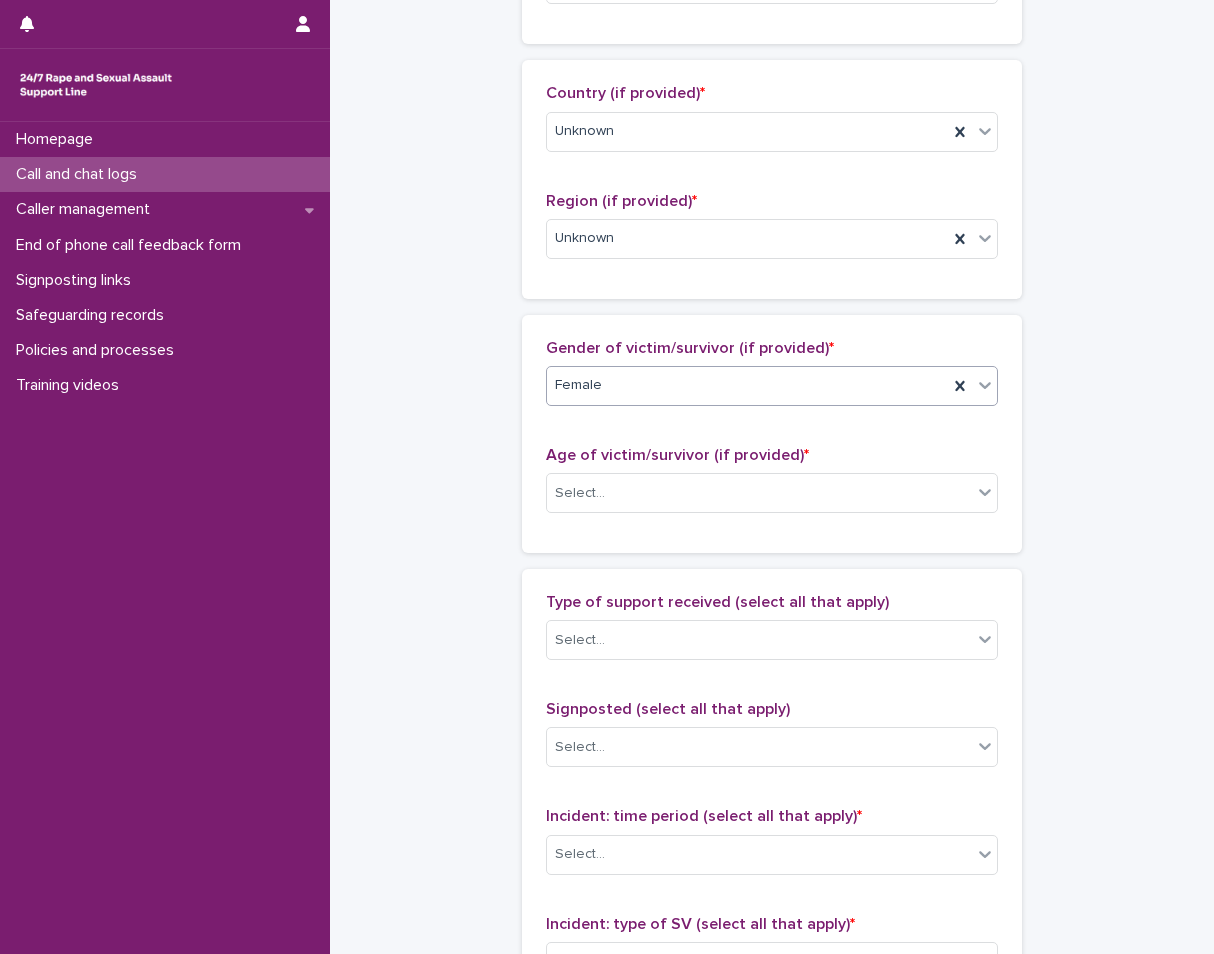 scroll, scrollTop: 700, scrollLeft: 0, axis: vertical 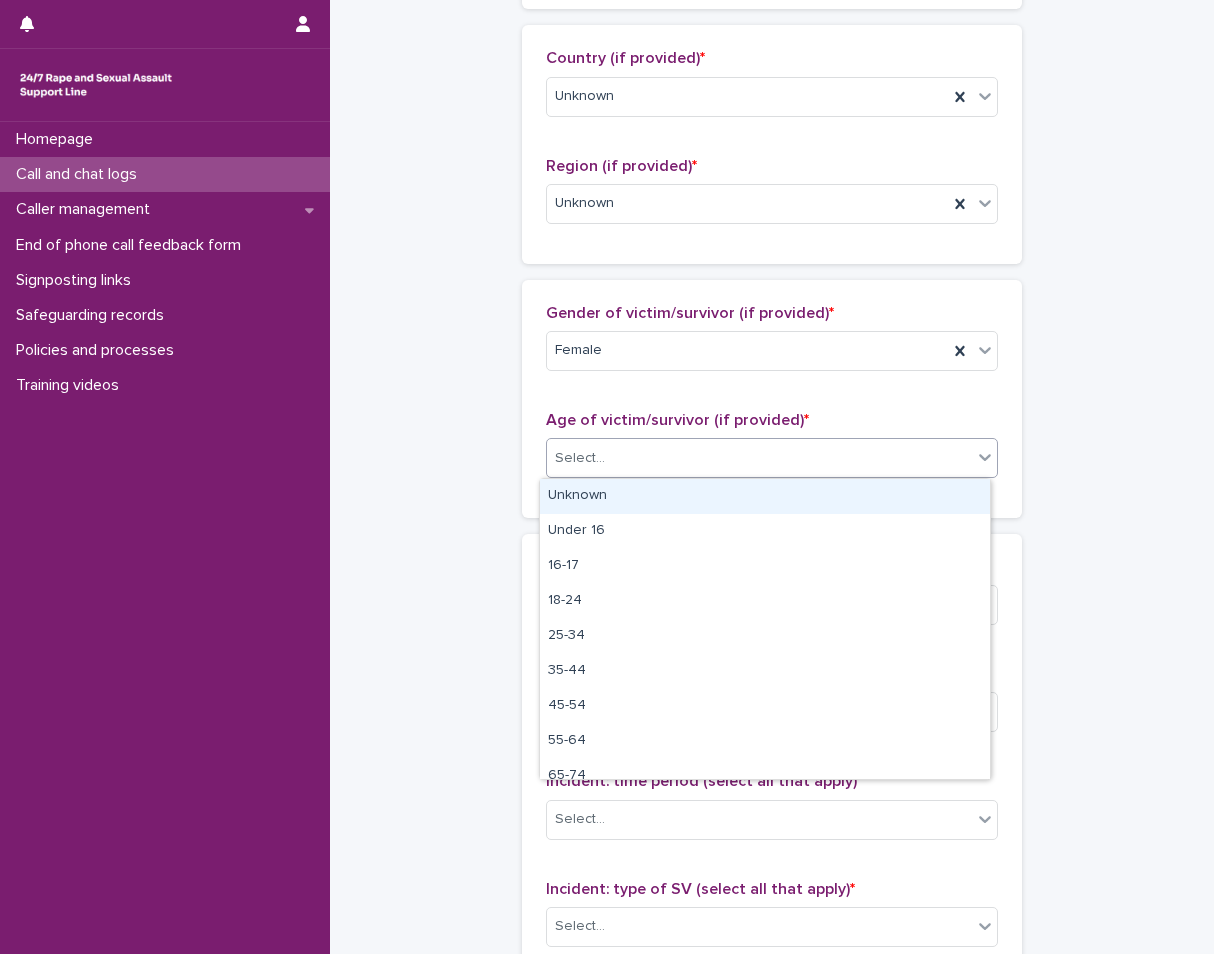click on "Select..." at bounding box center [759, 458] 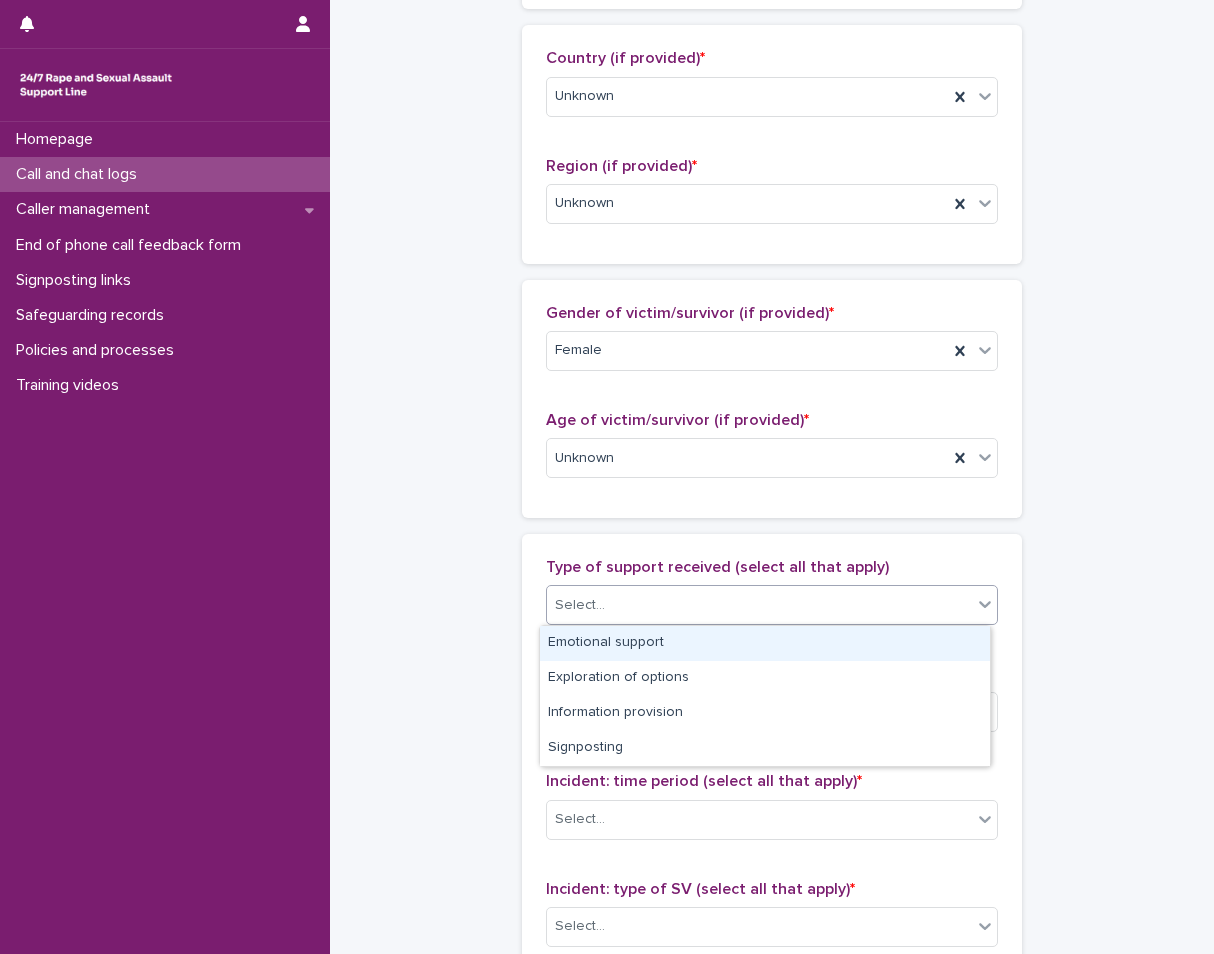 click on "Select..." at bounding box center [759, 605] 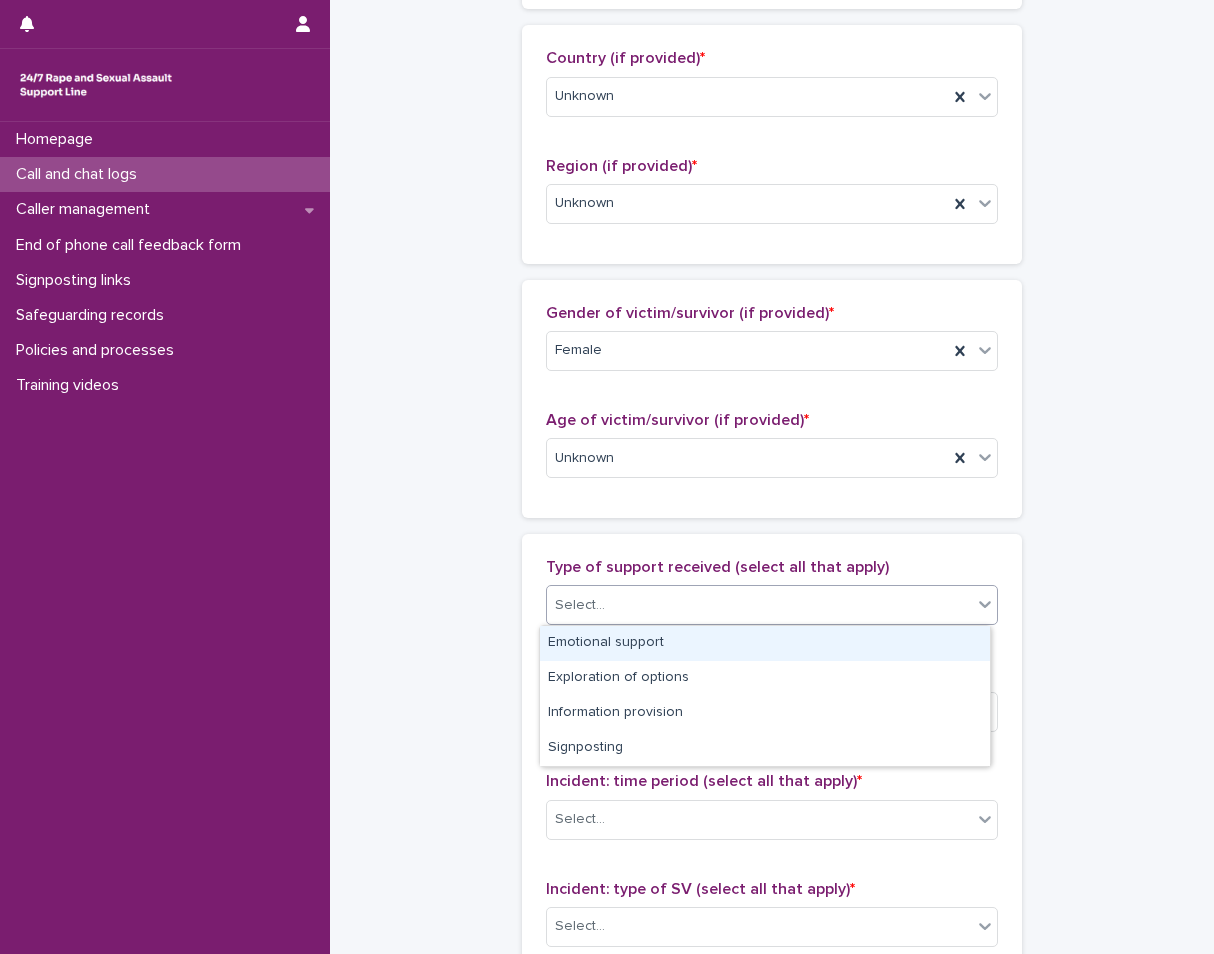 click on "Emotional support" at bounding box center [765, 643] 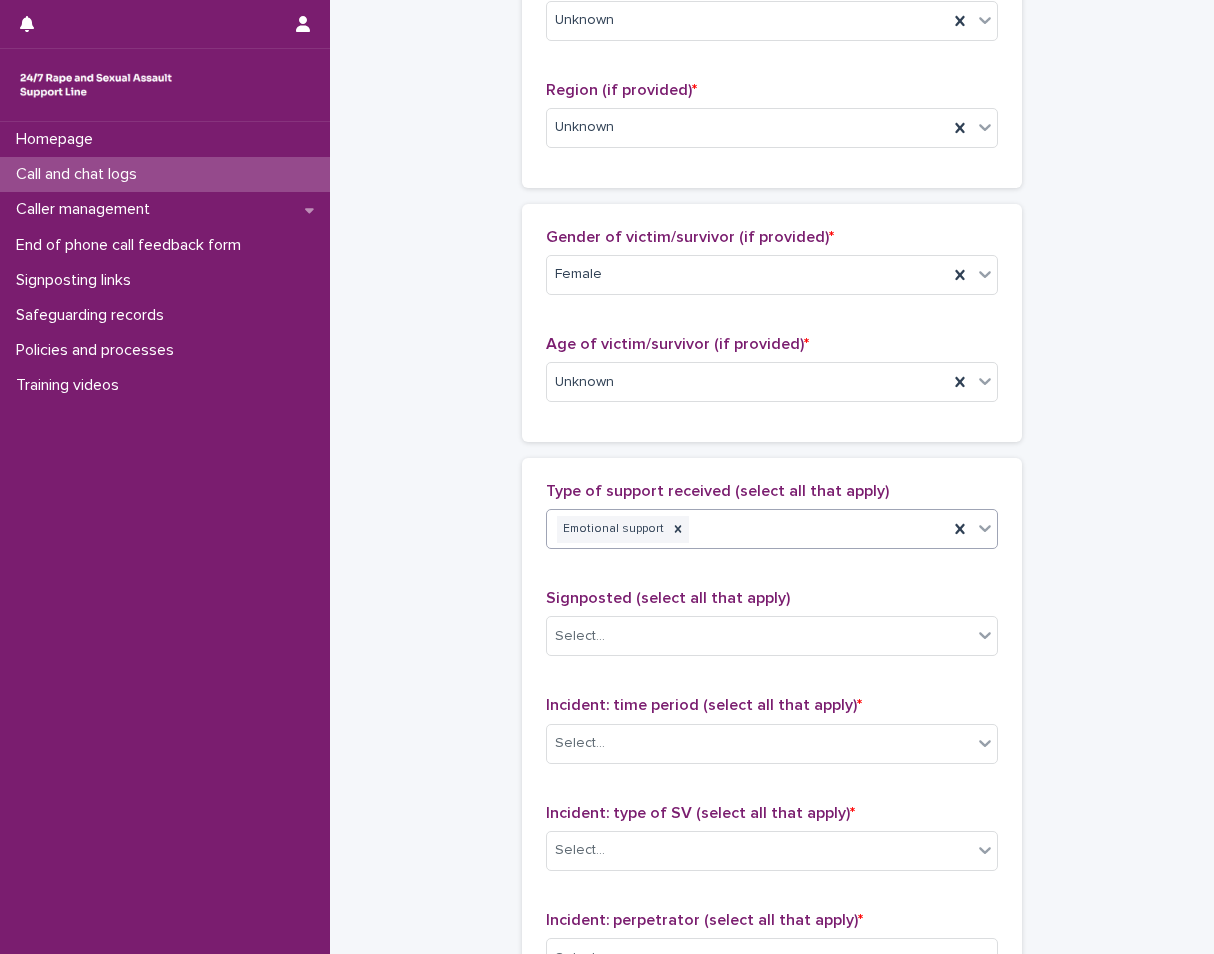 scroll, scrollTop: 1100, scrollLeft: 0, axis: vertical 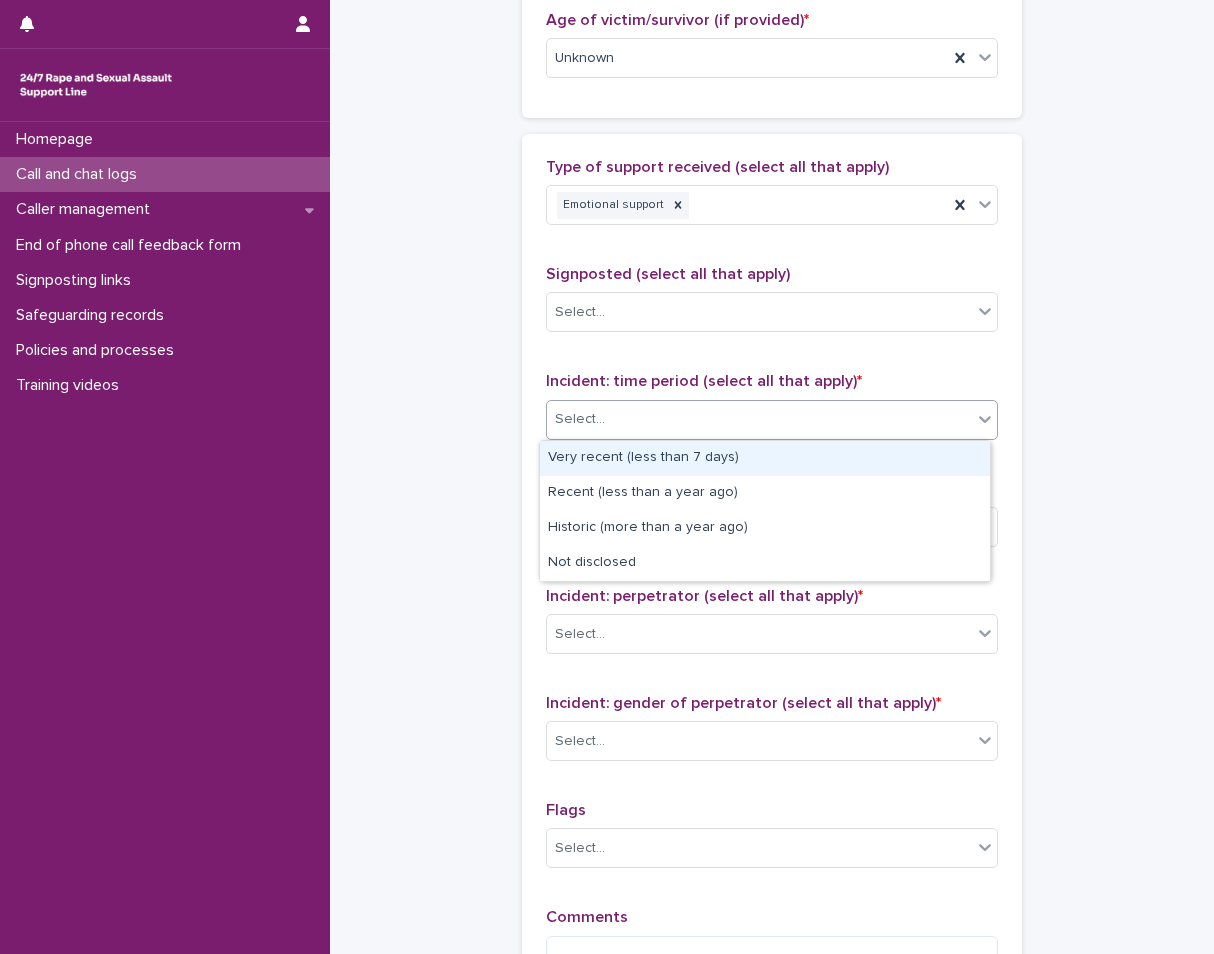 click on "Select..." at bounding box center [759, 419] 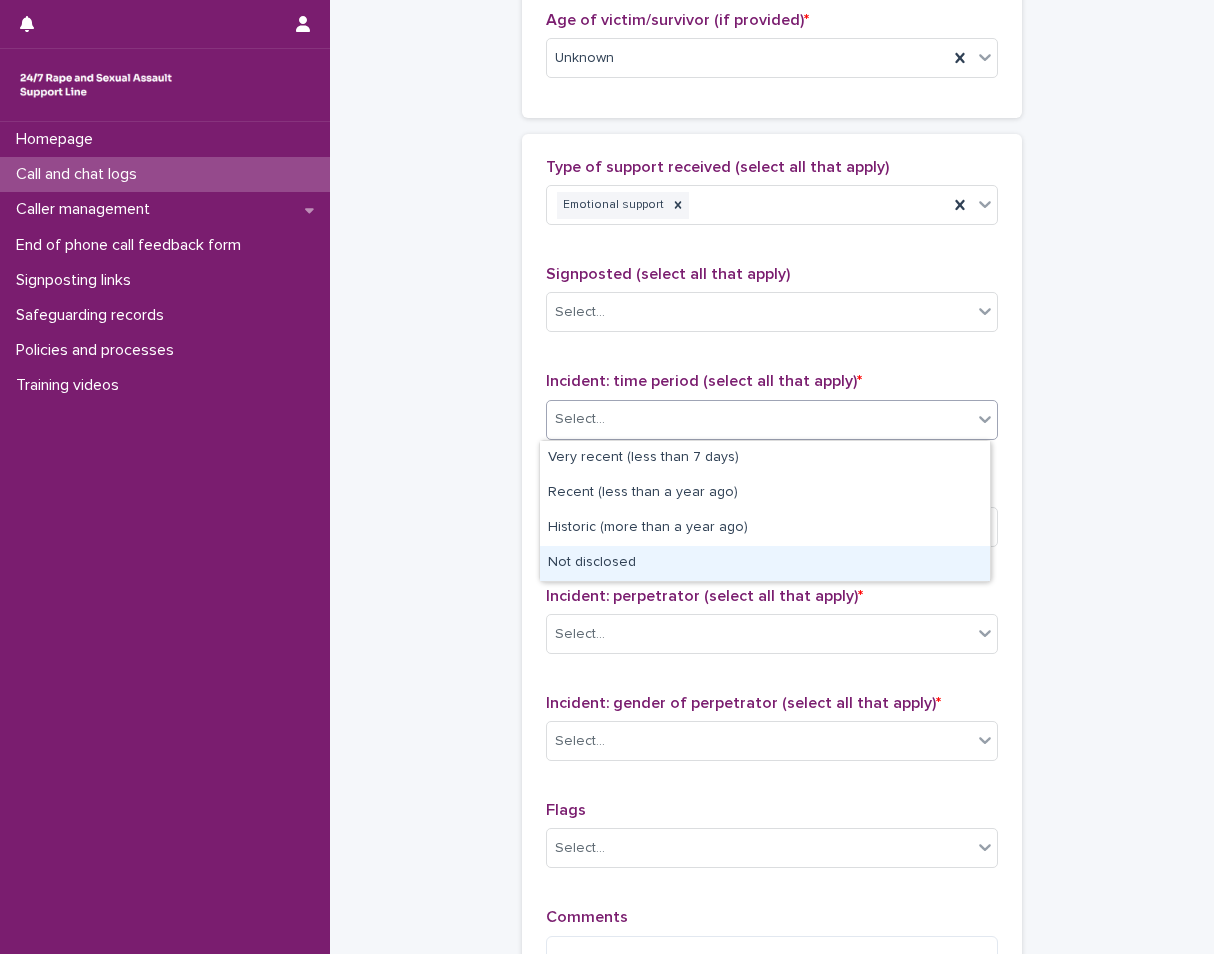 click on "Not disclosed" at bounding box center [765, 563] 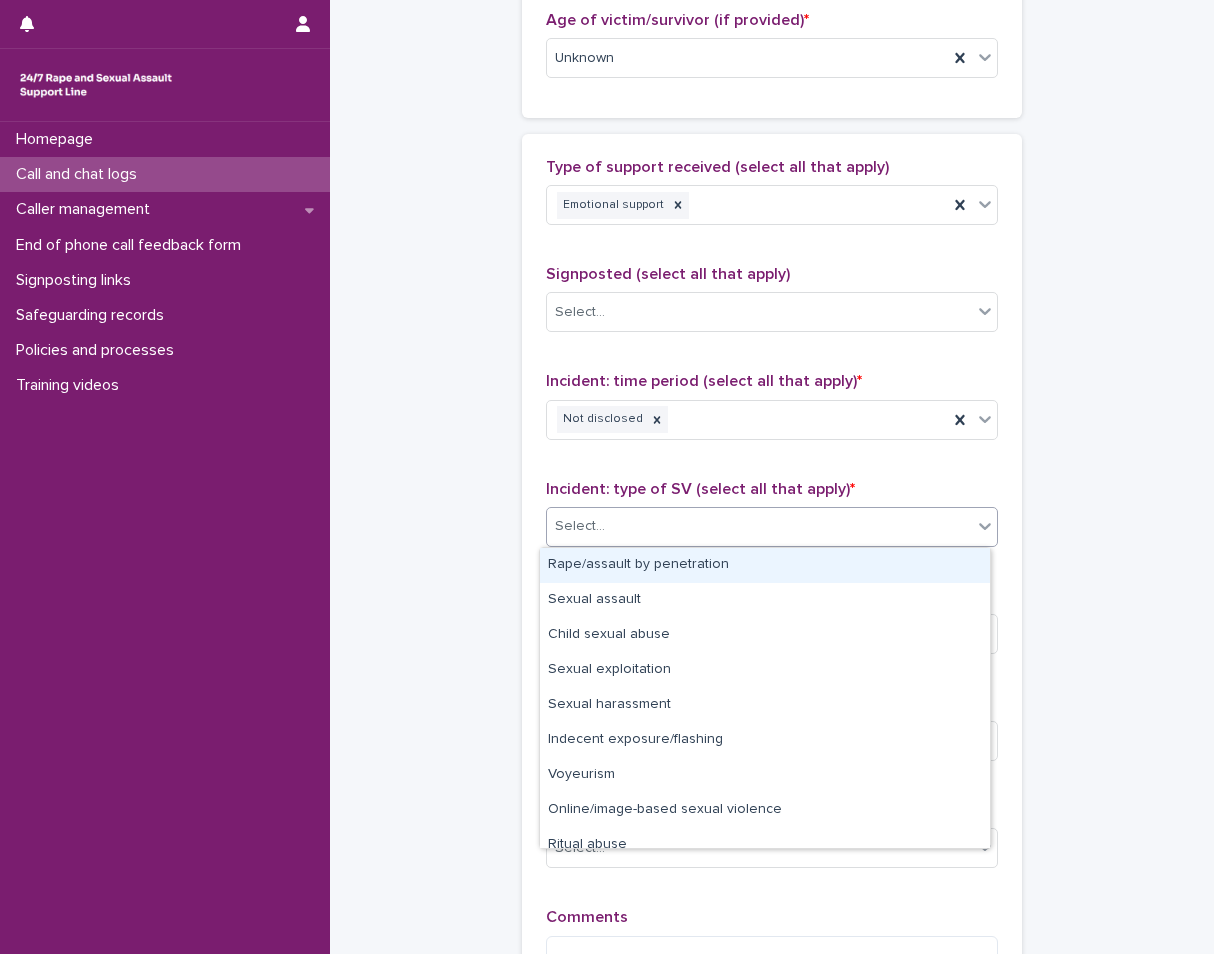 click on "Select..." at bounding box center [759, 526] 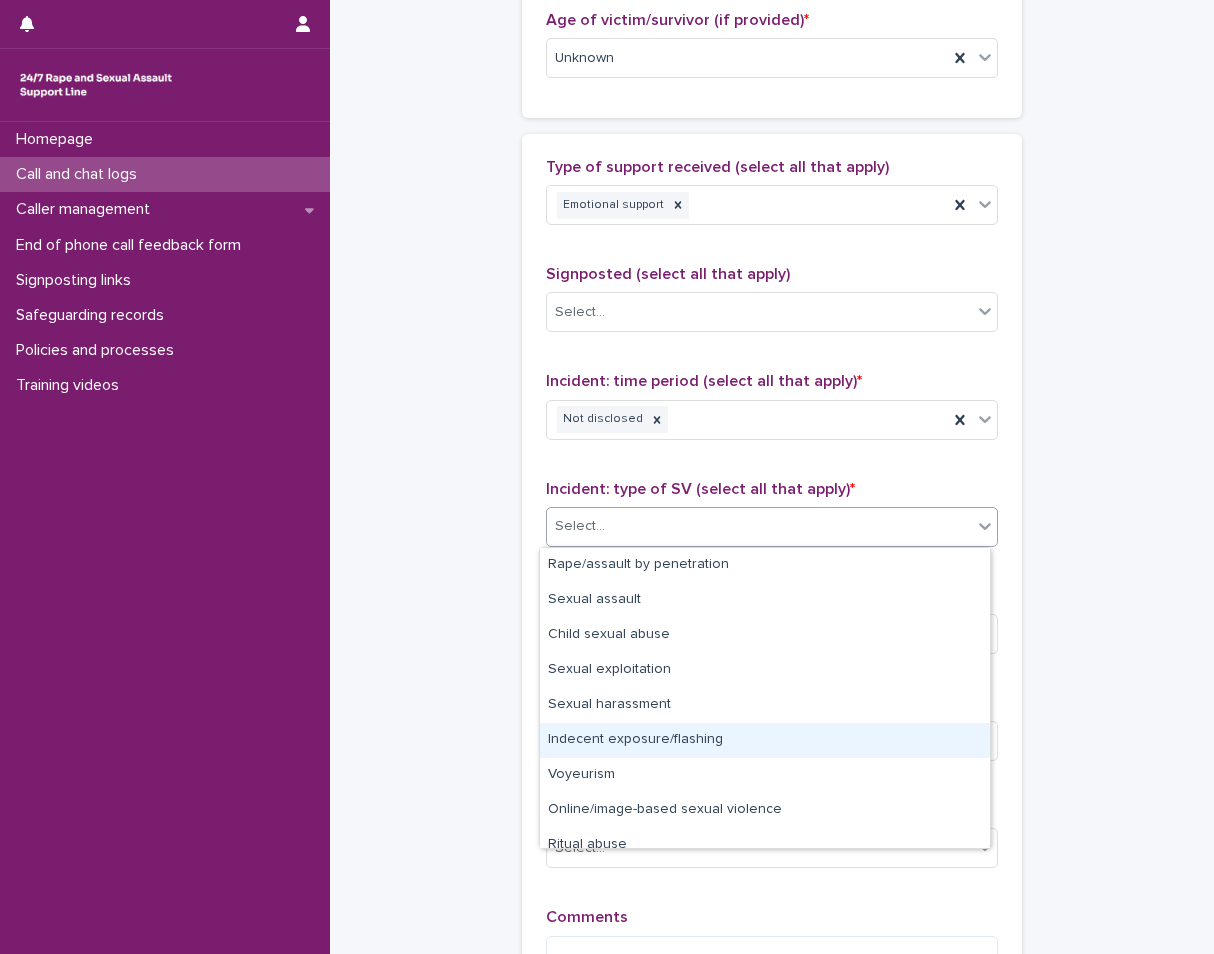 scroll, scrollTop: 50, scrollLeft: 0, axis: vertical 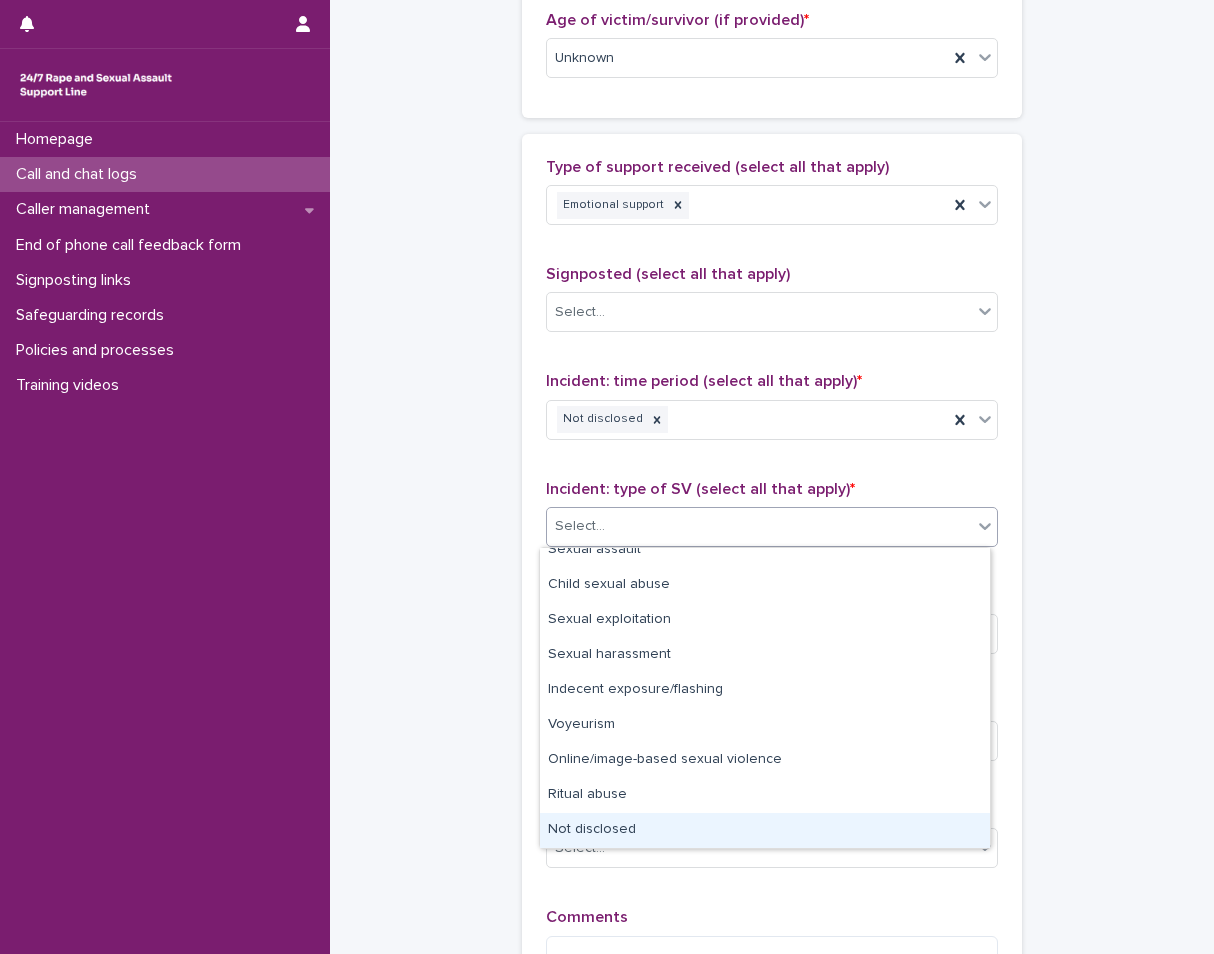 click on "Not disclosed" at bounding box center [765, 830] 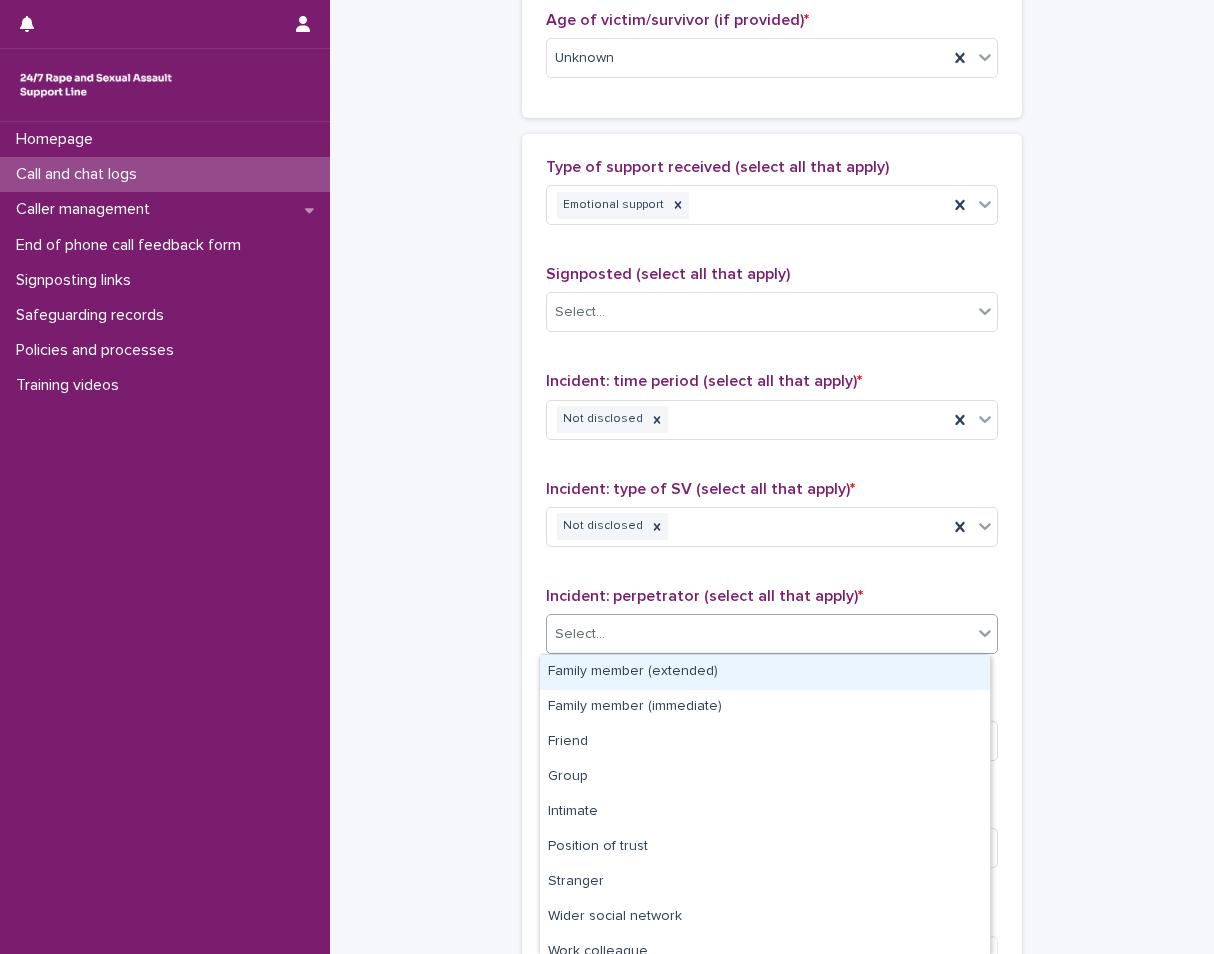 click on "Select..." at bounding box center [759, 634] 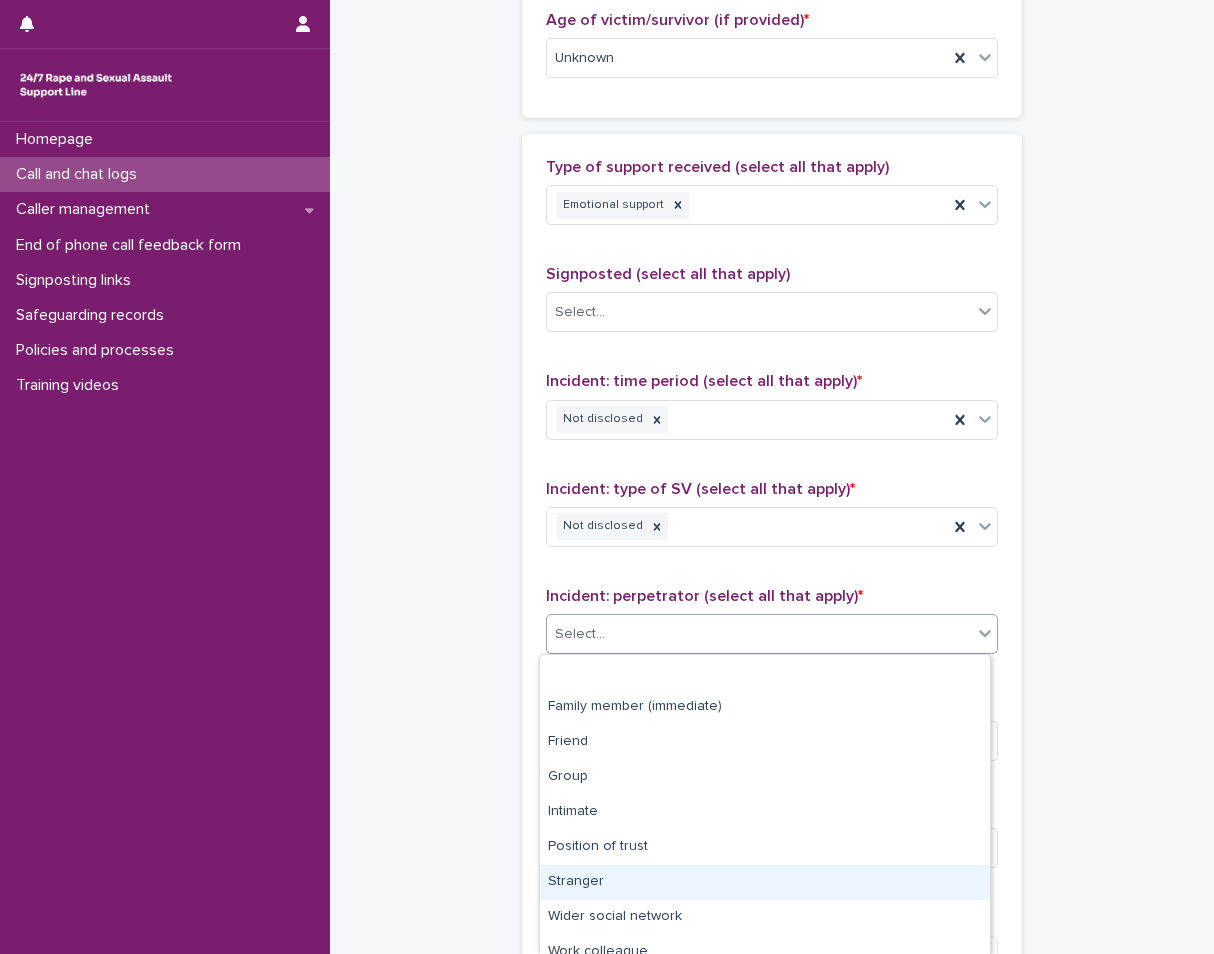 scroll, scrollTop: 85, scrollLeft: 0, axis: vertical 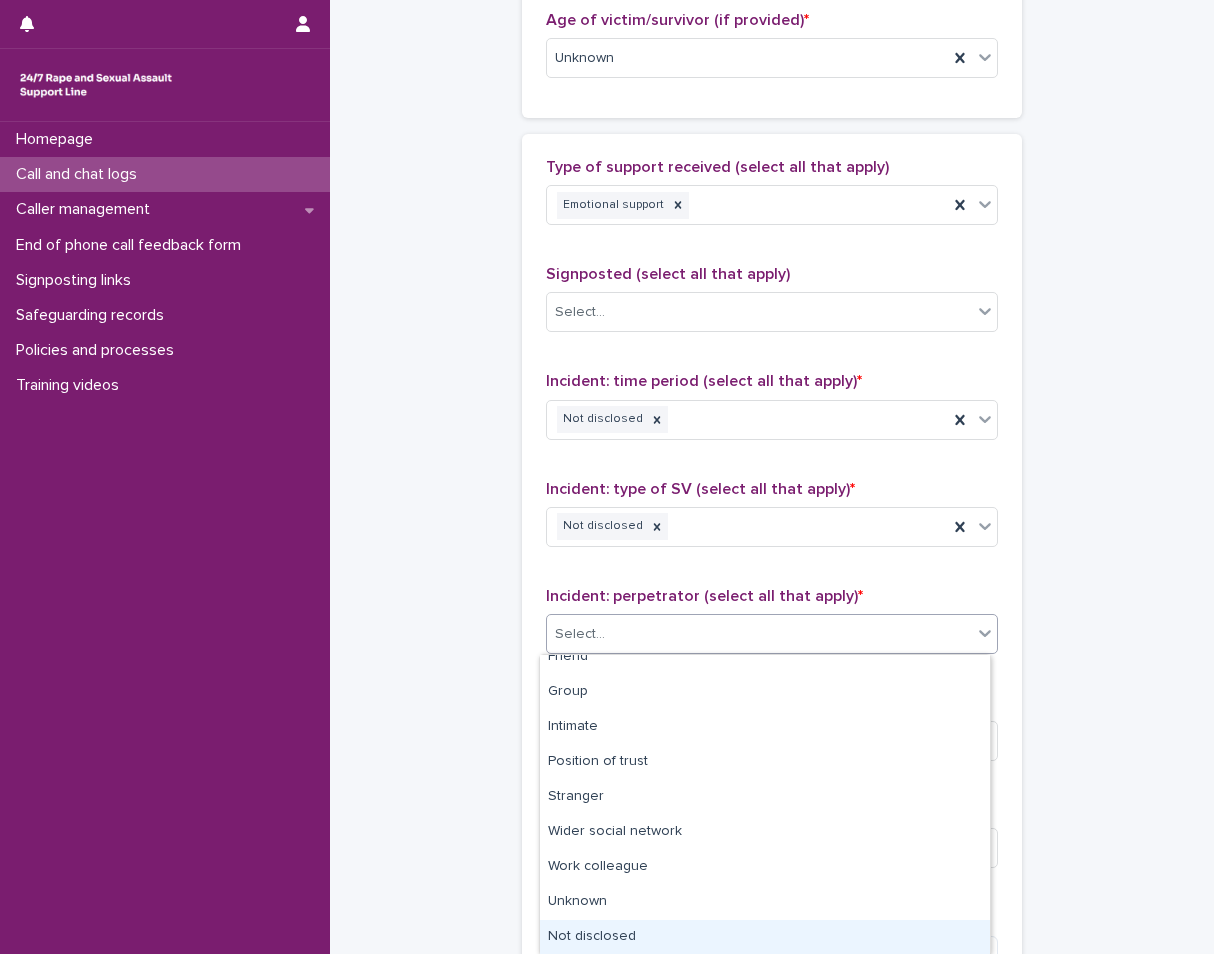 click on "Not disclosed" at bounding box center [765, 937] 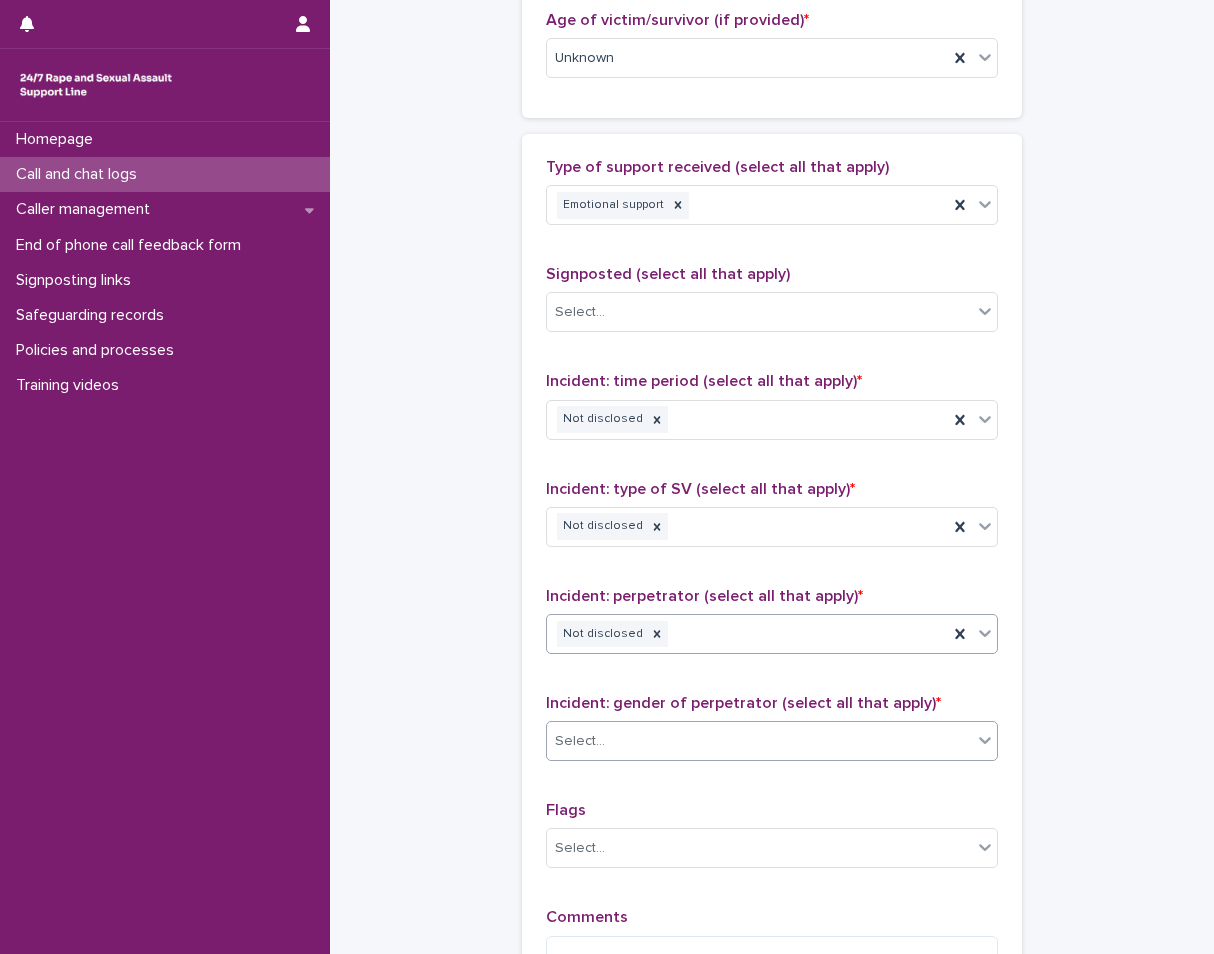 click on "Select..." at bounding box center (759, 741) 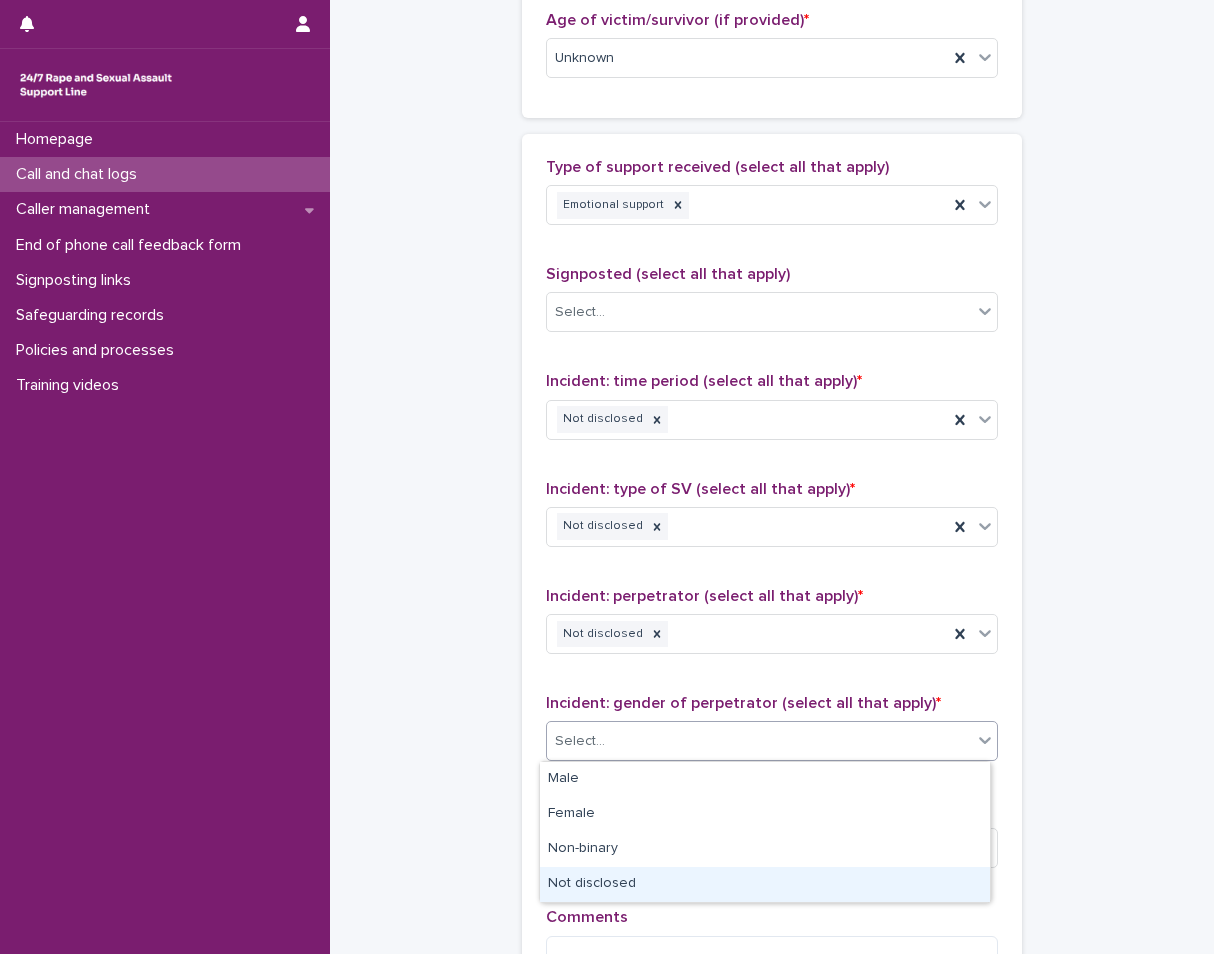 click on "Not disclosed" at bounding box center (765, 884) 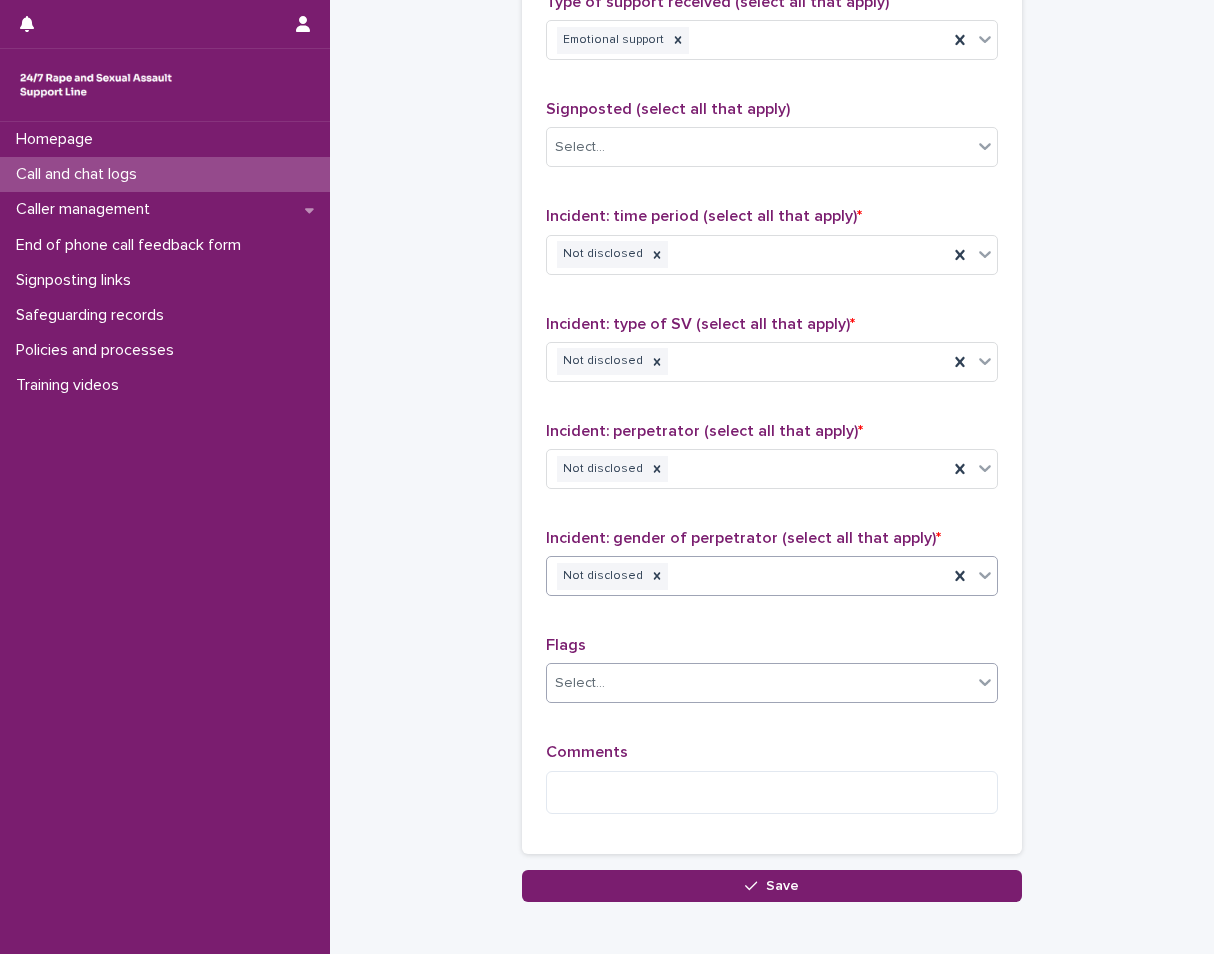 scroll, scrollTop: 1300, scrollLeft: 0, axis: vertical 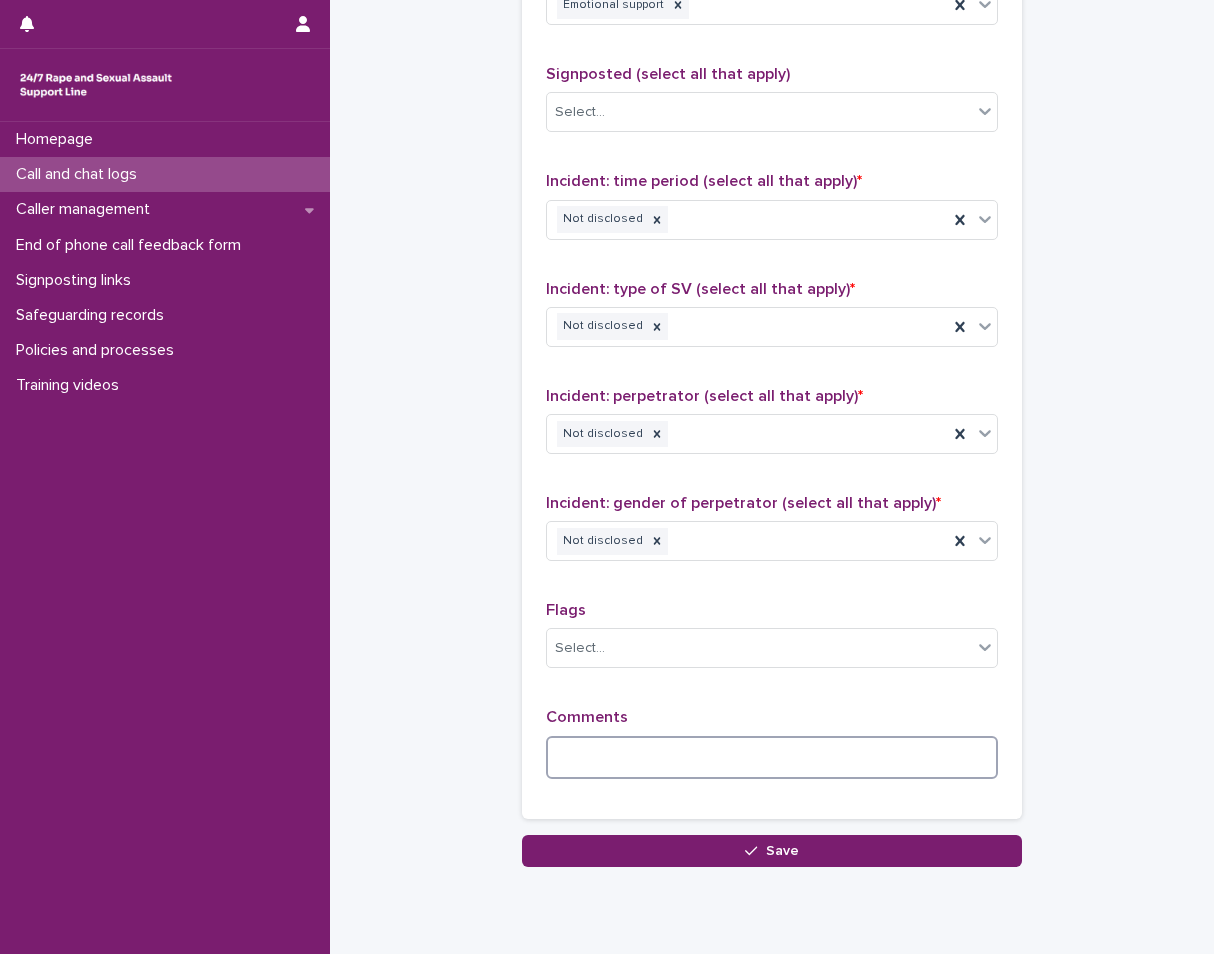 click at bounding box center (772, 757) 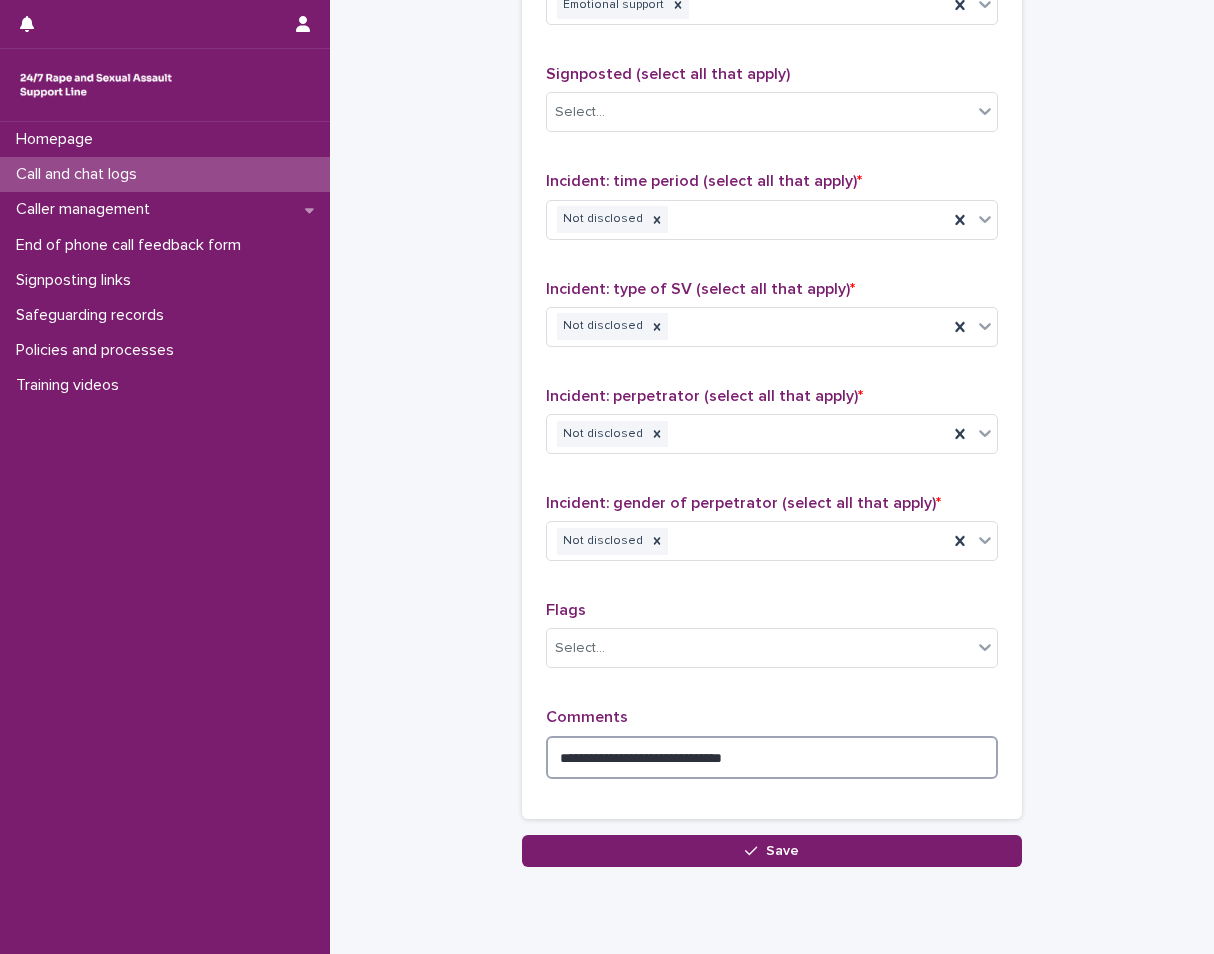 click on "**********" at bounding box center [772, 757] 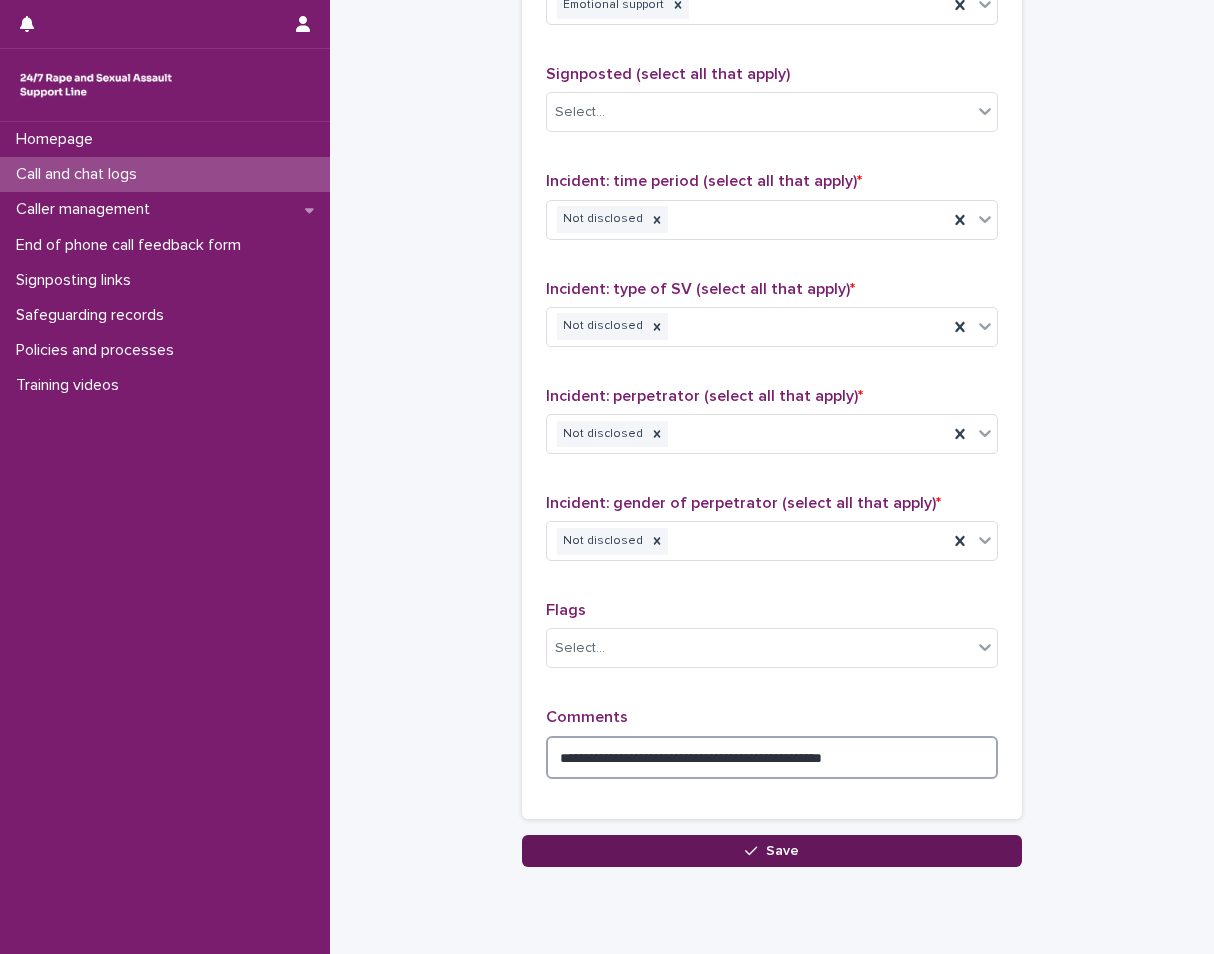 type on "**********" 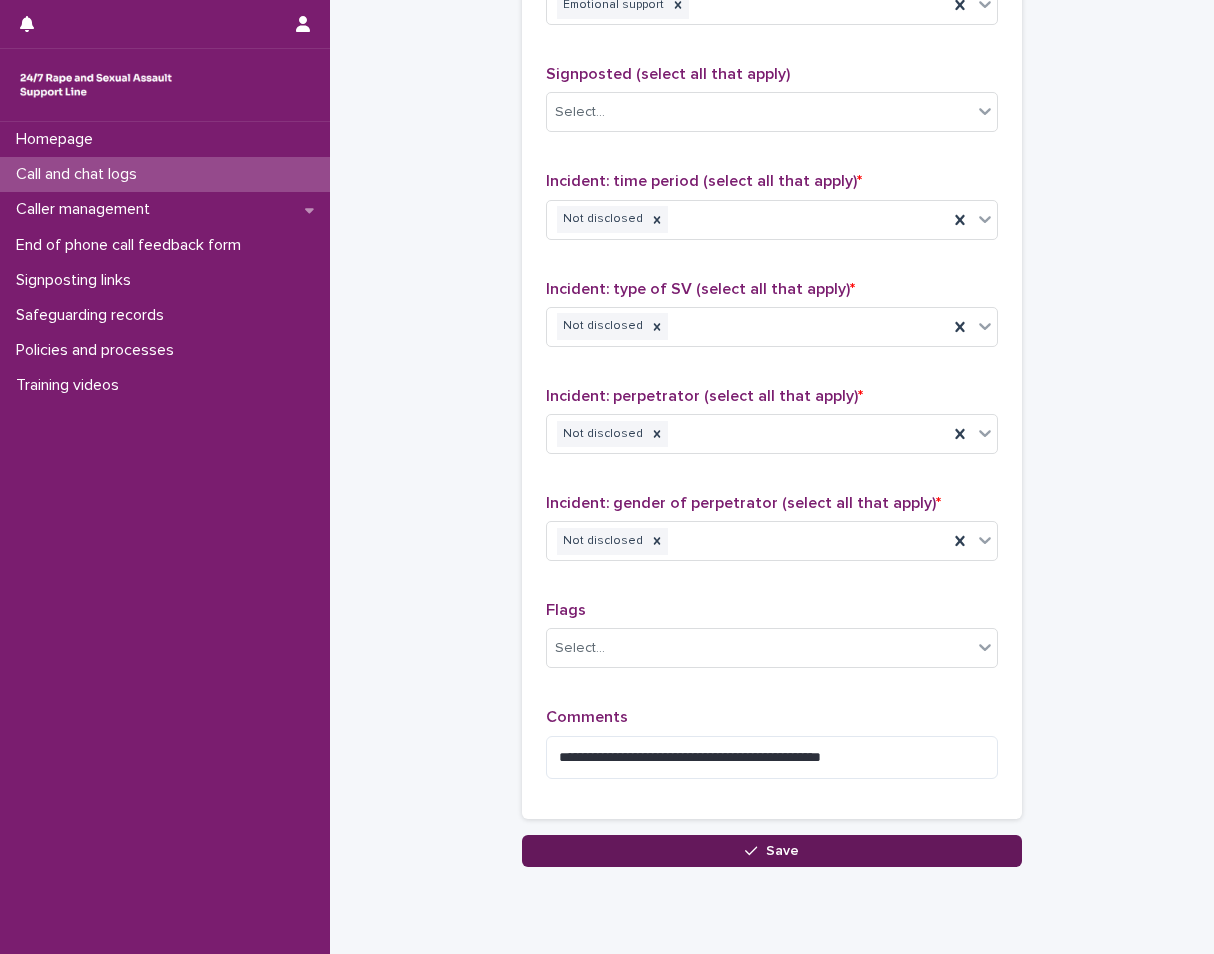 click on "Save" at bounding box center [772, 851] 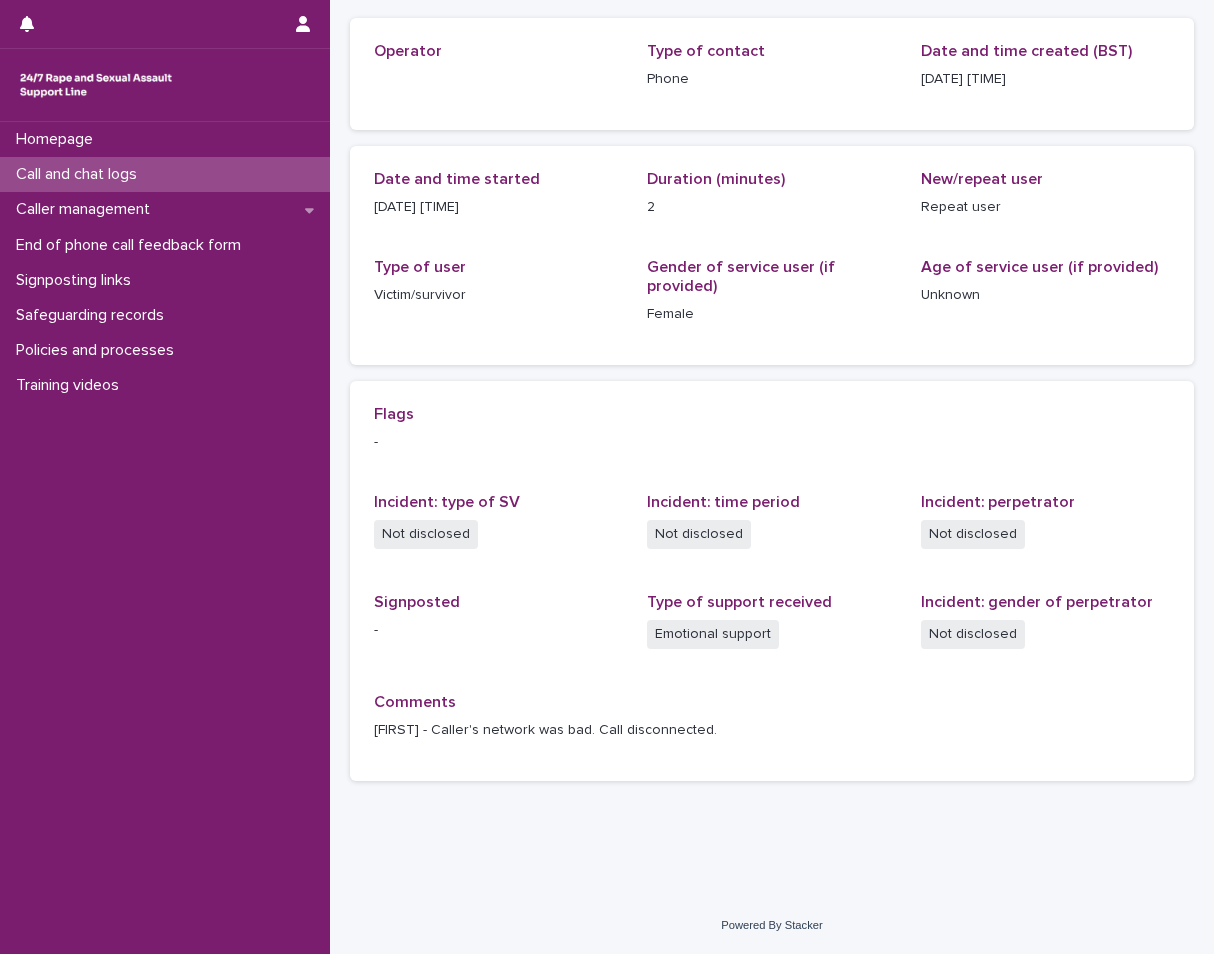 scroll, scrollTop: 0, scrollLeft: 0, axis: both 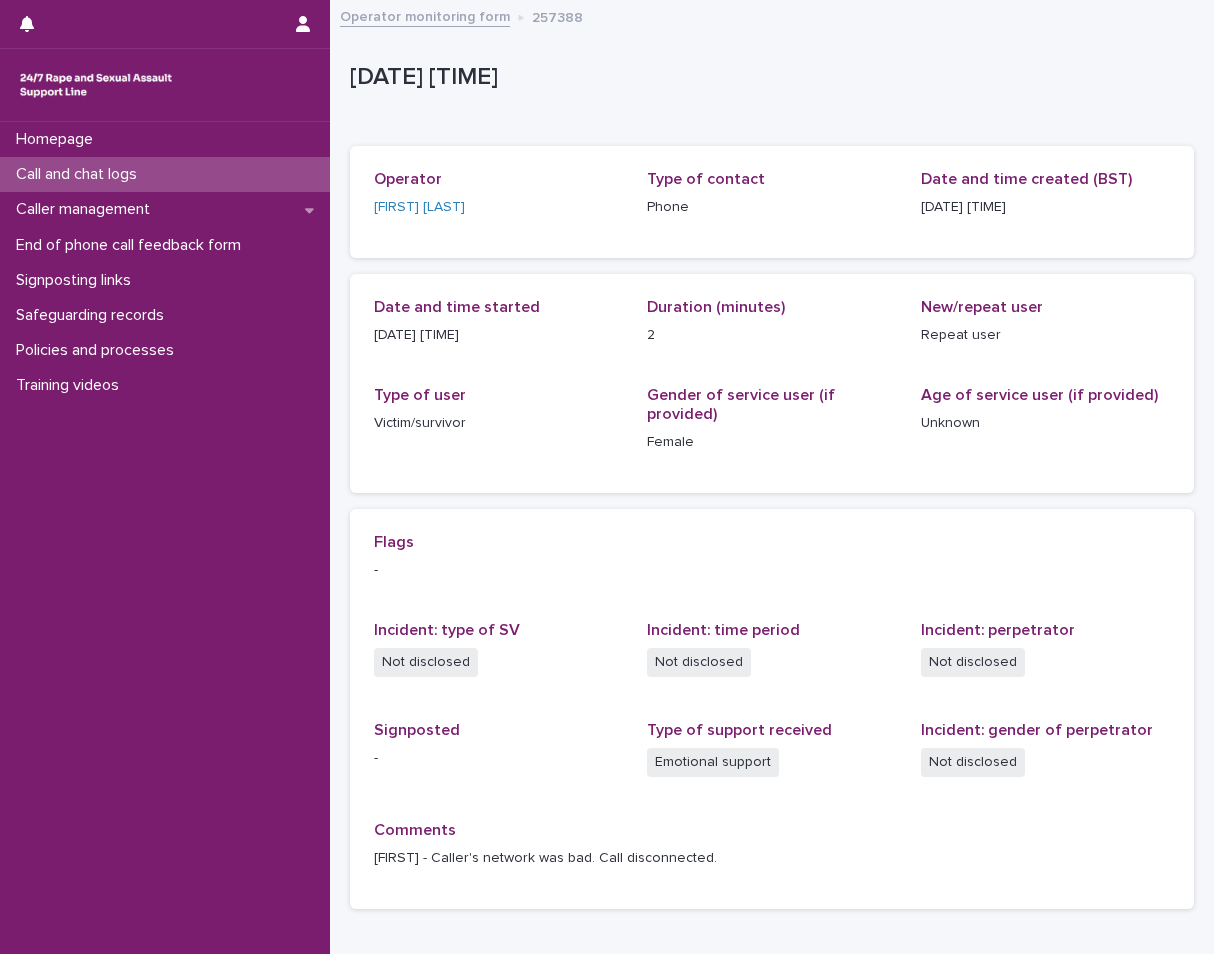 click on "Call and chat logs" at bounding box center (165, 174) 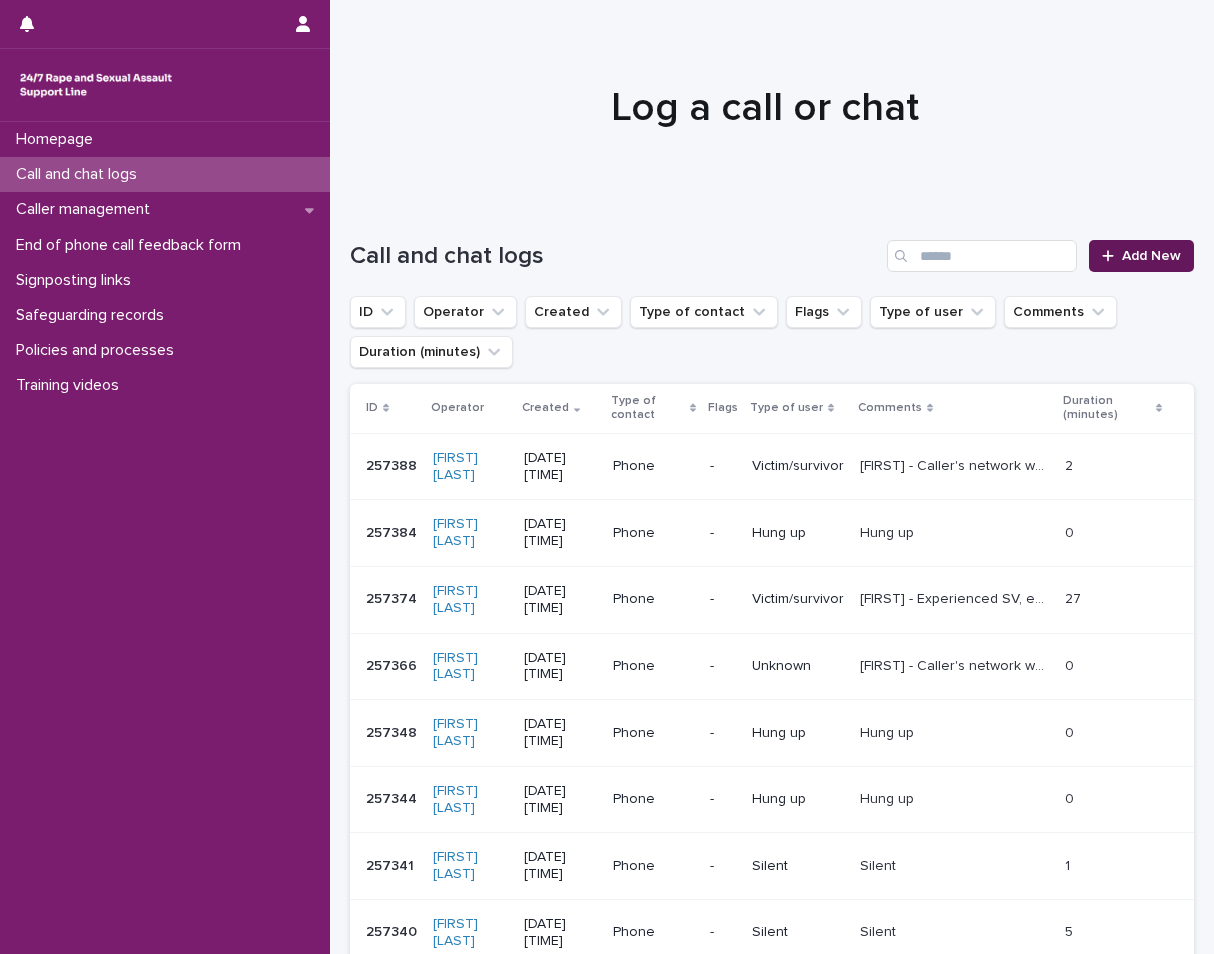 click on "Add New" at bounding box center (1151, 256) 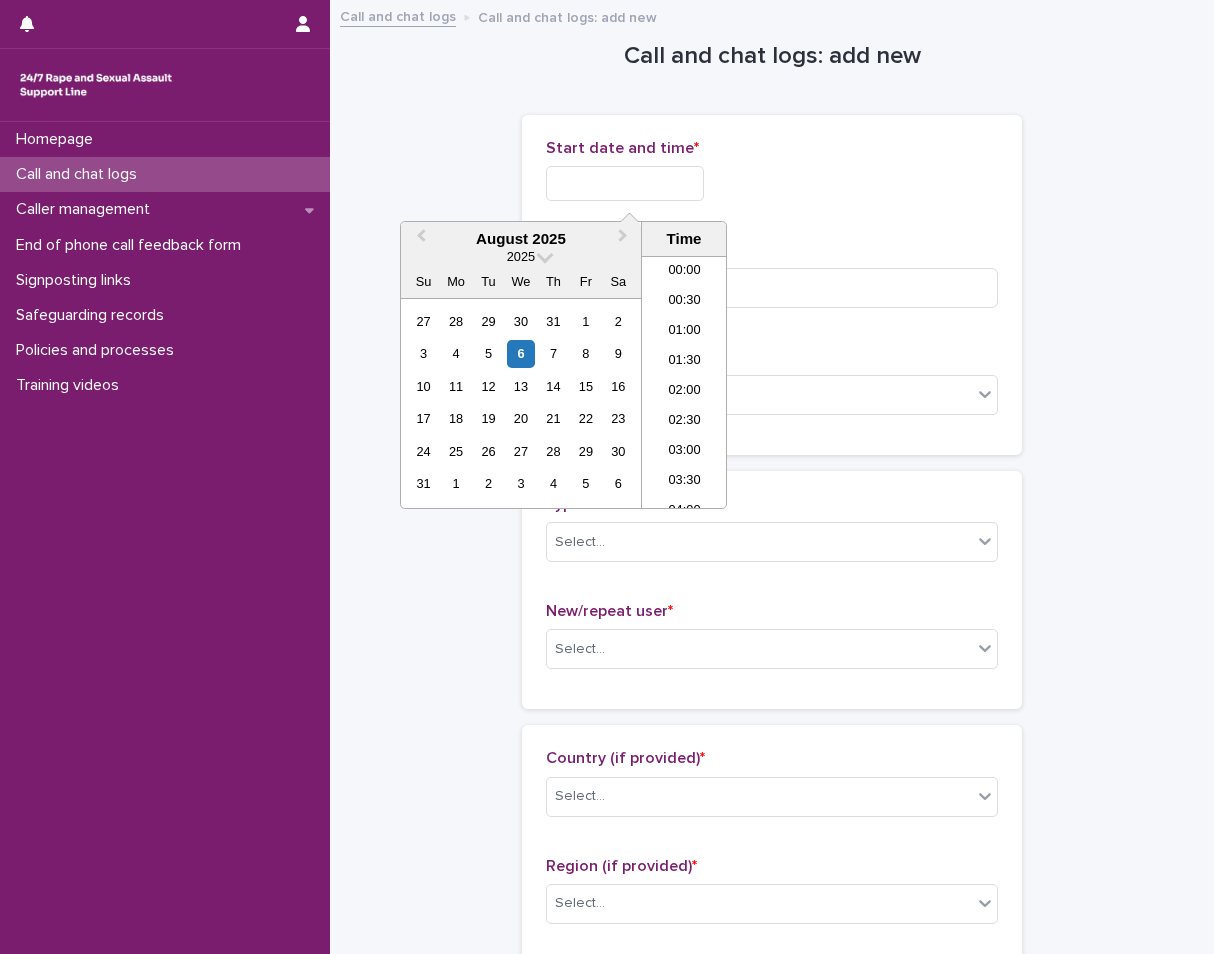 click at bounding box center [625, 183] 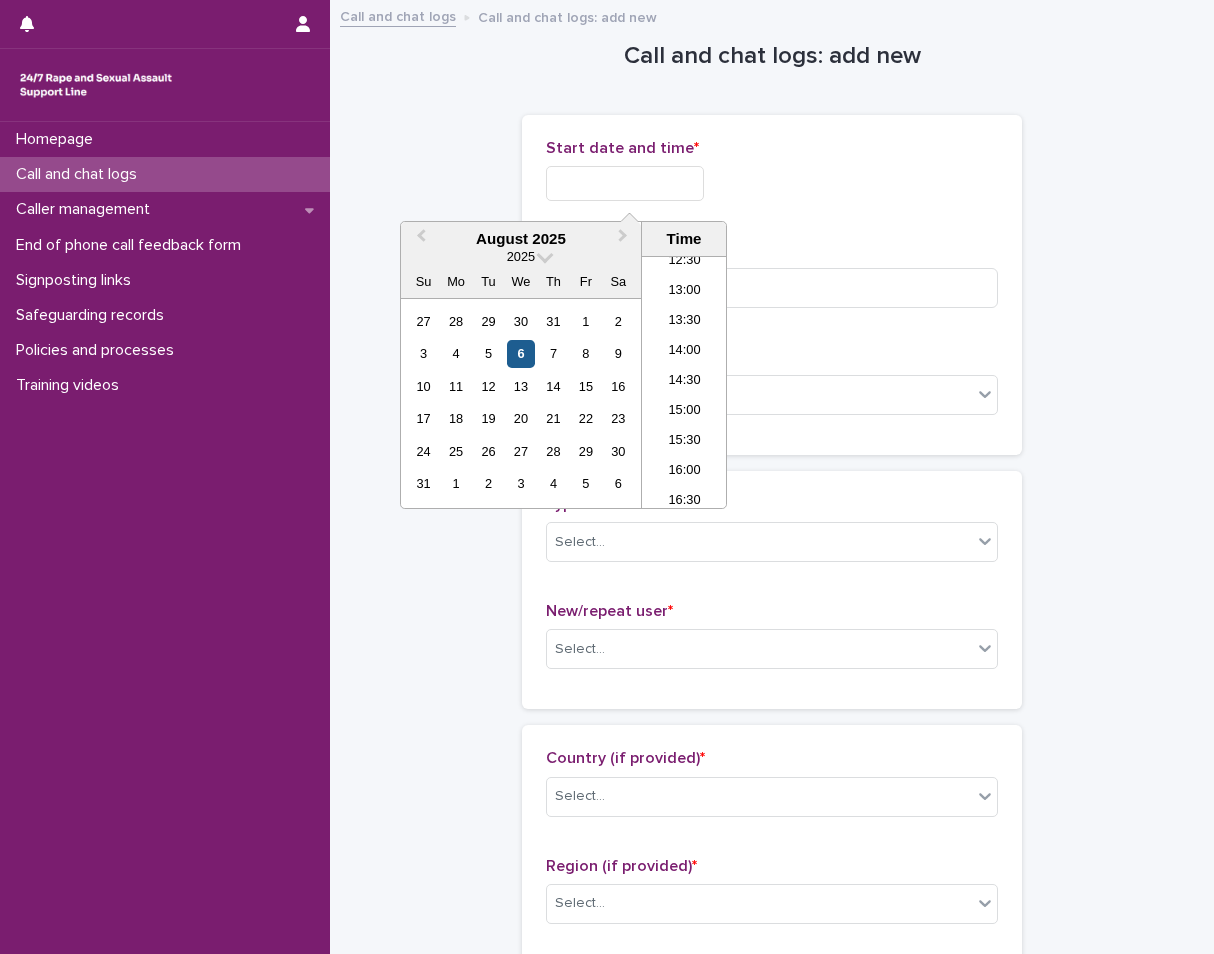 click on "6" at bounding box center [520, 353] 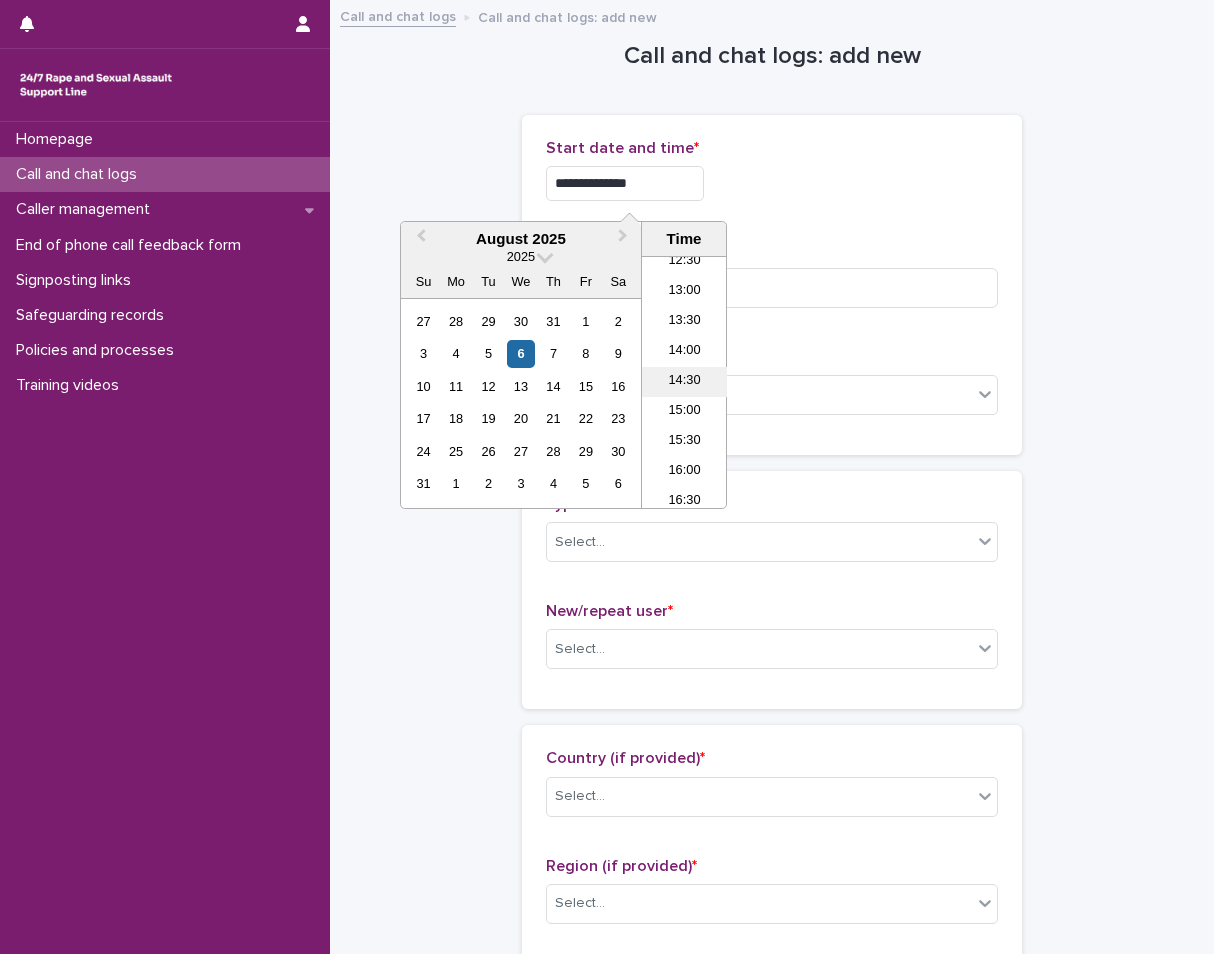 click on "14:30" at bounding box center [684, 382] 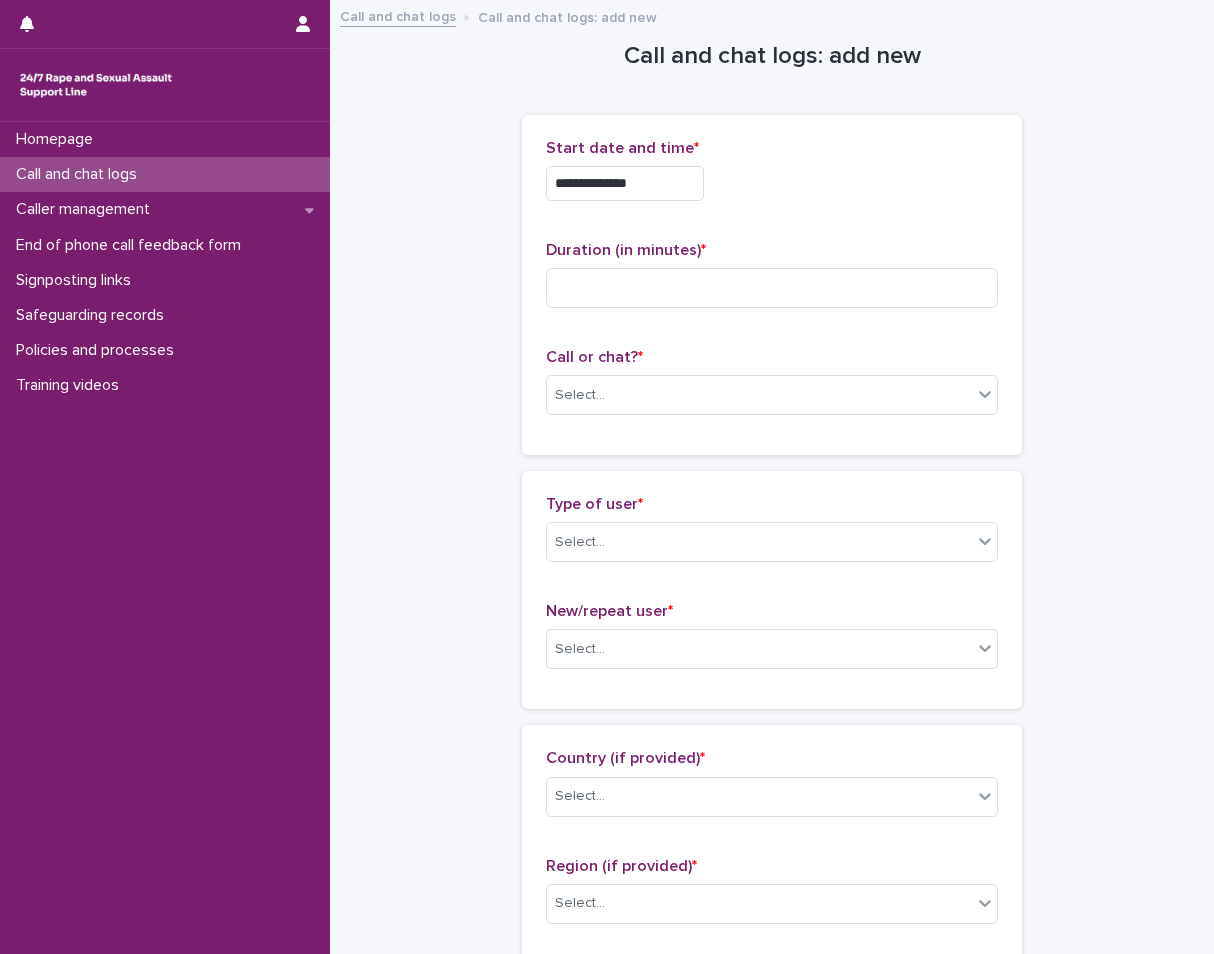 type on "**********" 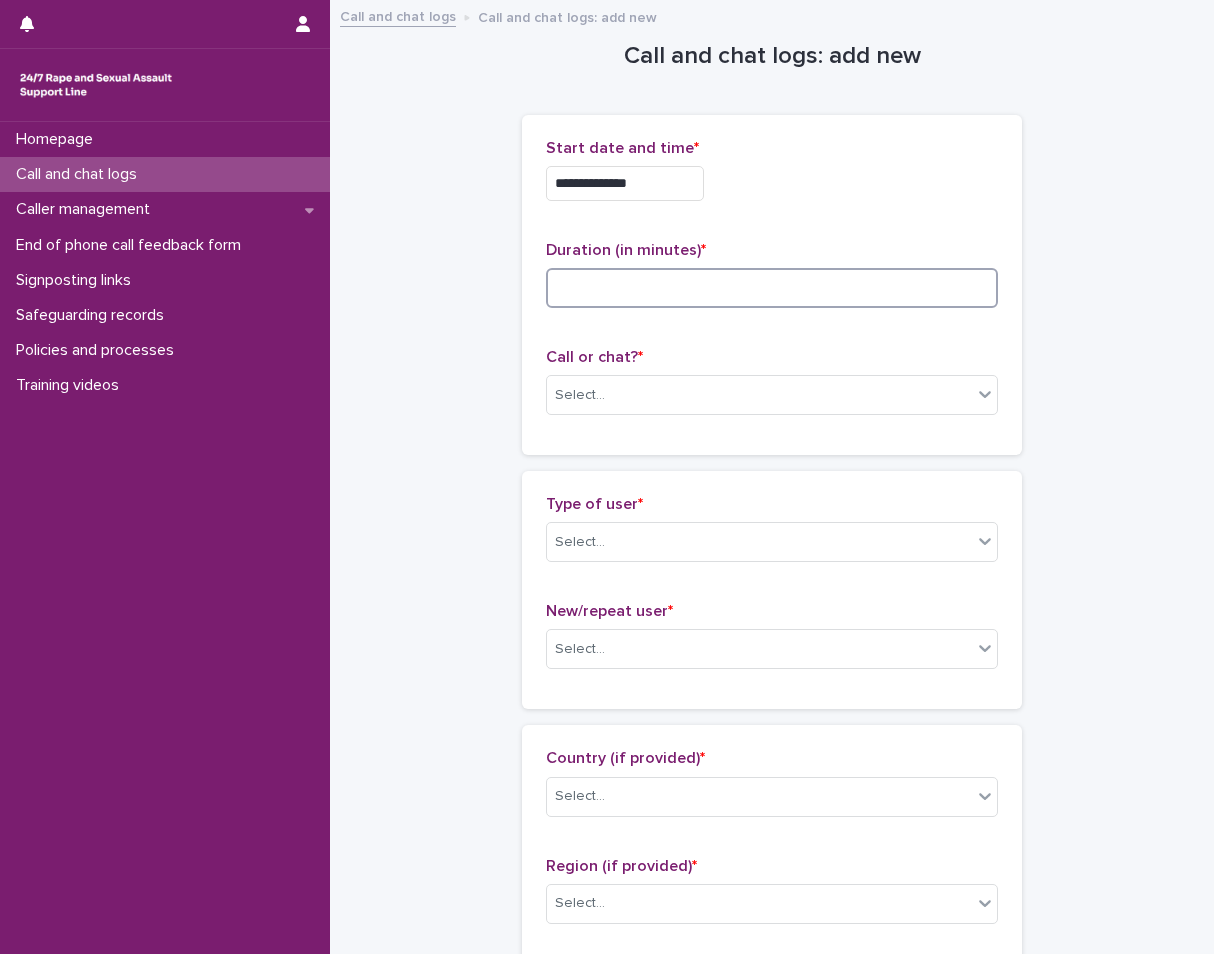 click at bounding box center [772, 288] 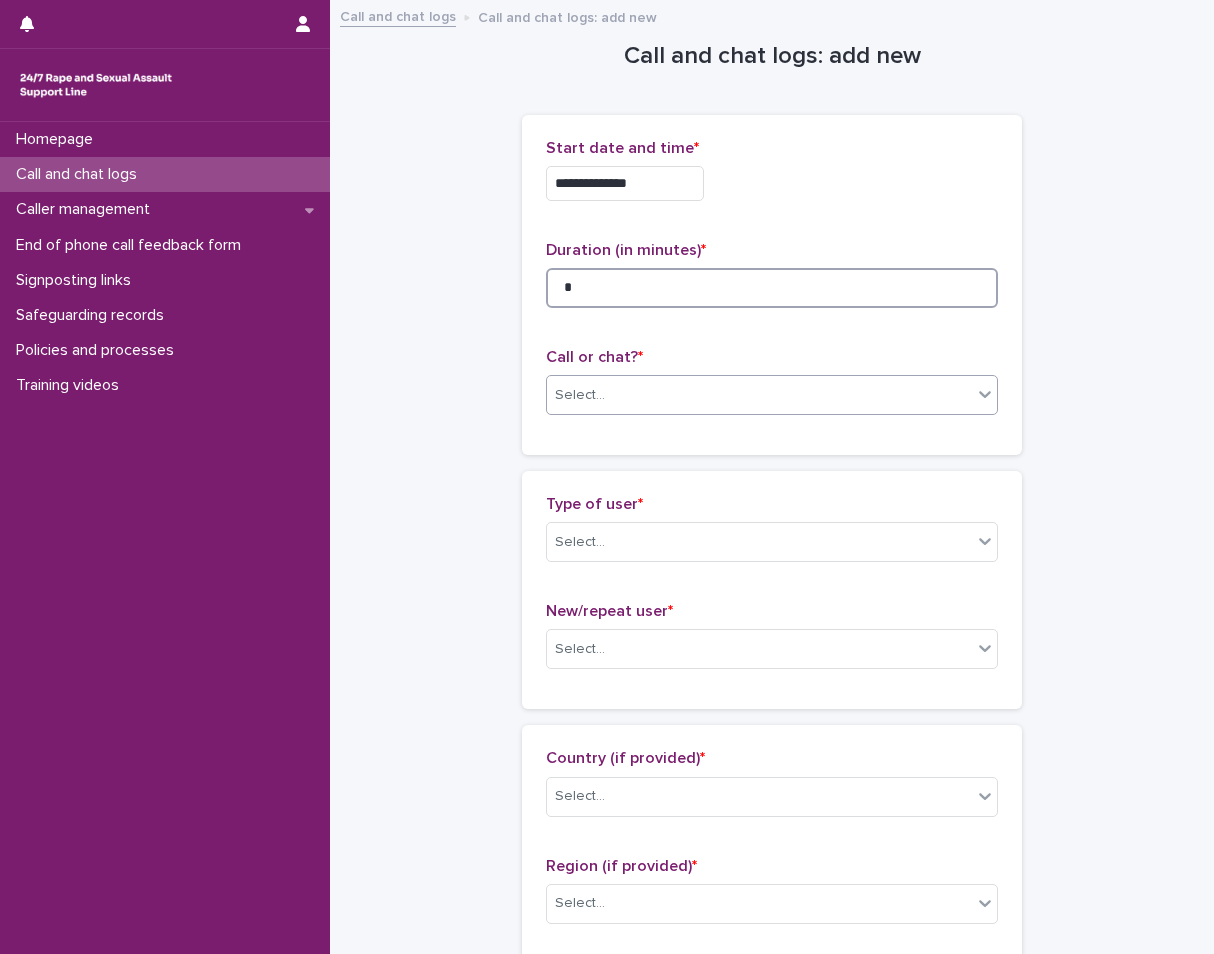 type on "*" 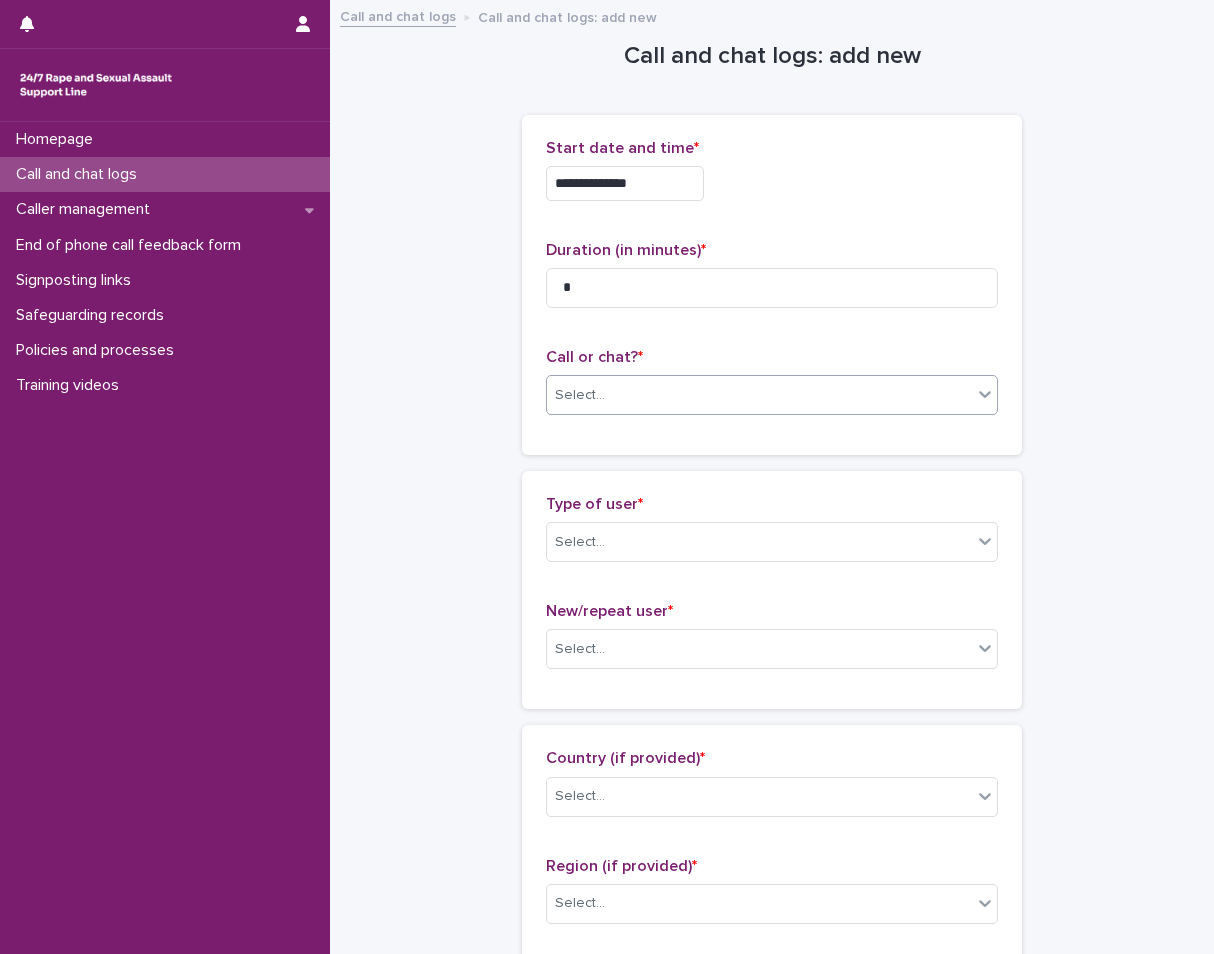 click on "Select..." at bounding box center [759, 395] 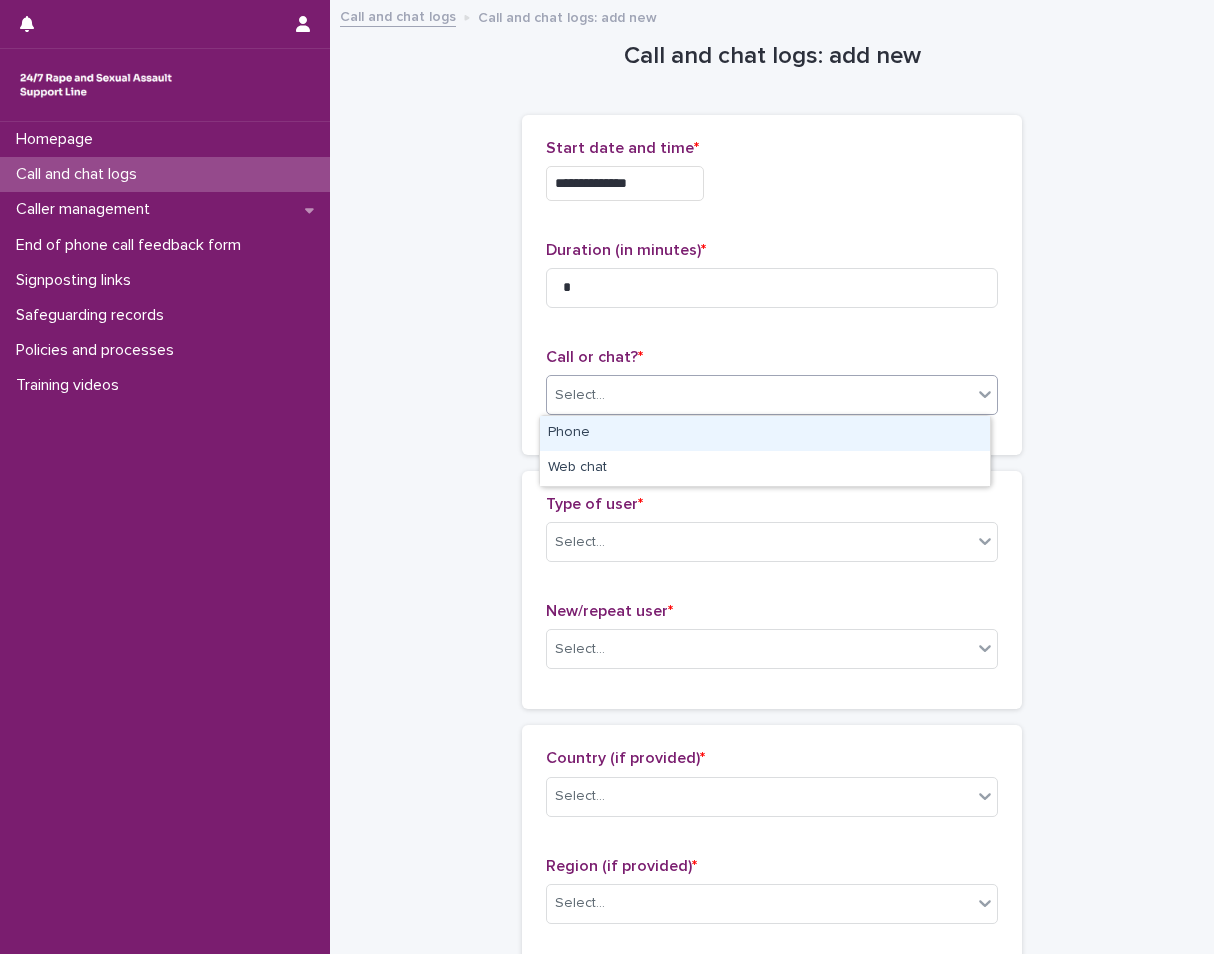 click on "Phone" at bounding box center (765, 433) 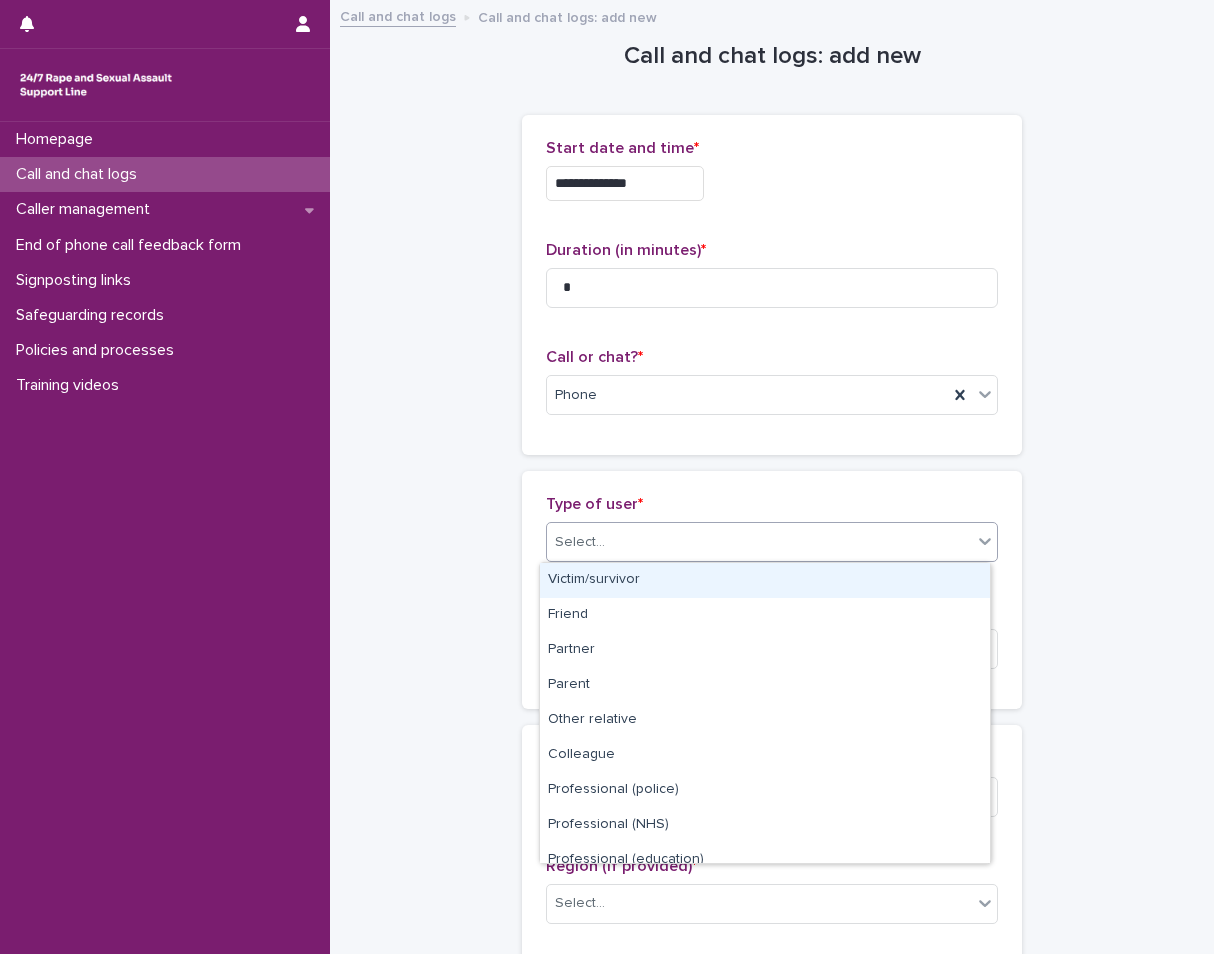click on "Select..." at bounding box center [759, 542] 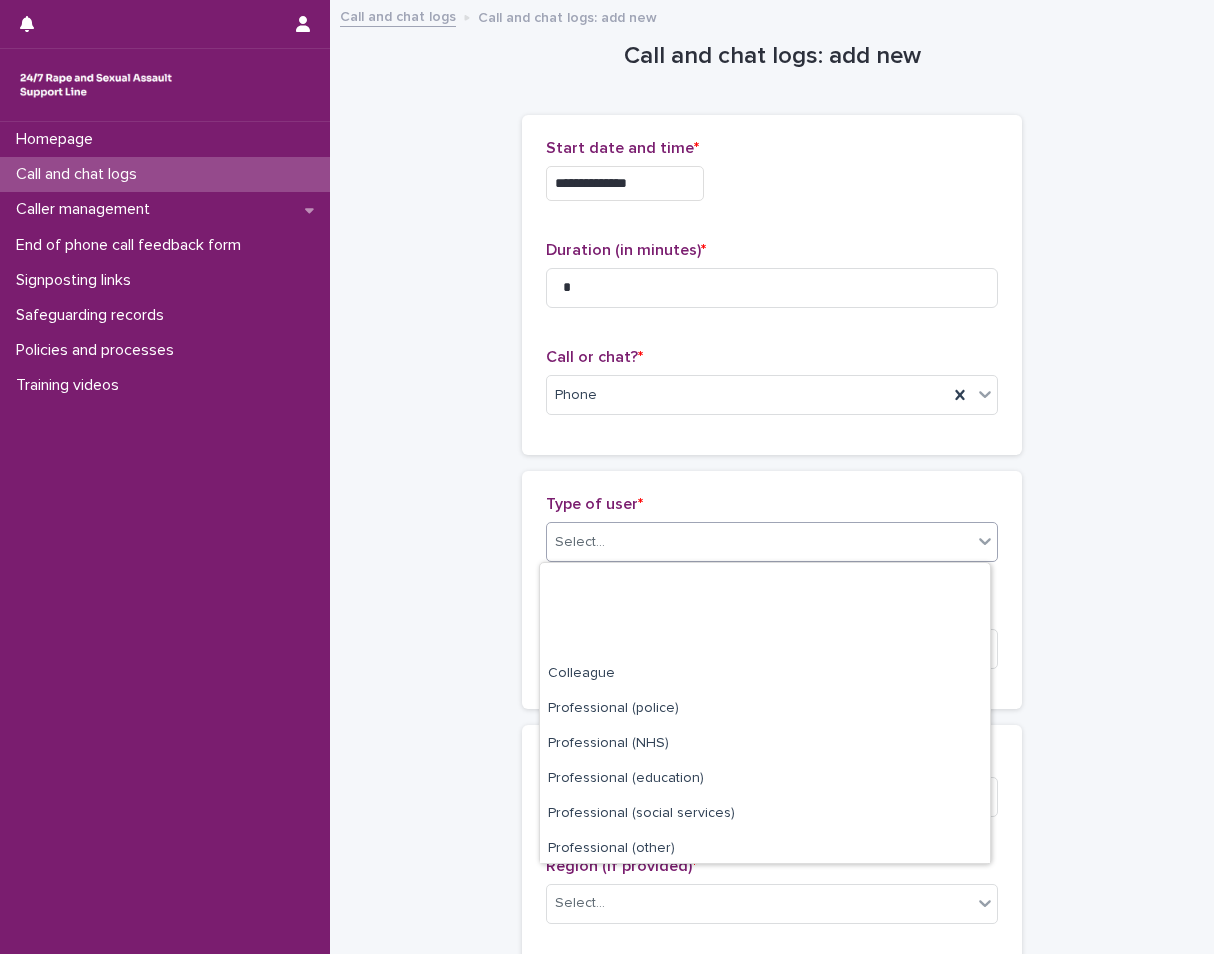 scroll, scrollTop: 225, scrollLeft: 0, axis: vertical 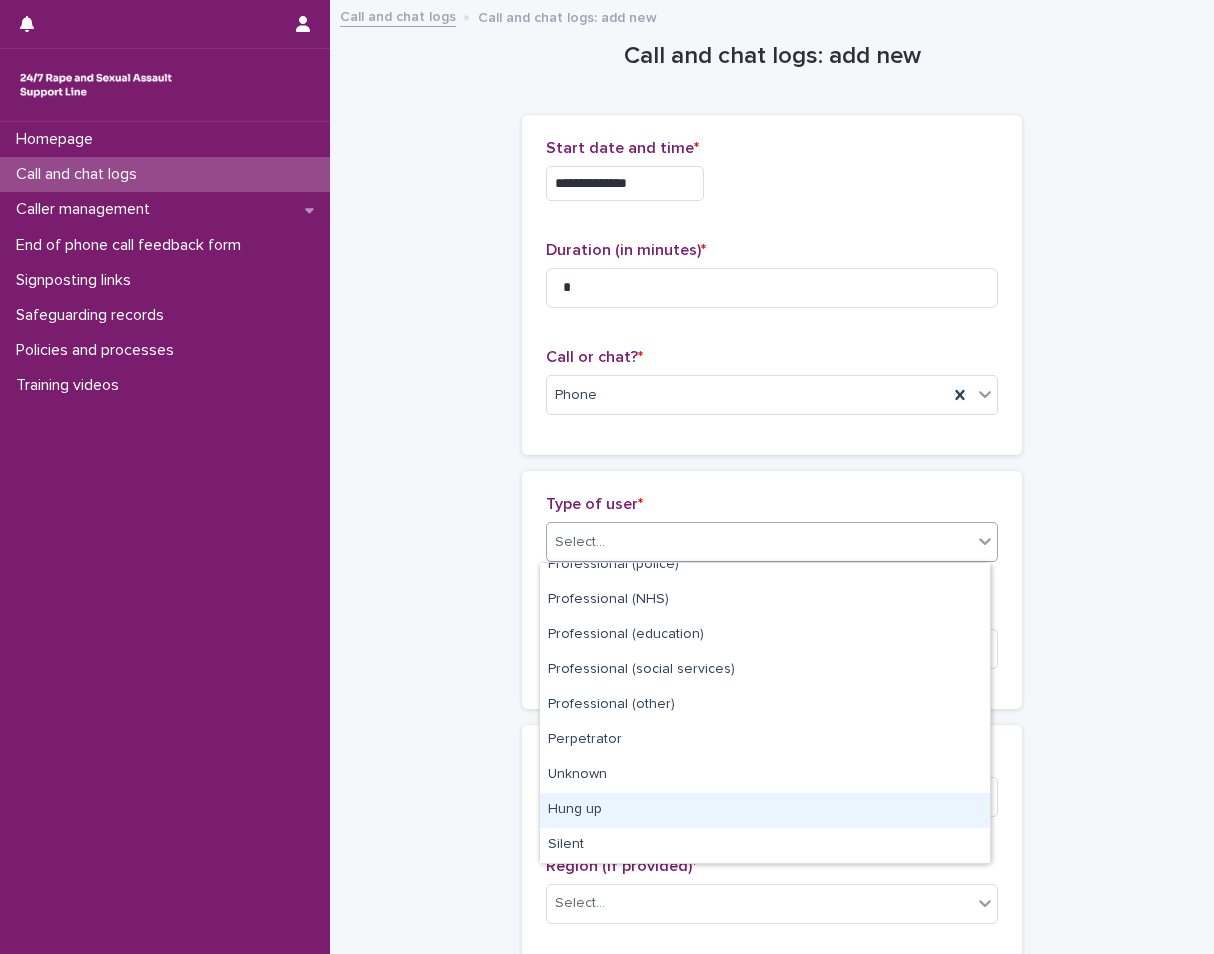 click on "Hung up" at bounding box center (765, 810) 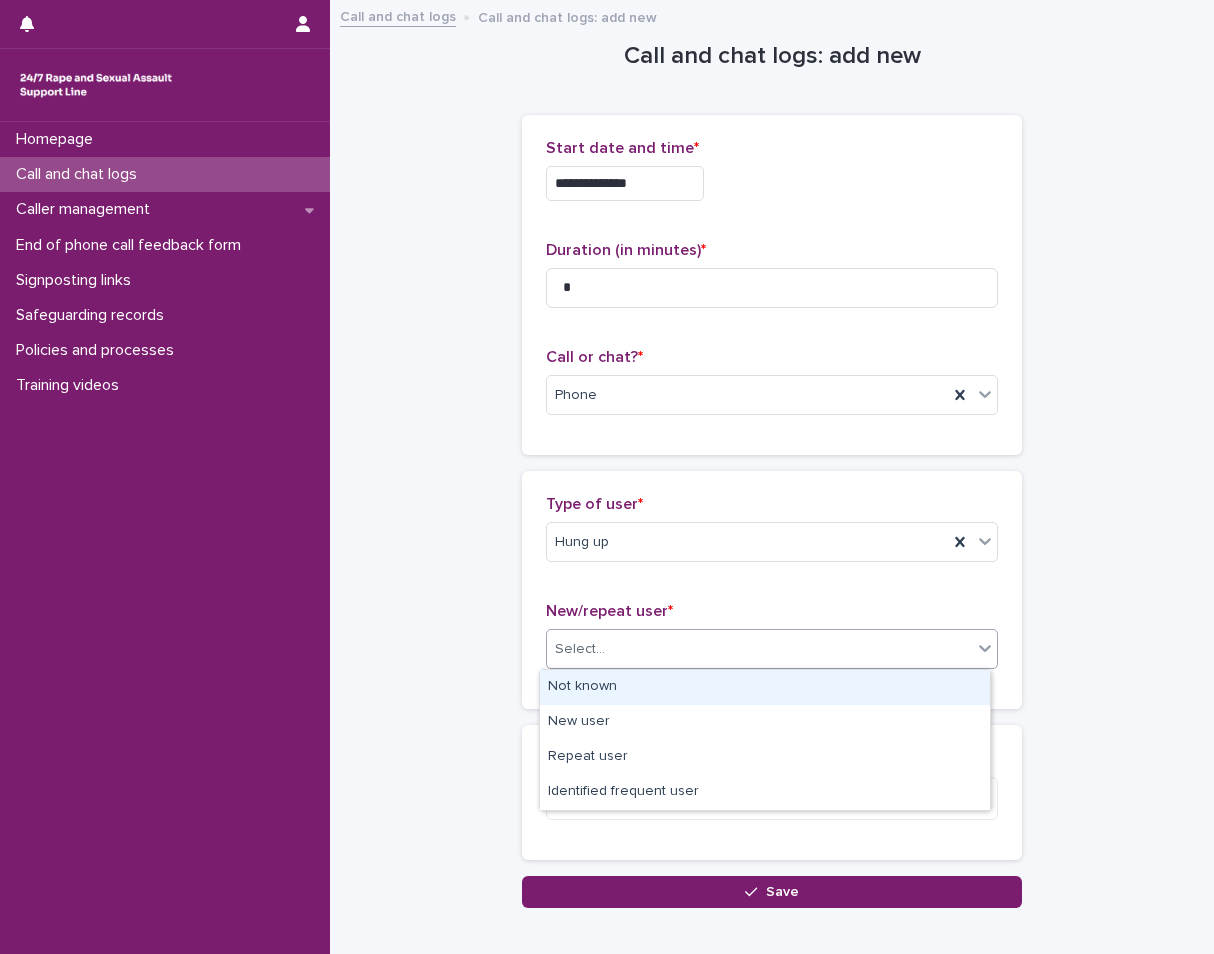 click on "Select..." at bounding box center [759, 649] 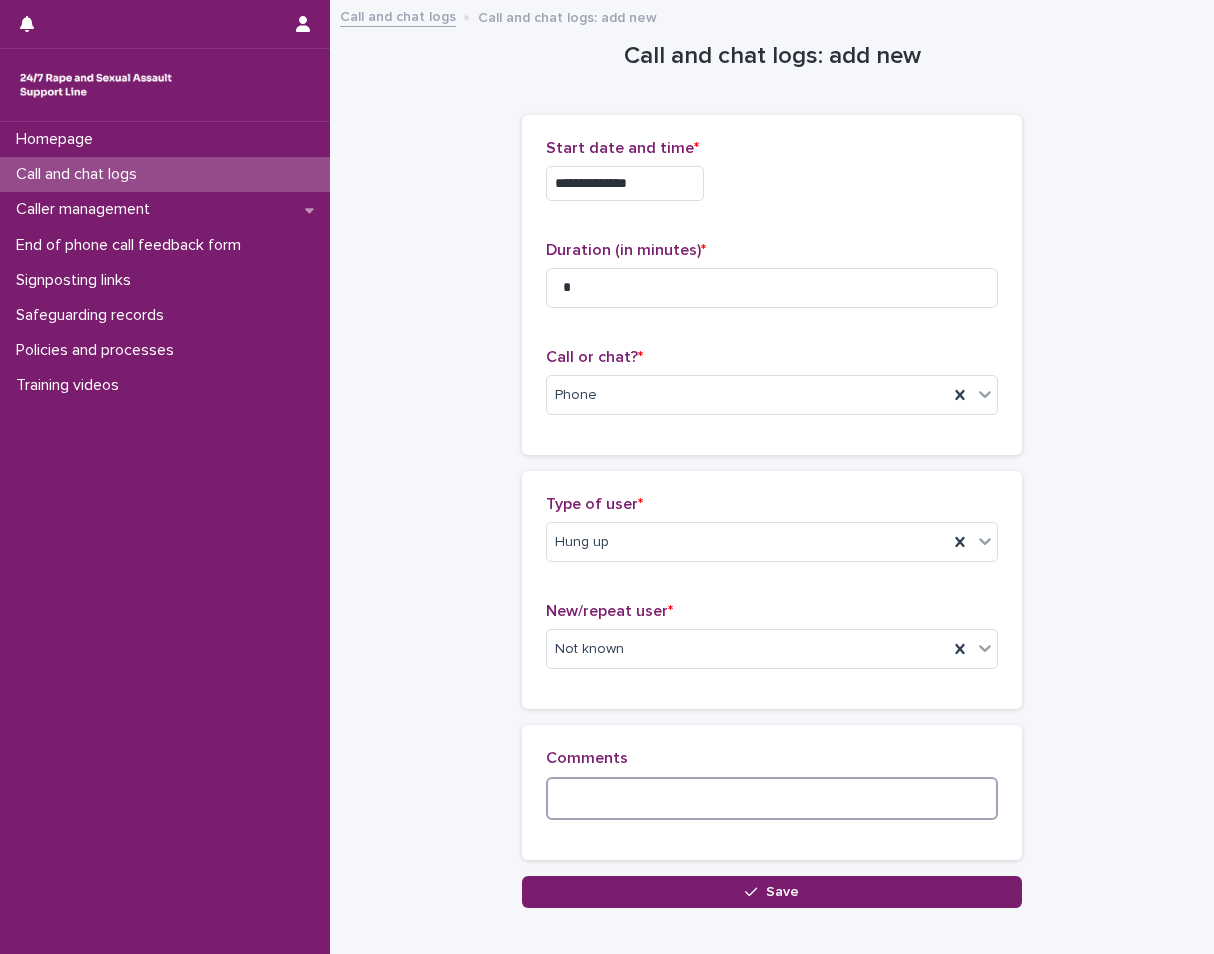 click at bounding box center [772, 798] 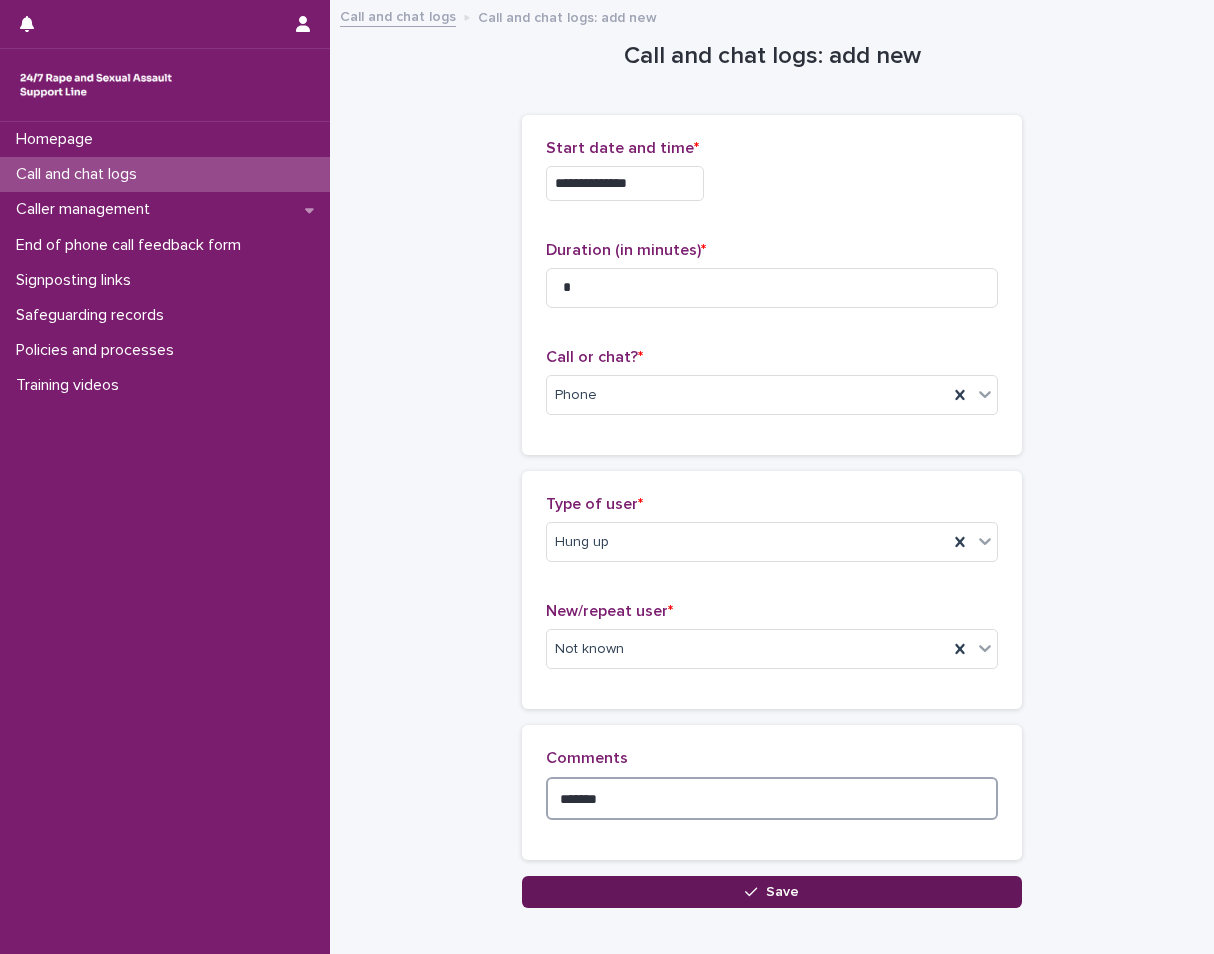 type on "*******" 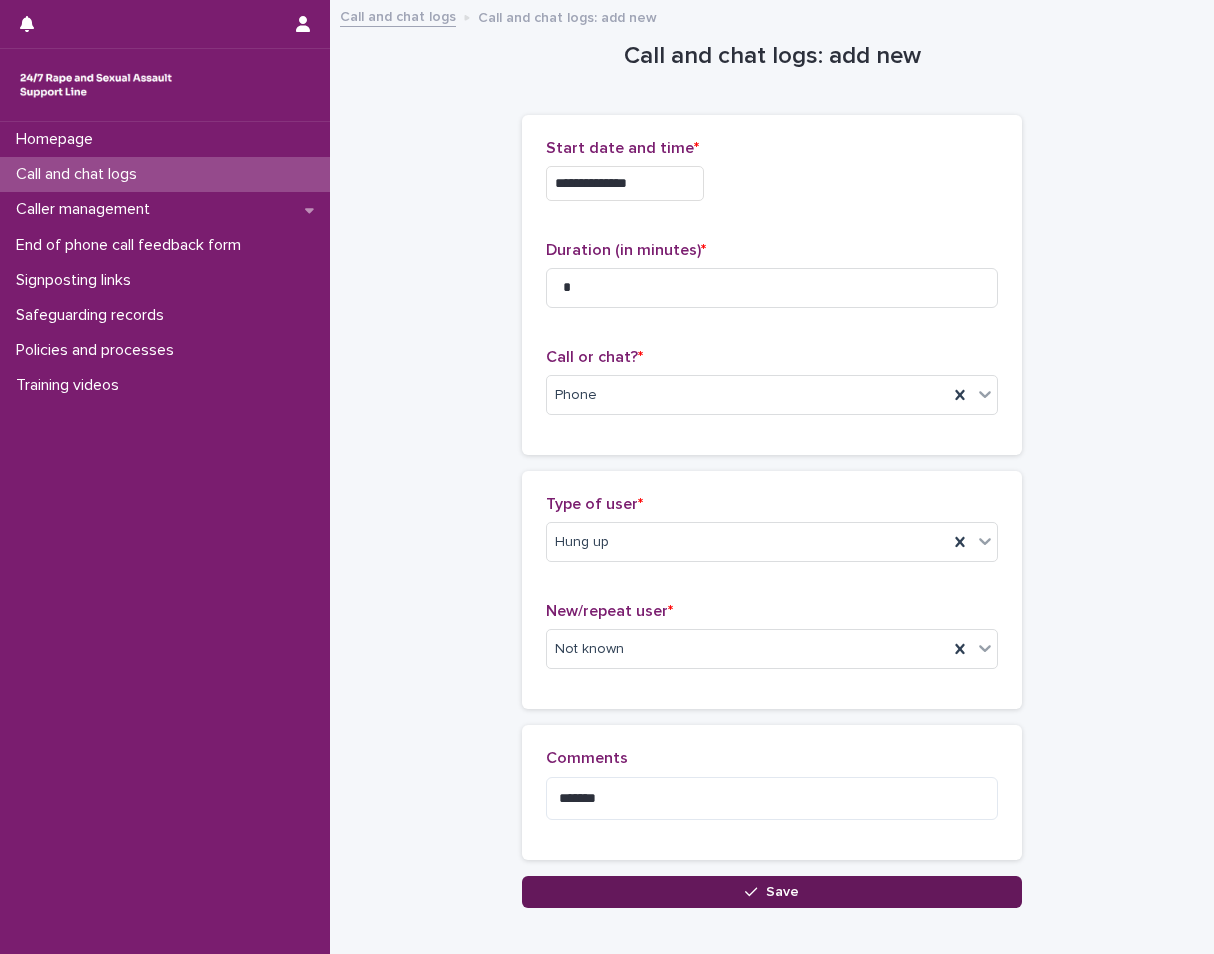 click on "Save" at bounding box center (772, 892) 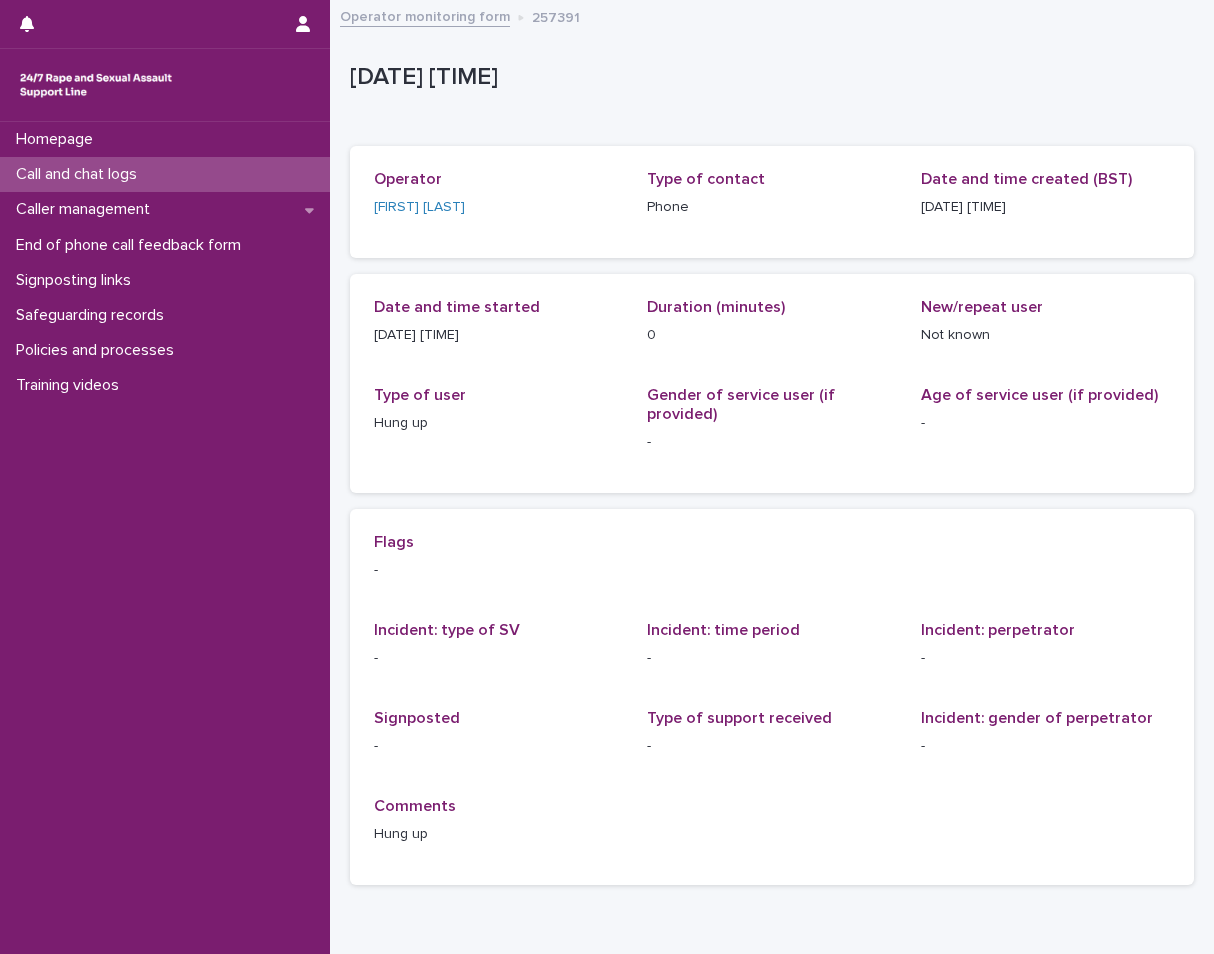 click on "Call and chat logs" at bounding box center [165, 174] 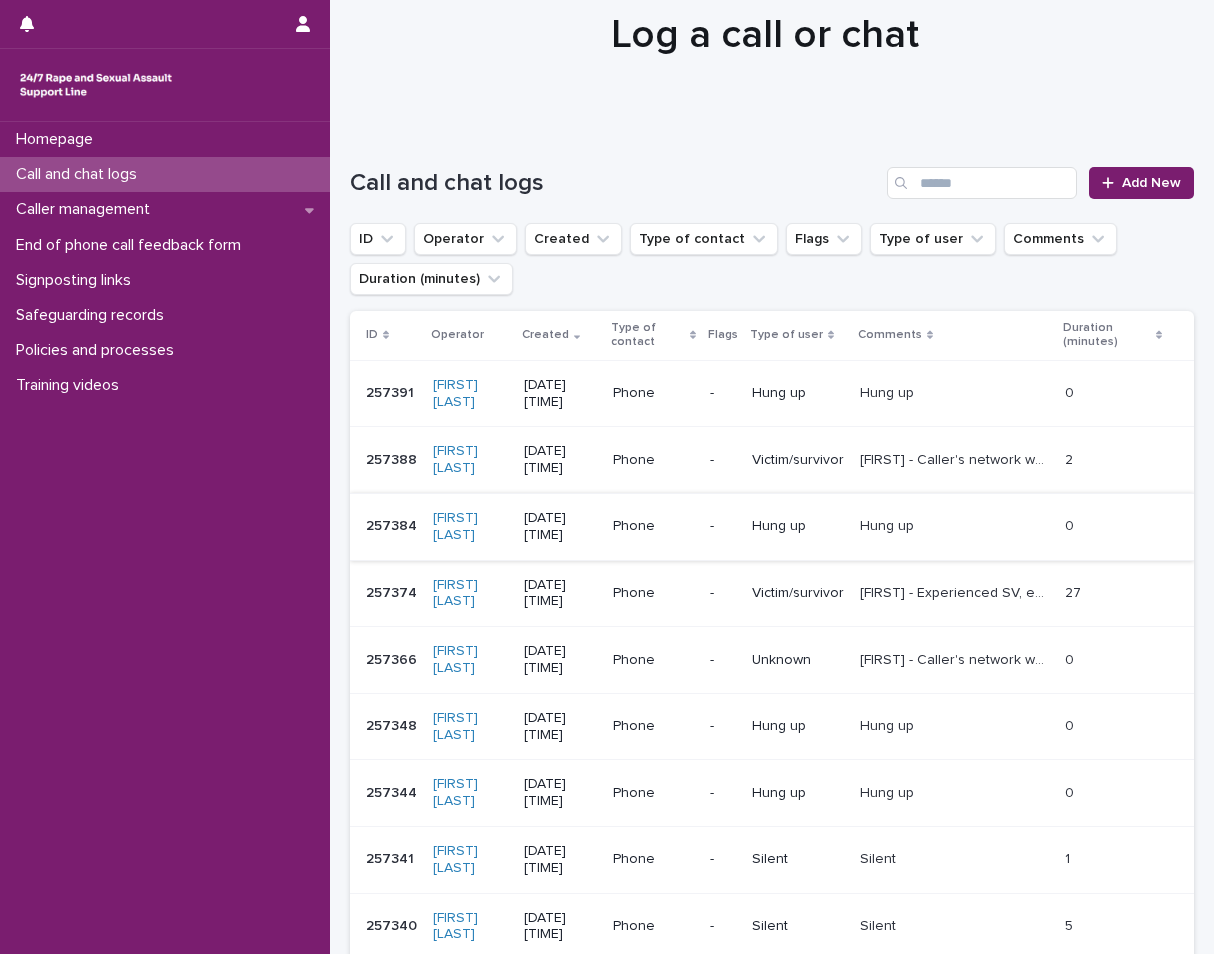 scroll, scrollTop: 0, scrollLeft: 0, axis: both 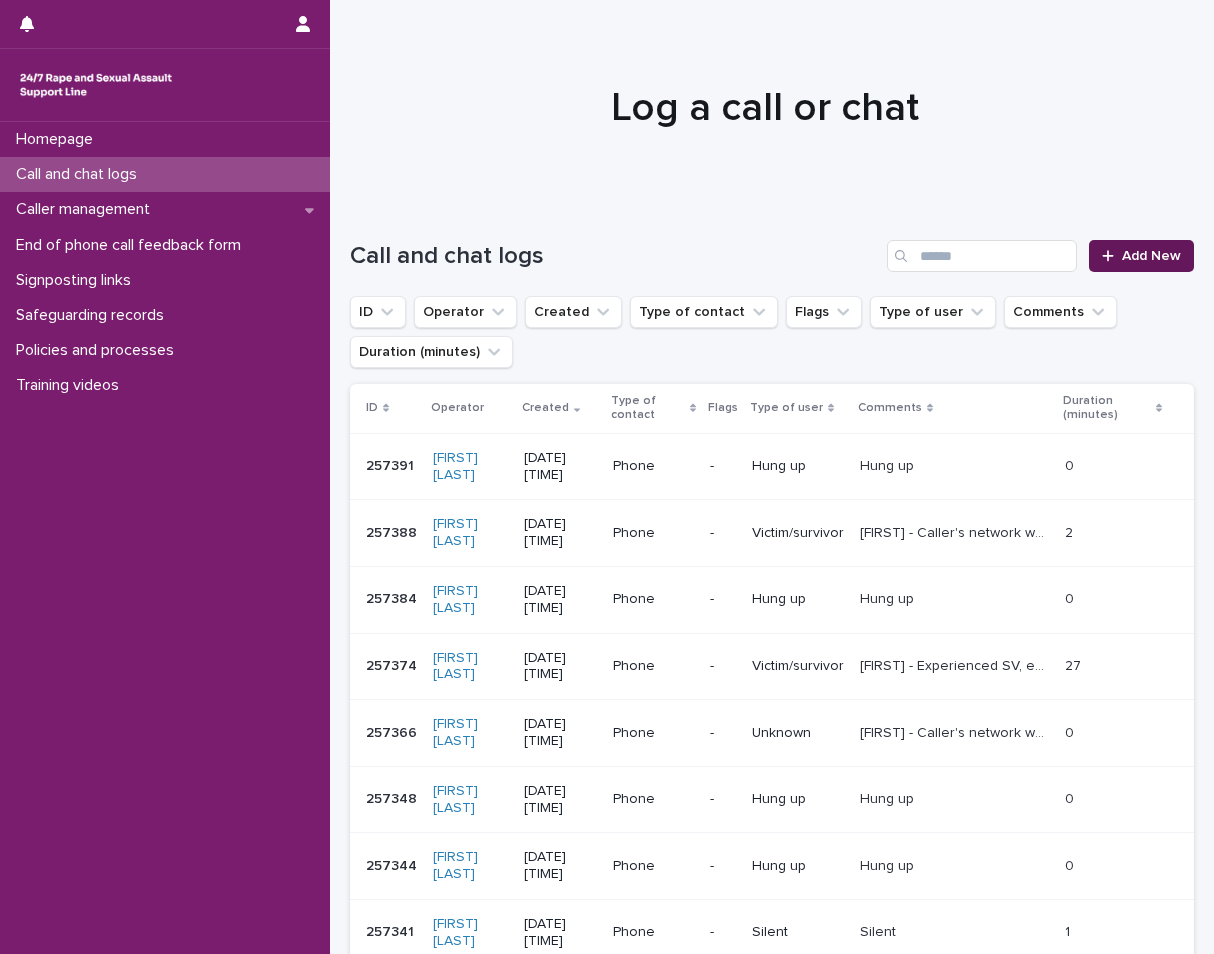 click on "Add New" at bounding box center [1151, 256] 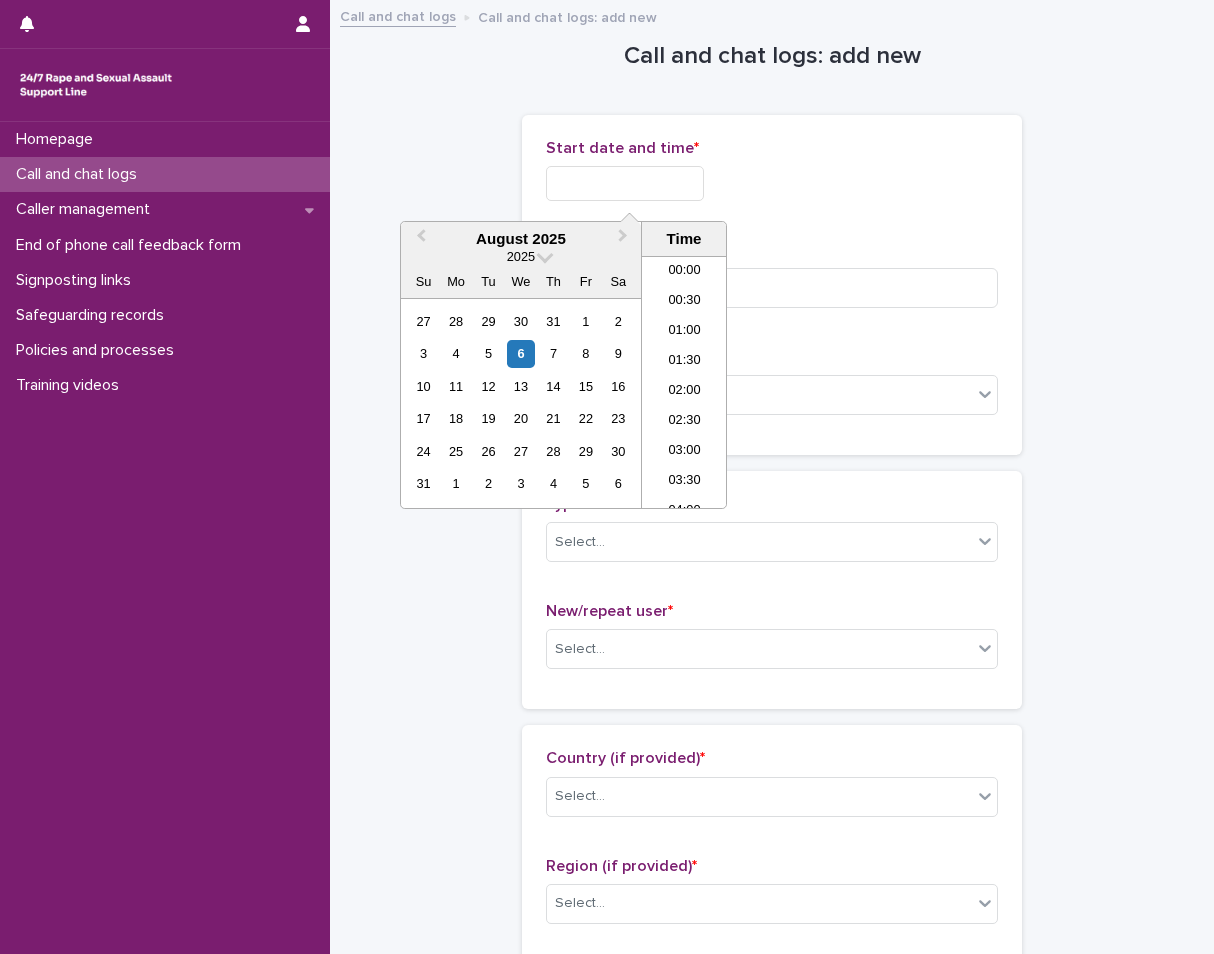 click at bounding box center (625, 183) 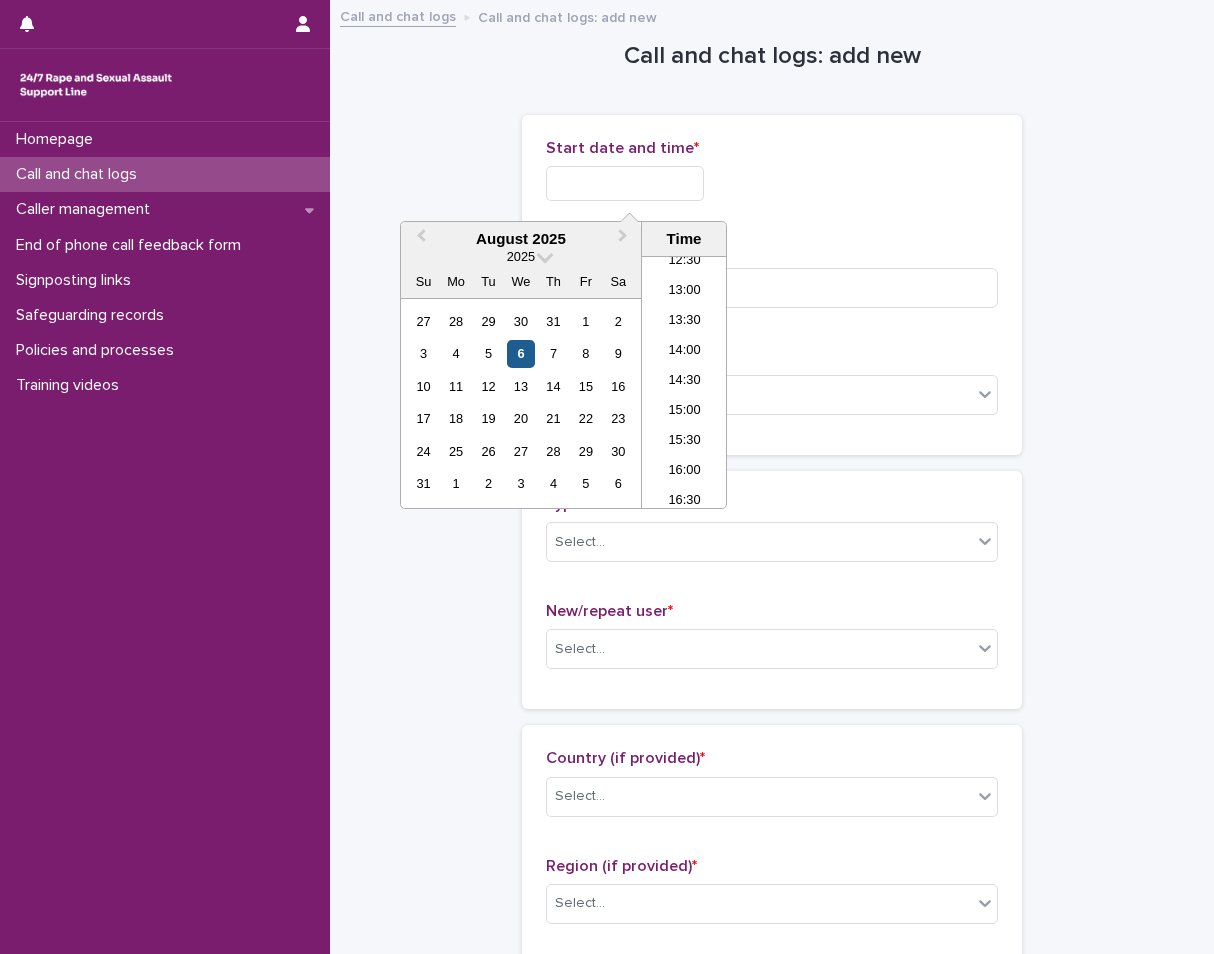 click on "6" at bounding box center [520, 353] 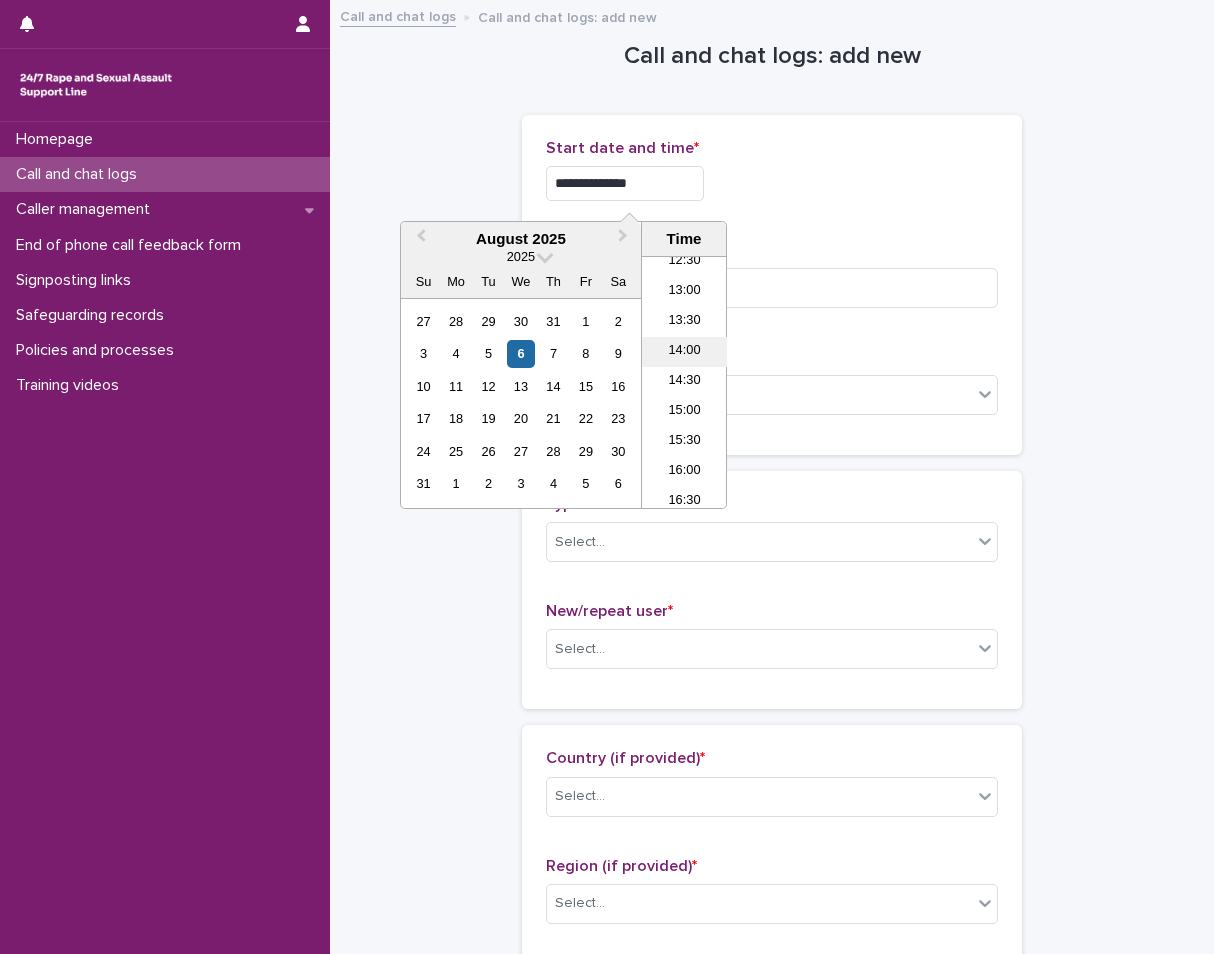 click on "14:00" at bounding box center (684, 352) 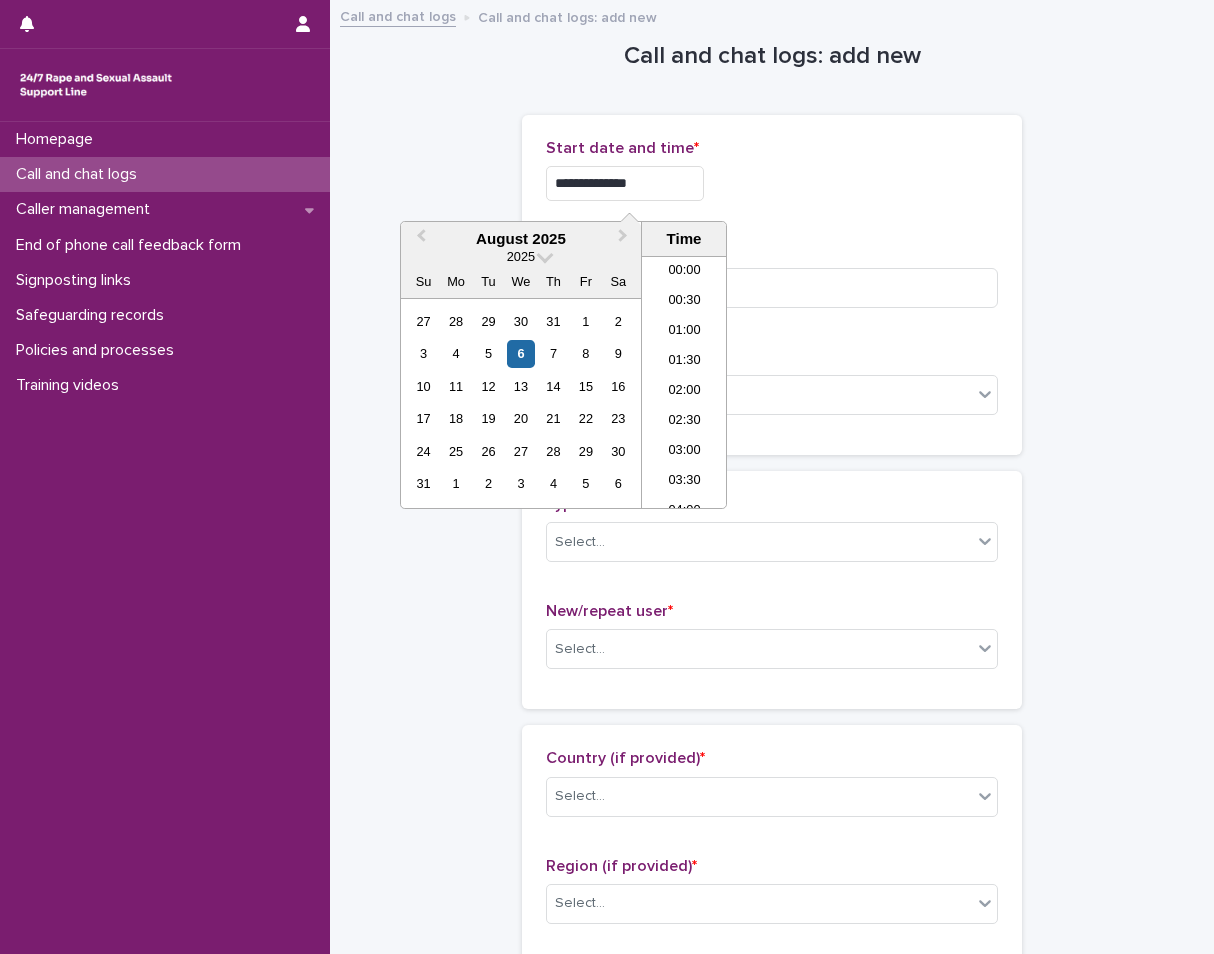 click on "**********" at bounding box center (625, 183) 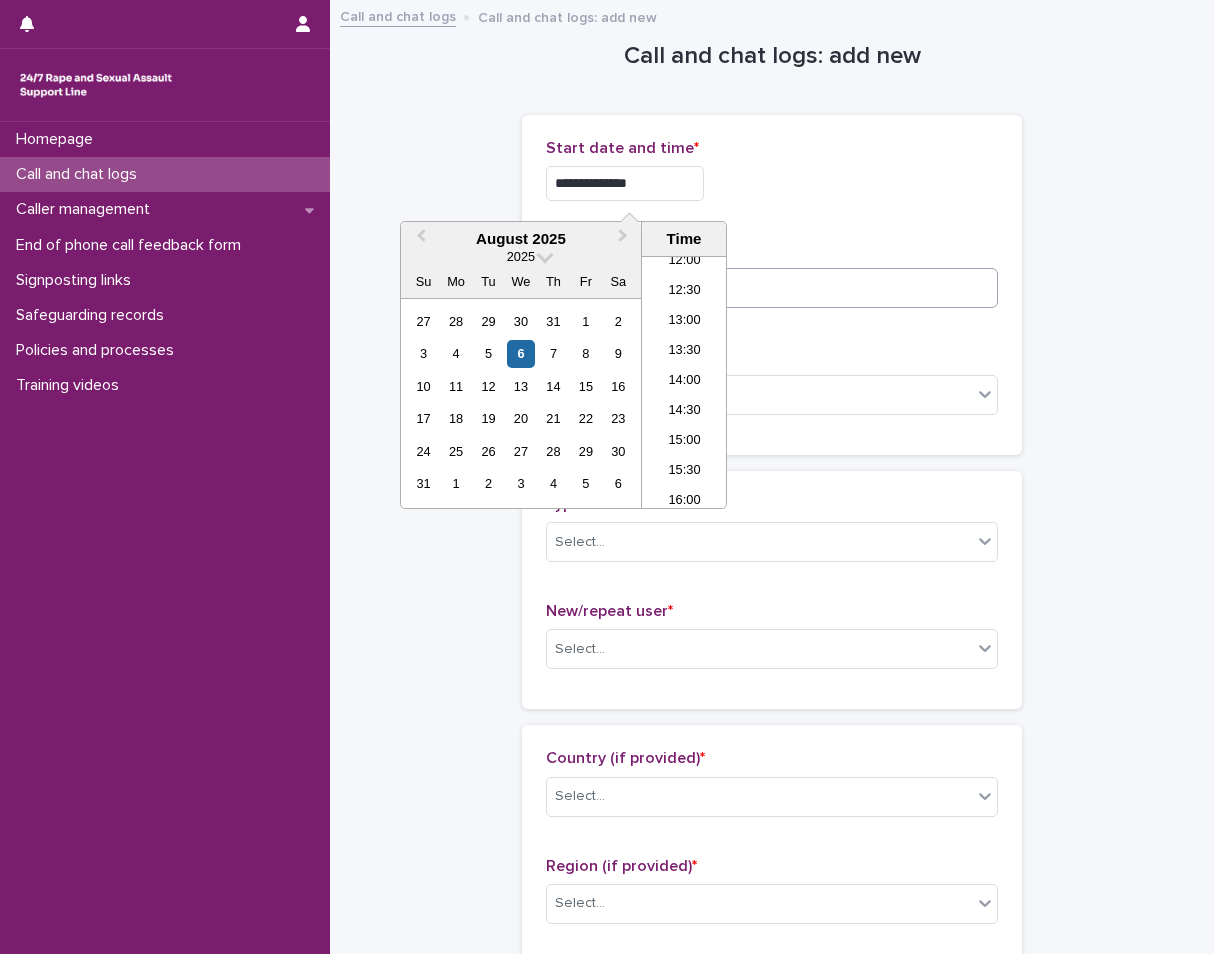 type on "**********" 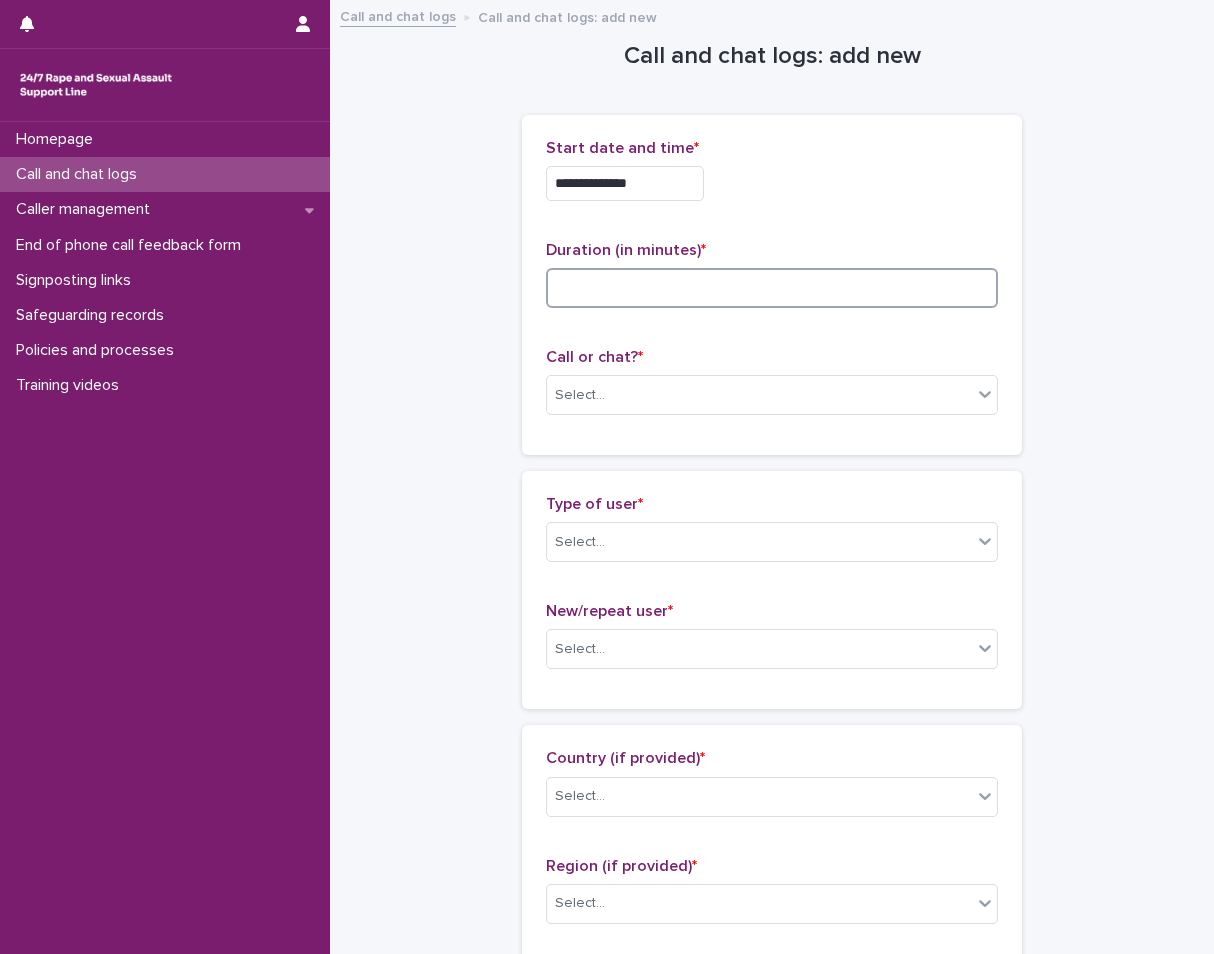 click at bounding box center [772, 288] 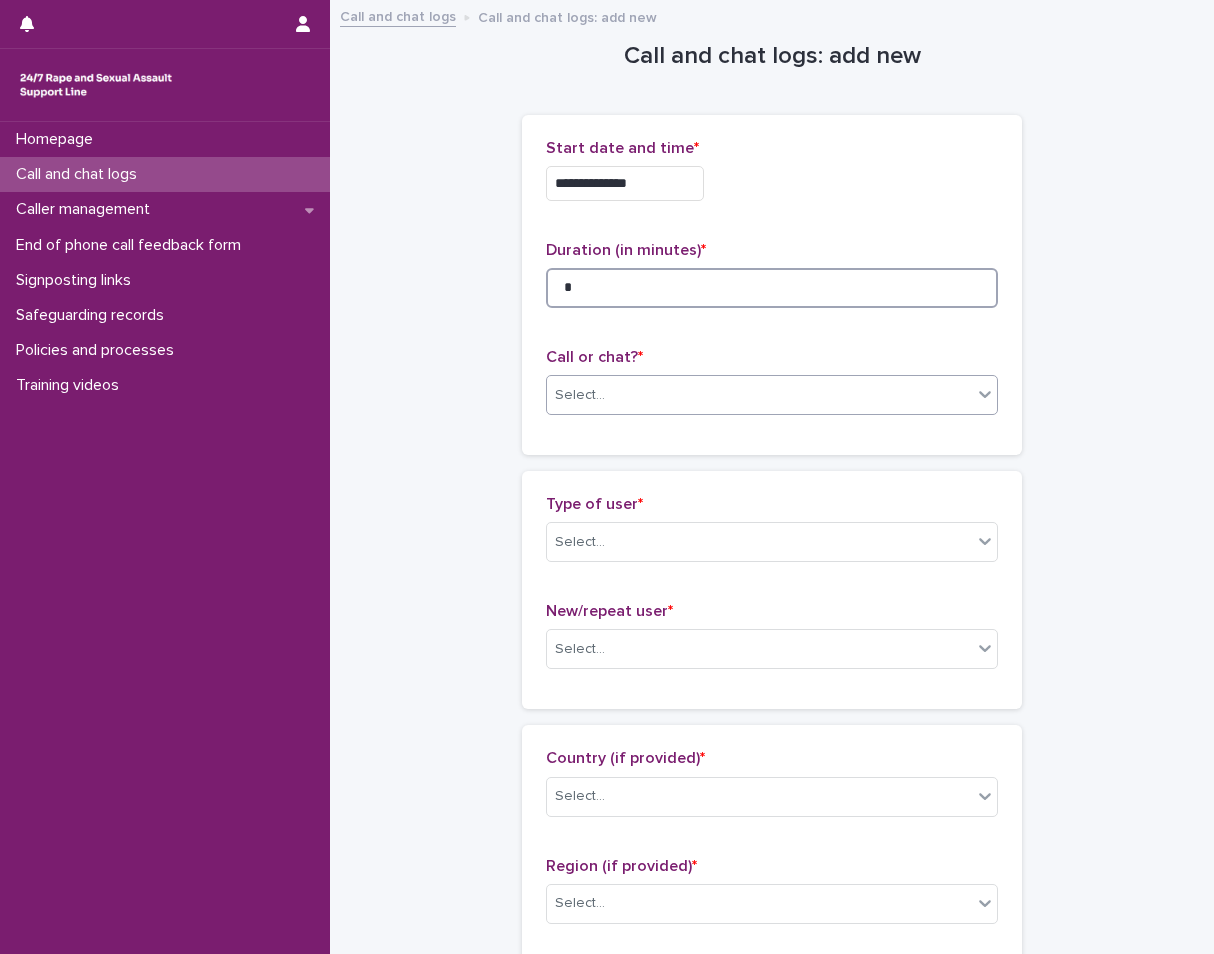 type on "*" 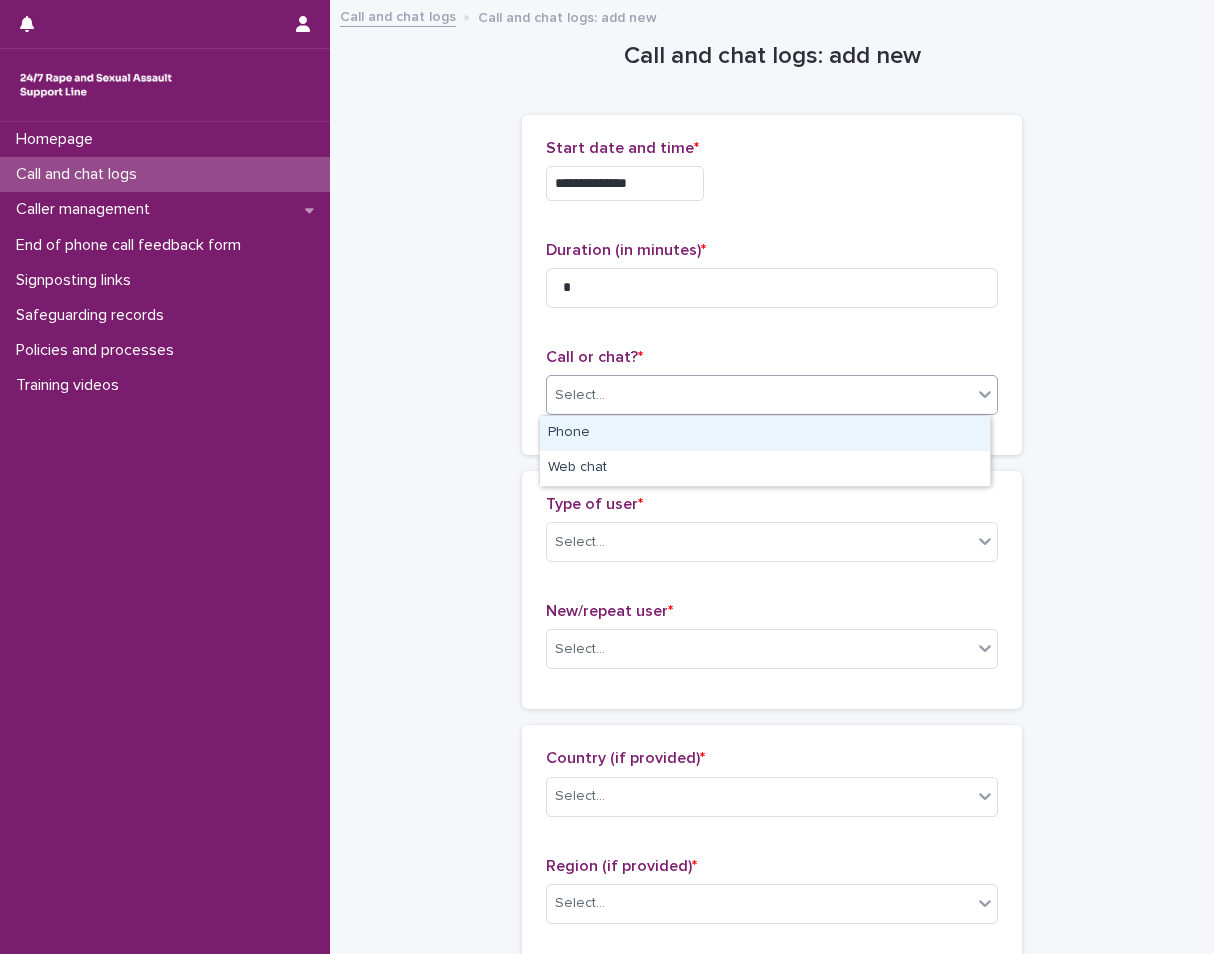 click on "Select..." at bounding box center (759, 395) 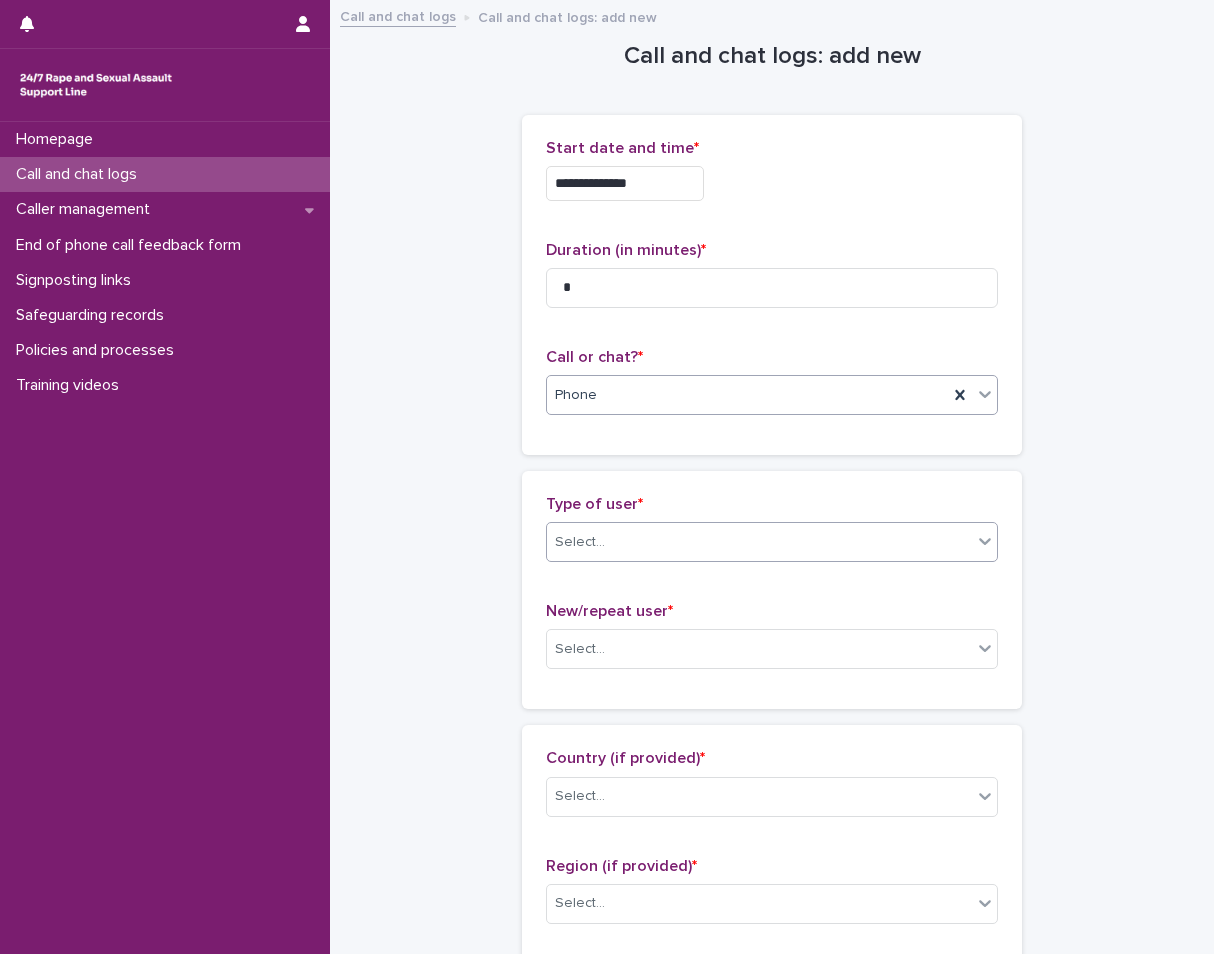 click on "Select..." at bounding box center [759, 542] 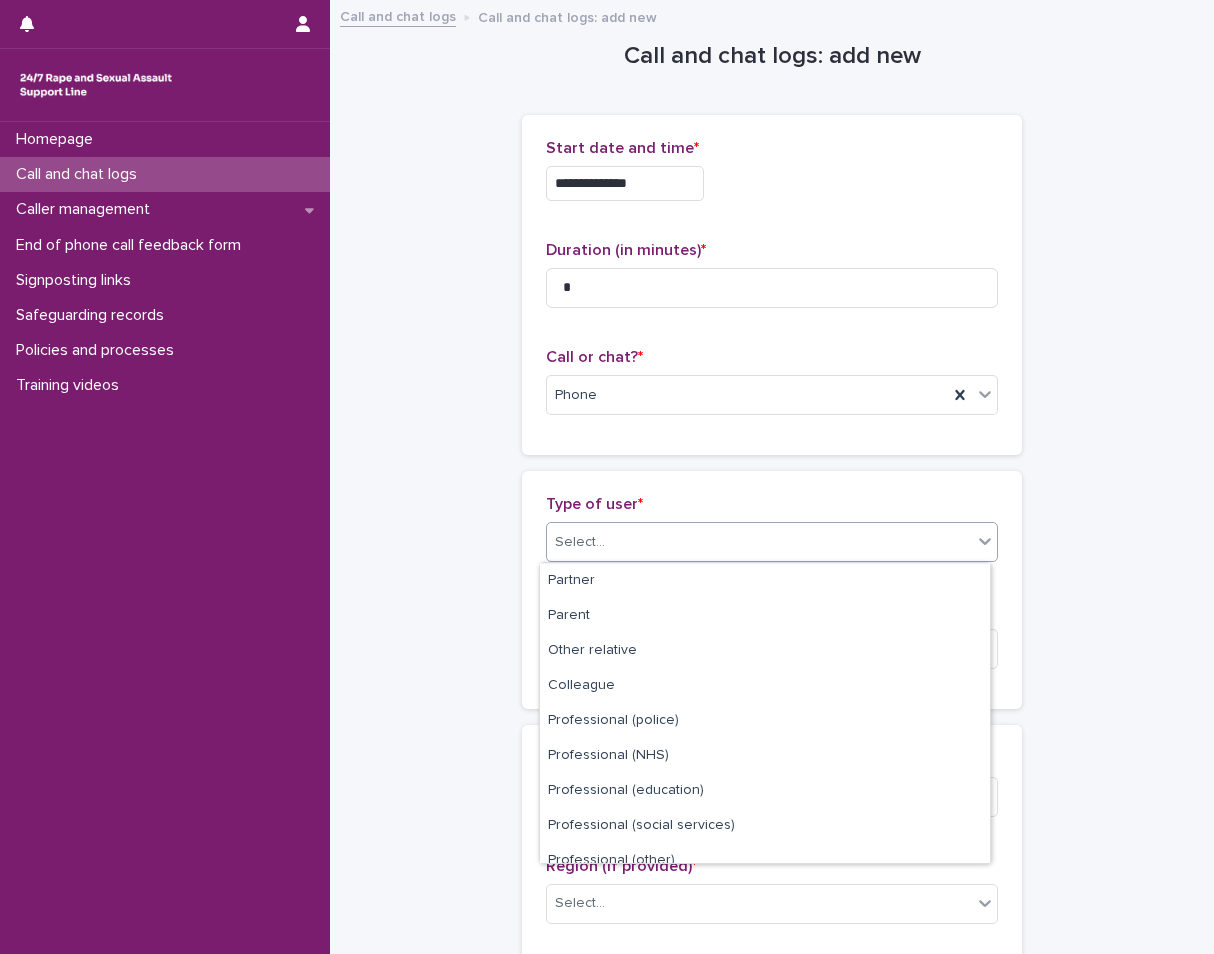 scroll, scrollTop: 225, scrollLeft: 0, axis: vertical 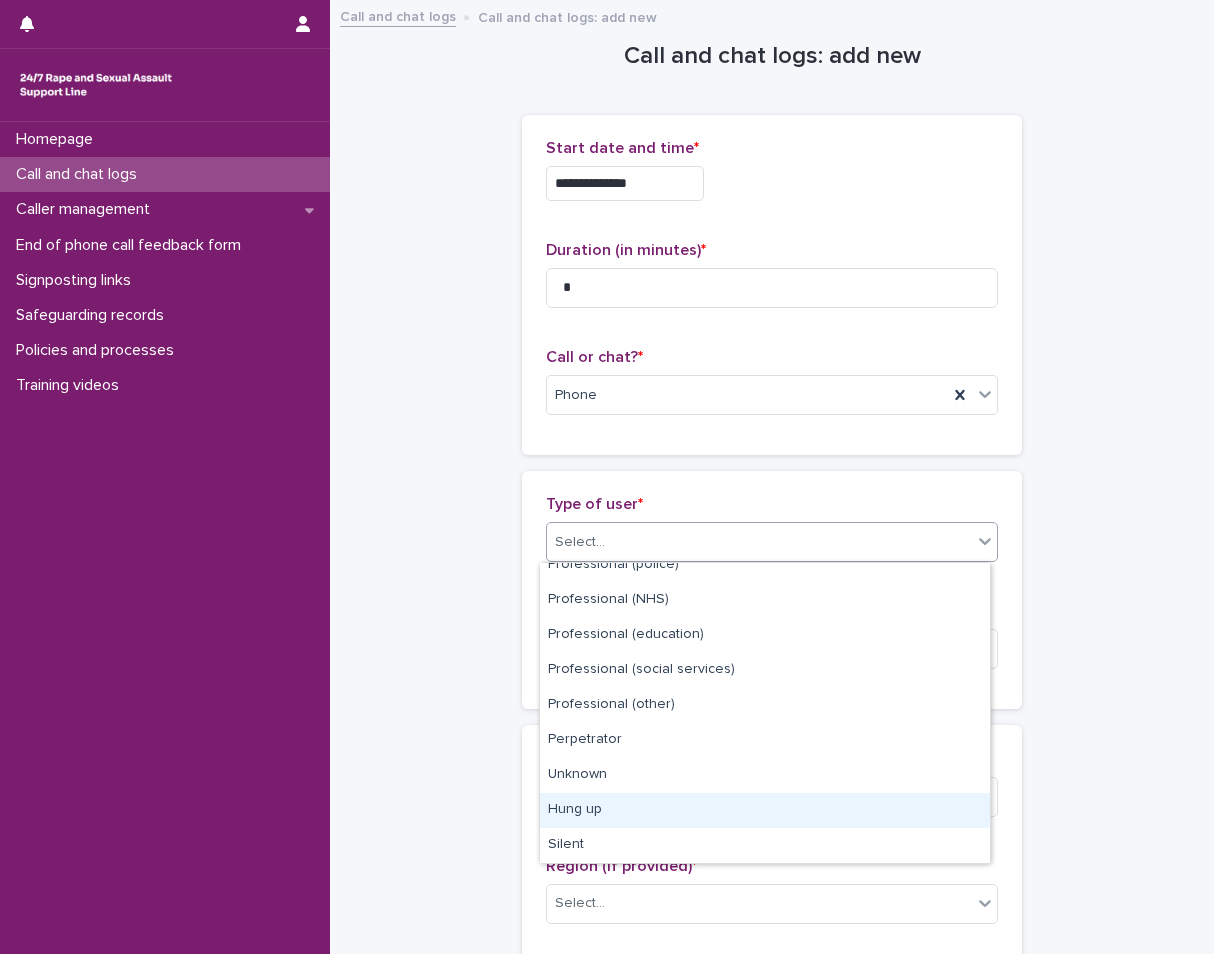 click on "Hung up" at bounding box center [765, 810] 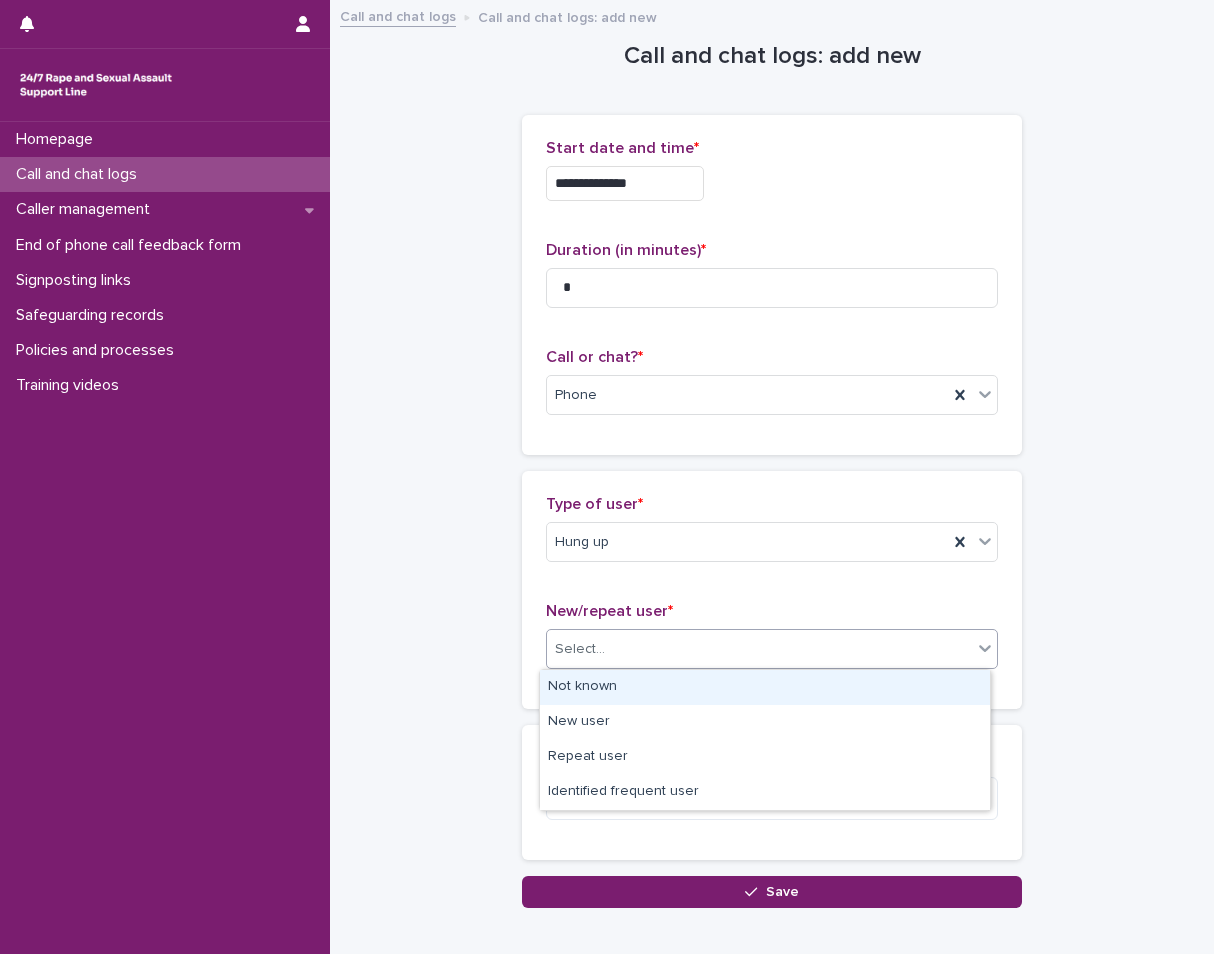 click on "Select..." at bounding box center [759, 649] 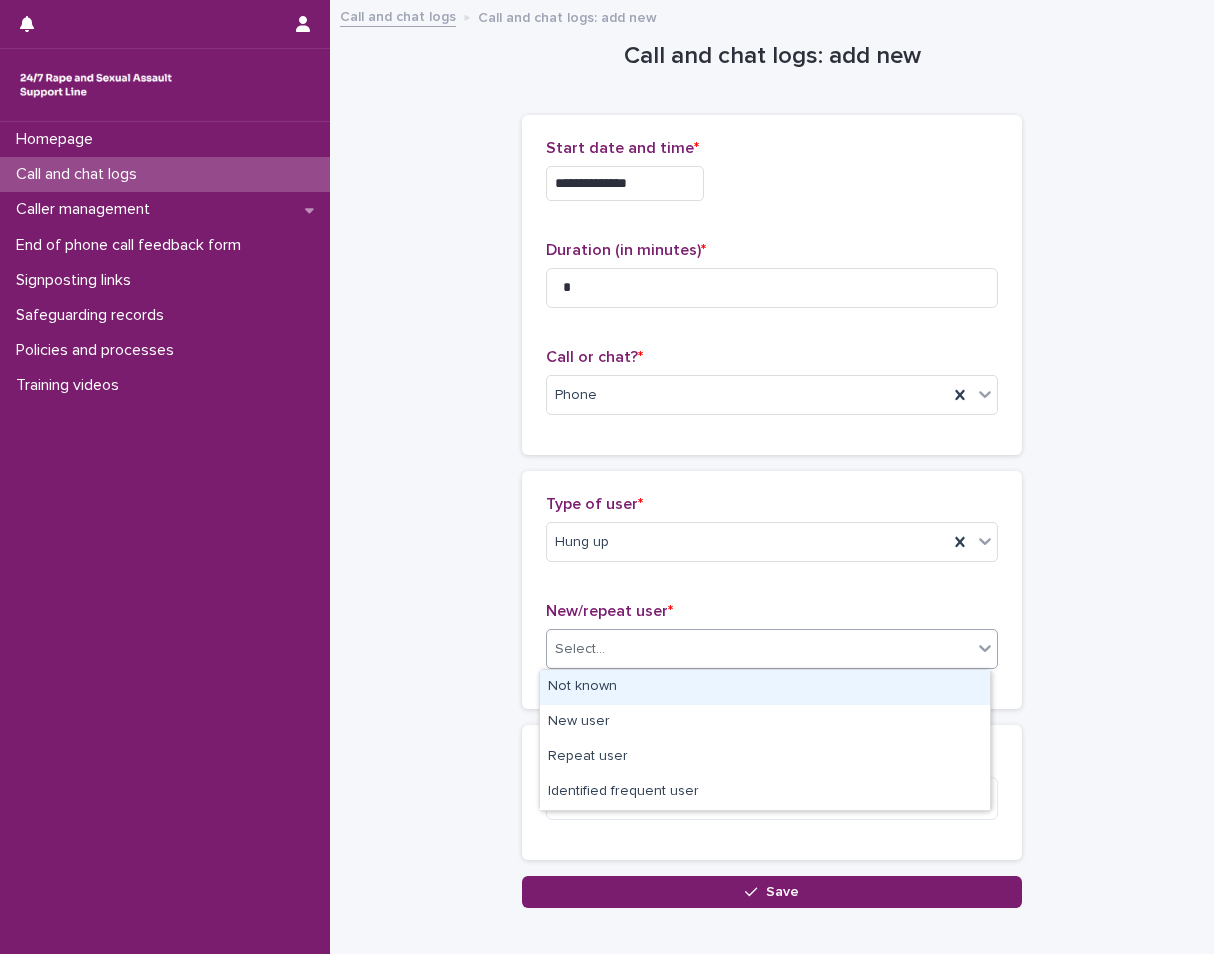 click on "Not known" at bounding box center [765, 687] 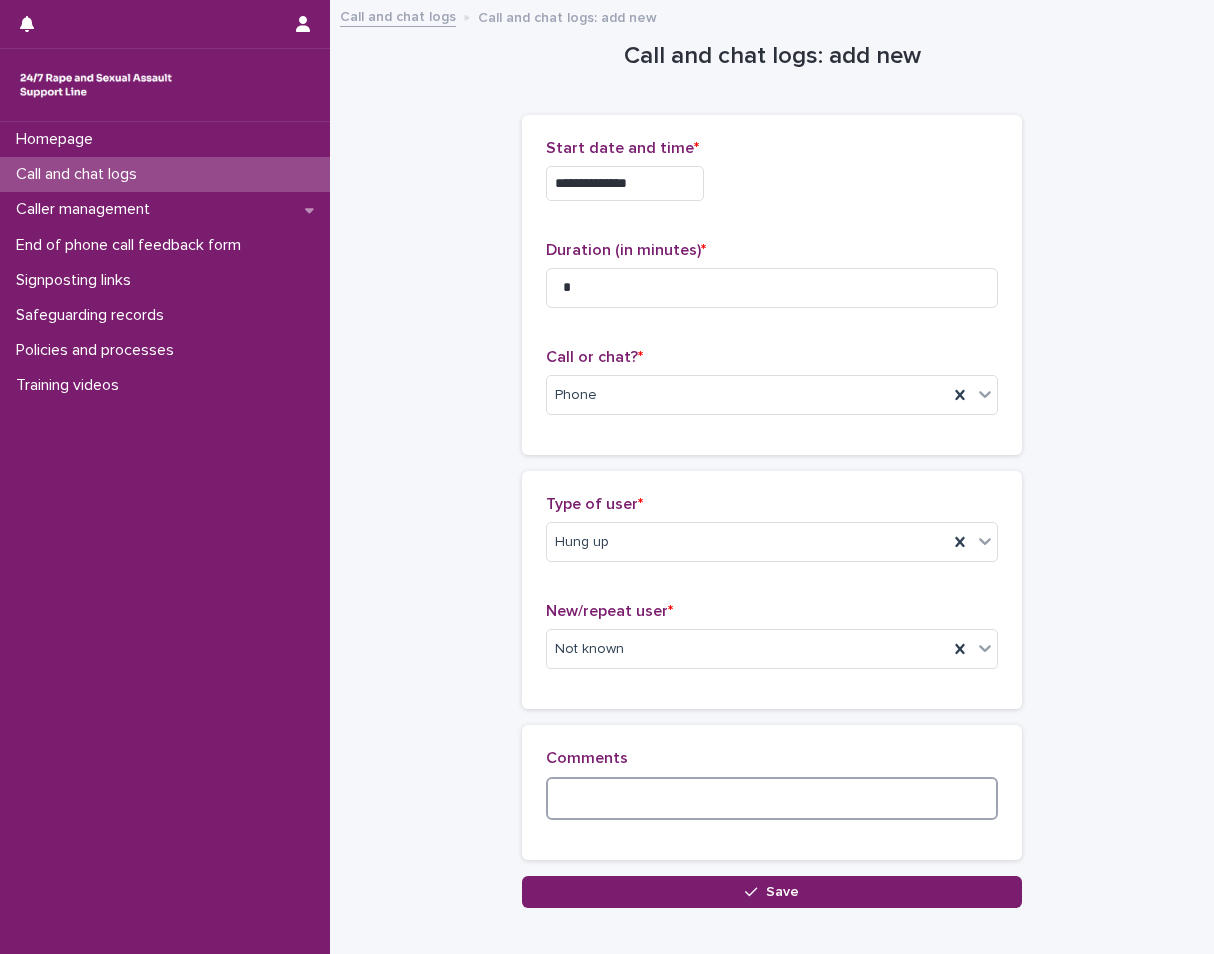 click at bounding box center (772, 798) 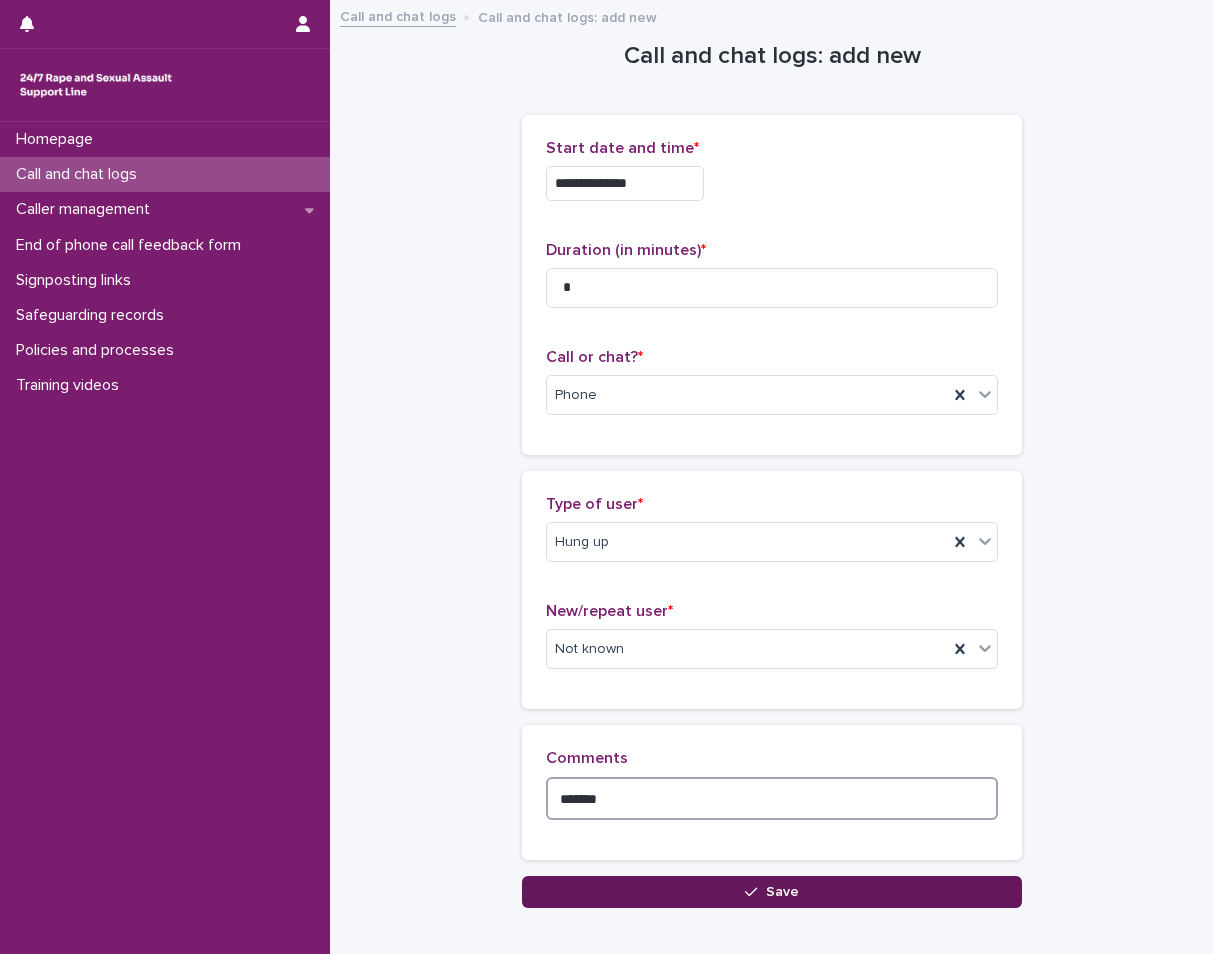type on "*******" 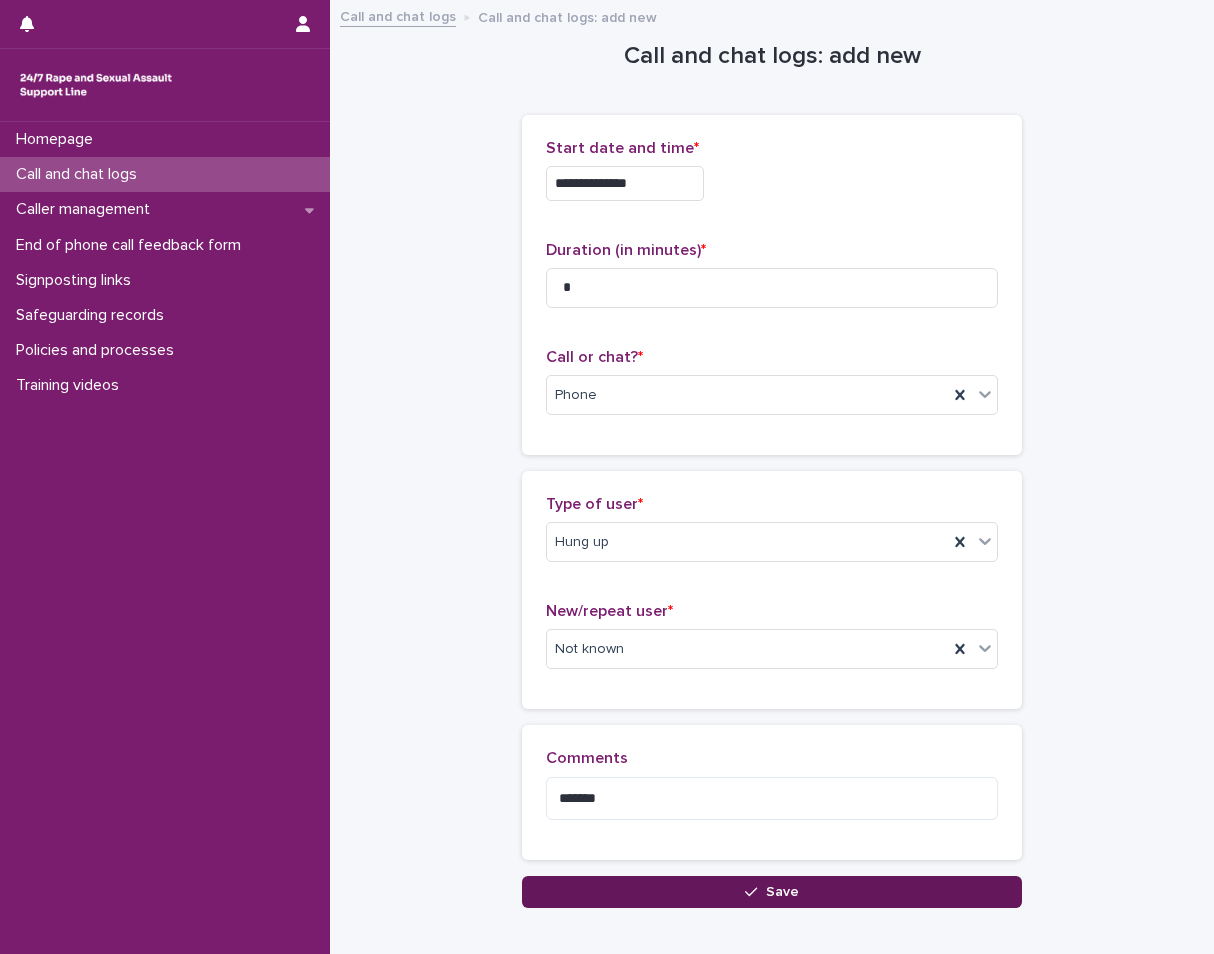 click on "Save" at bounding box center (772, 892) 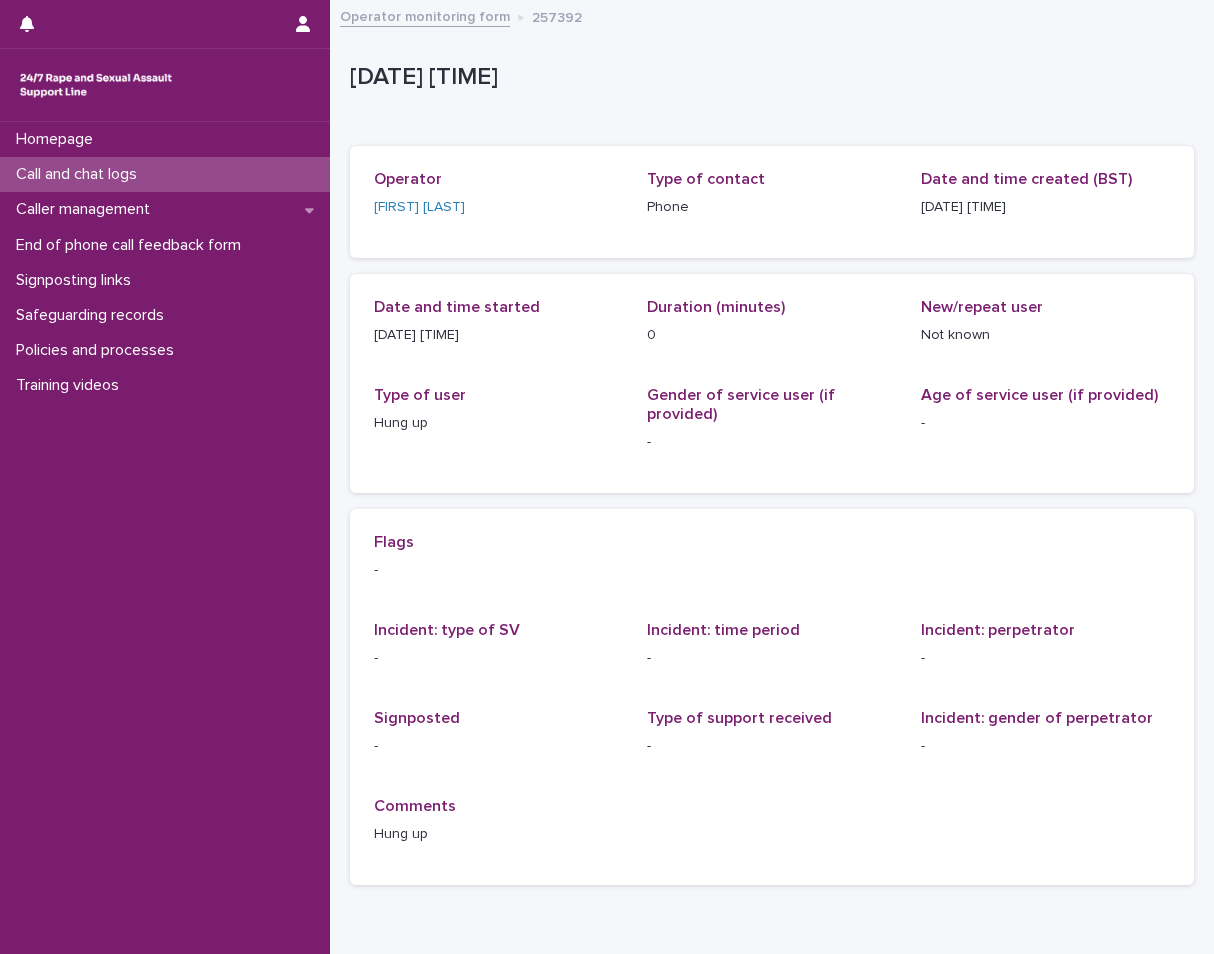 click on "Call and chat logs" at bounding box center (165, 174) 